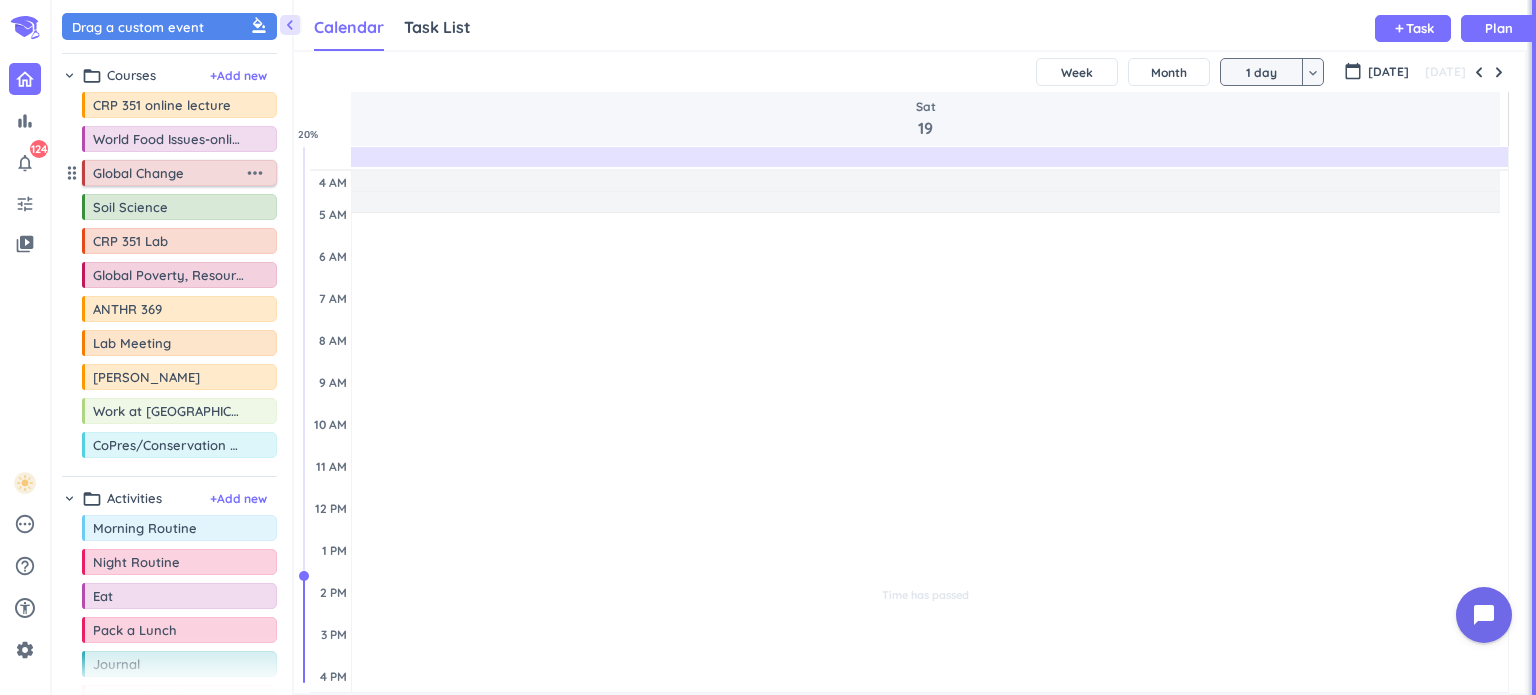 scroll, scrollTop: 0, scrollLeft: 0, axis: both 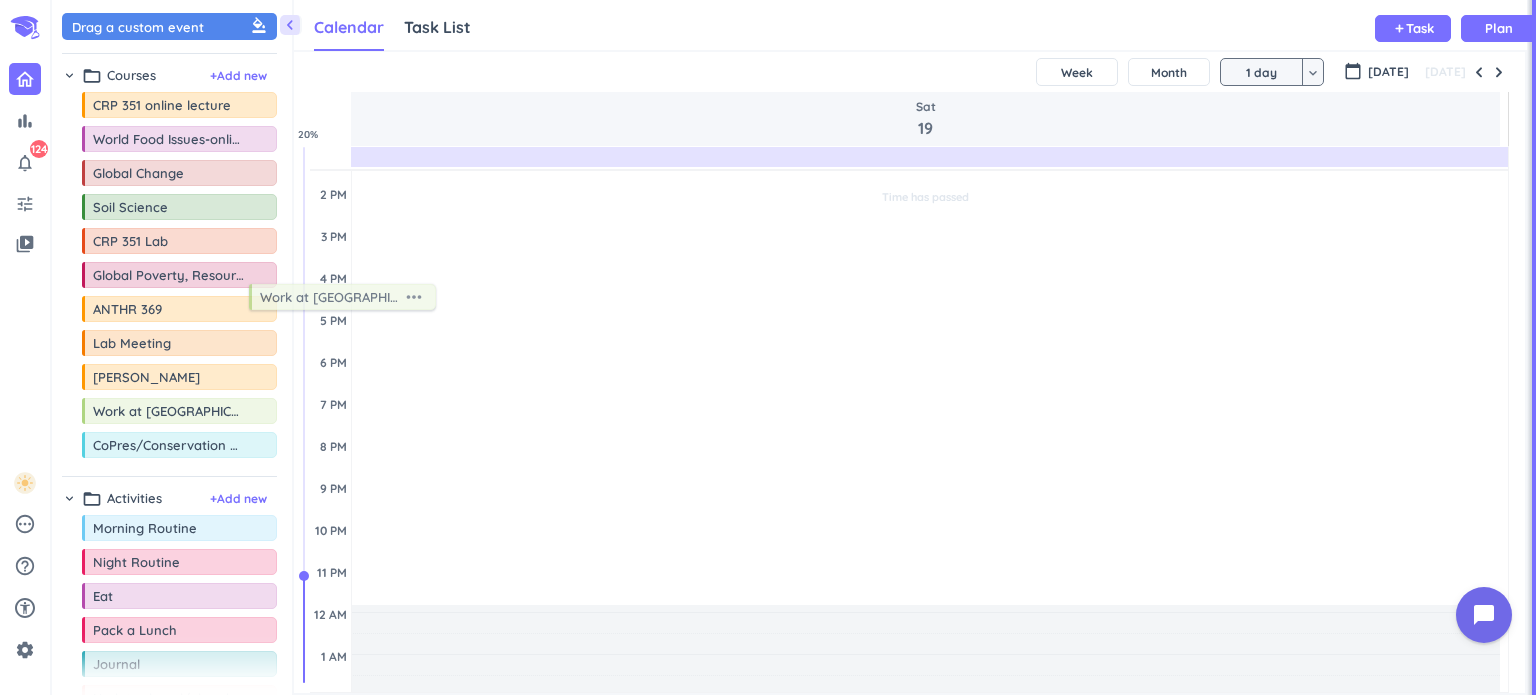 drag, startPoint x: 164, startPoint y: 407, endPoint x: 202, endPoint y: 269, distance: 143.13629 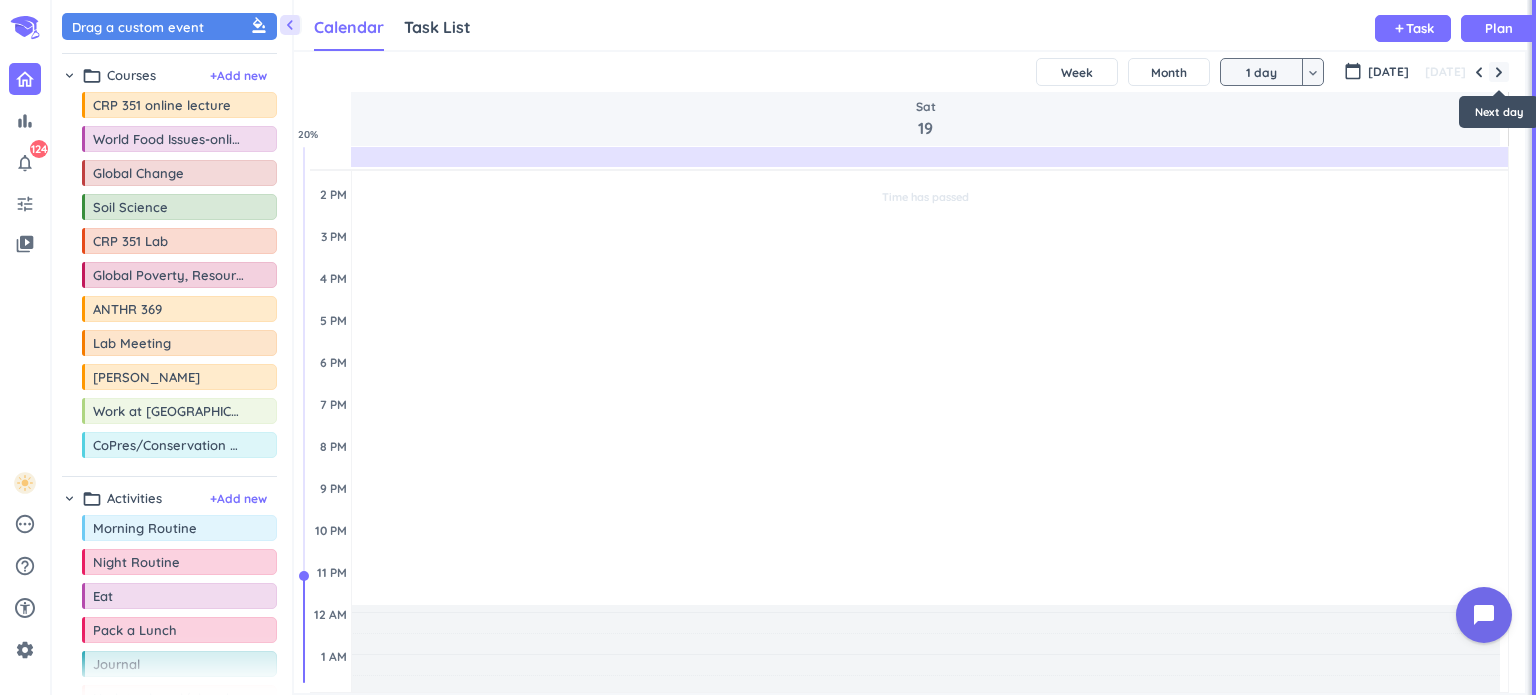 click at bounding box center [1499, 72] 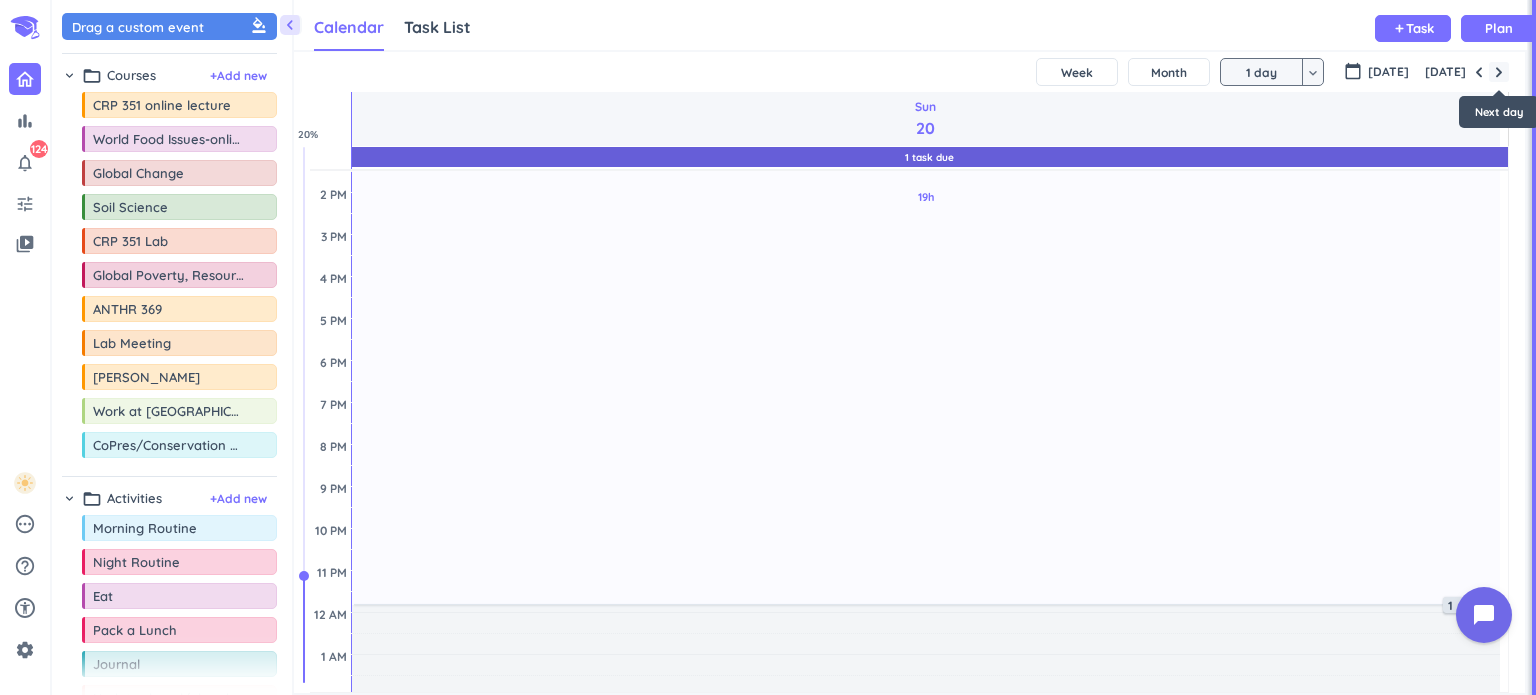 scroll, scrollTop: 188, scrollLeft: 0, axis: vertical 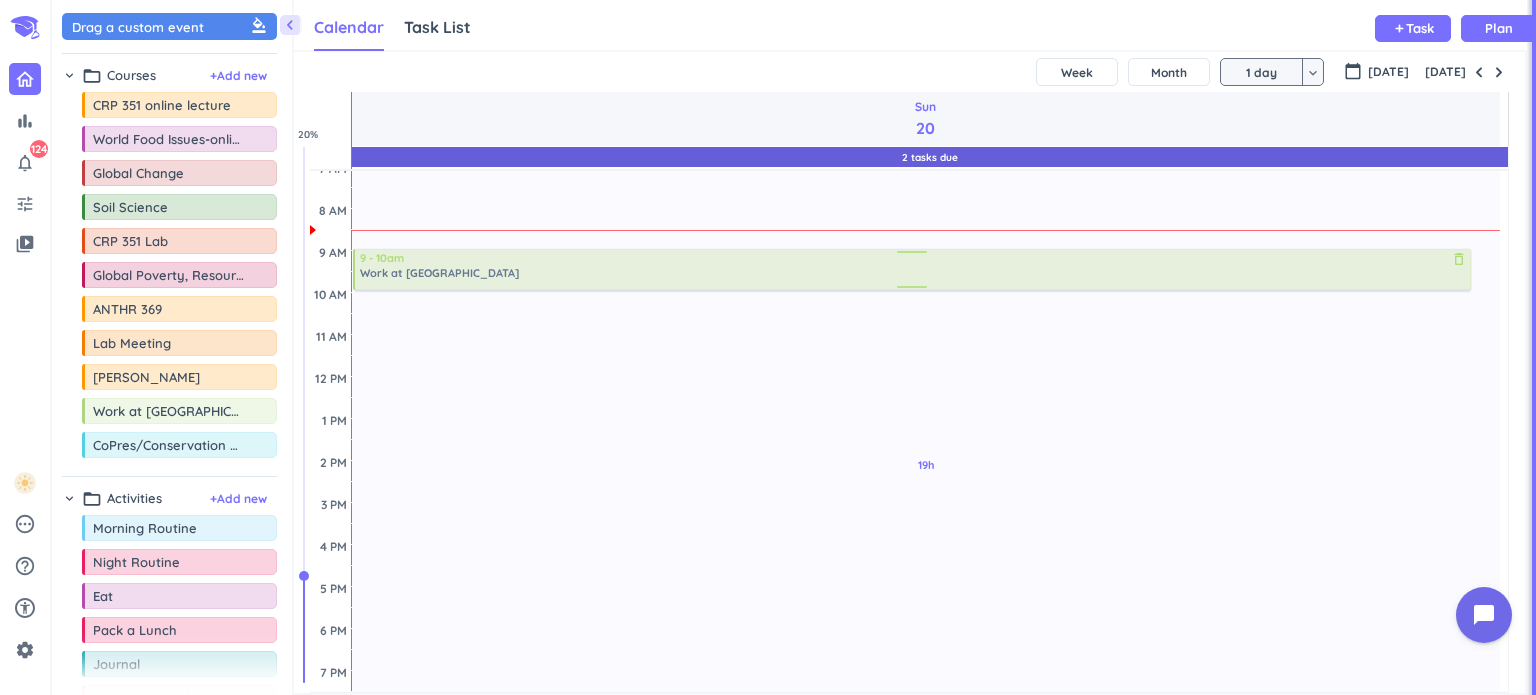 drag, startPoint x: 146, startPoint y: 403, endPoint x: 513, endPoint y: 251, distance: 397.23166 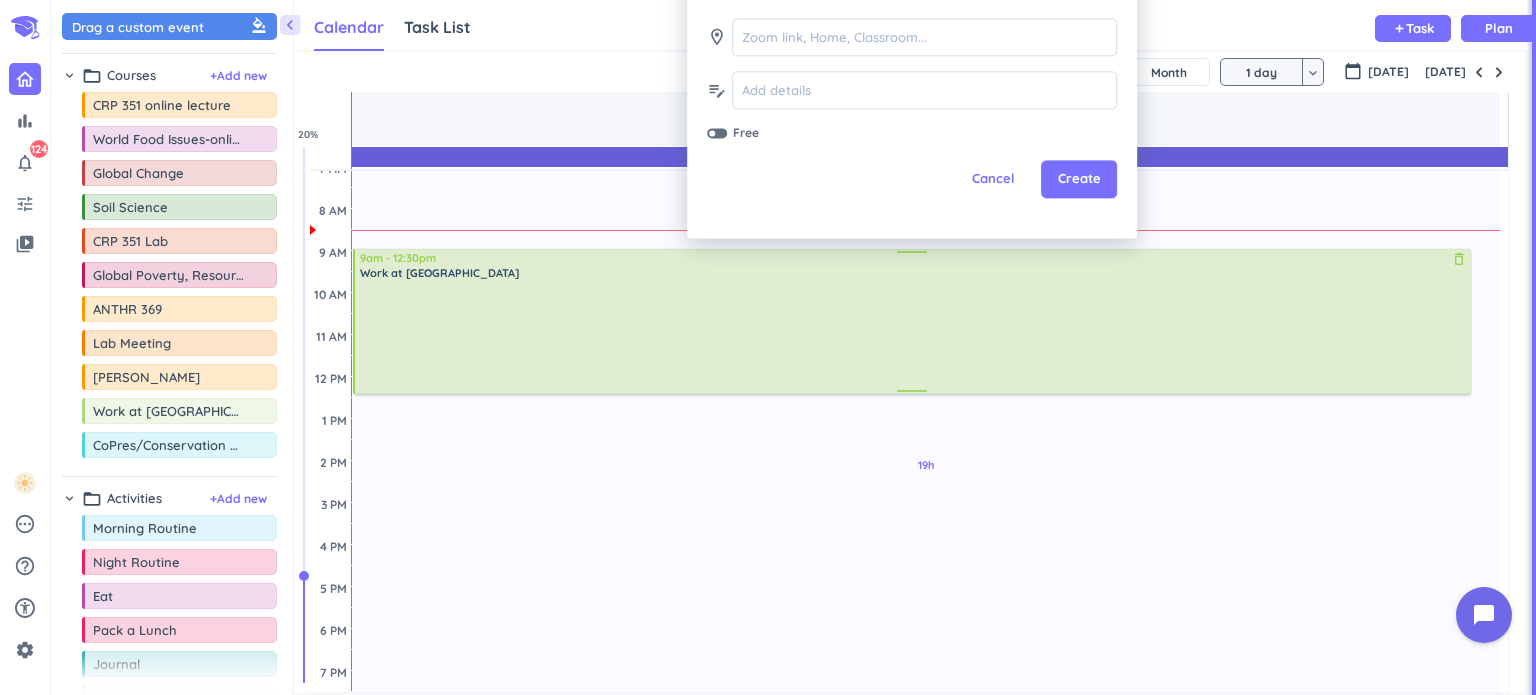 drag, startPoint x: 906, startPoint y: 290, endPoint x: 906, endPoint y: 393, distance: 103 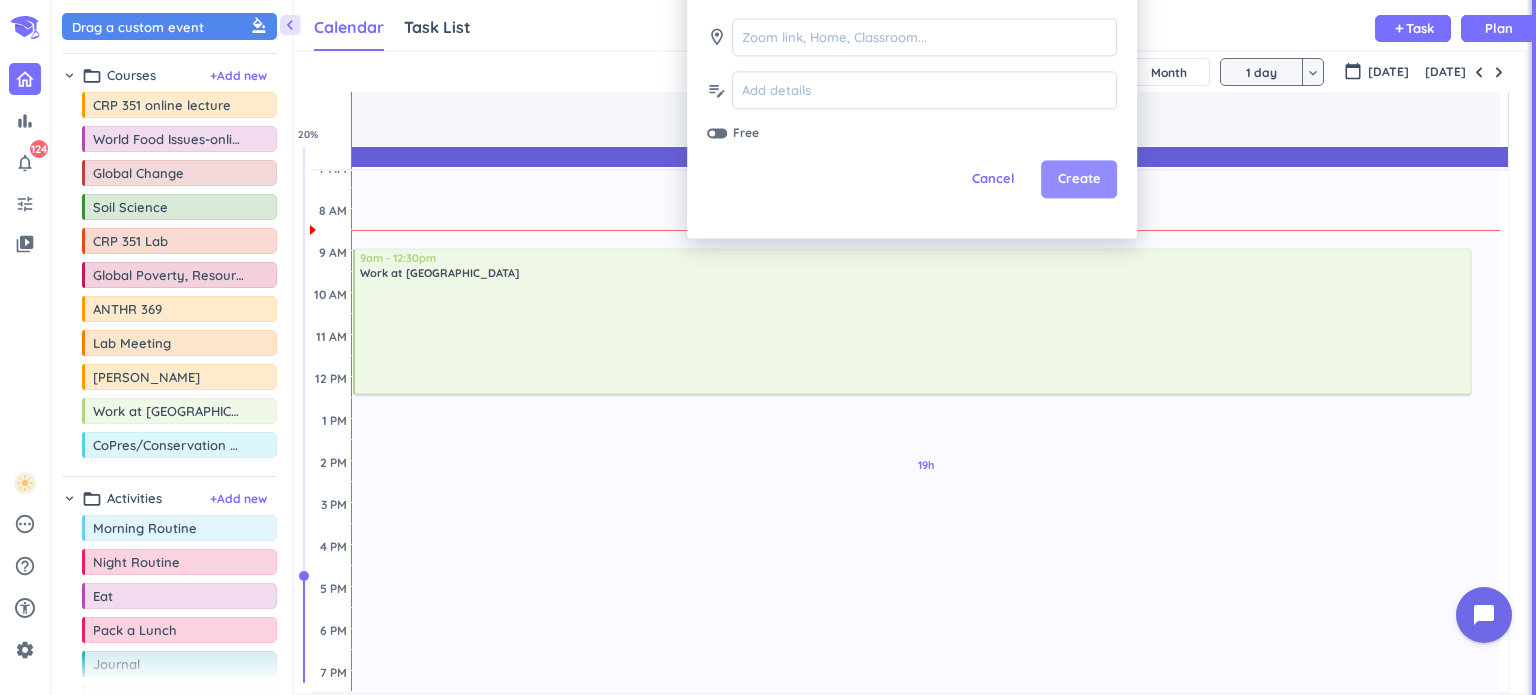 click on "Create" at bounding box center [1079, 180] 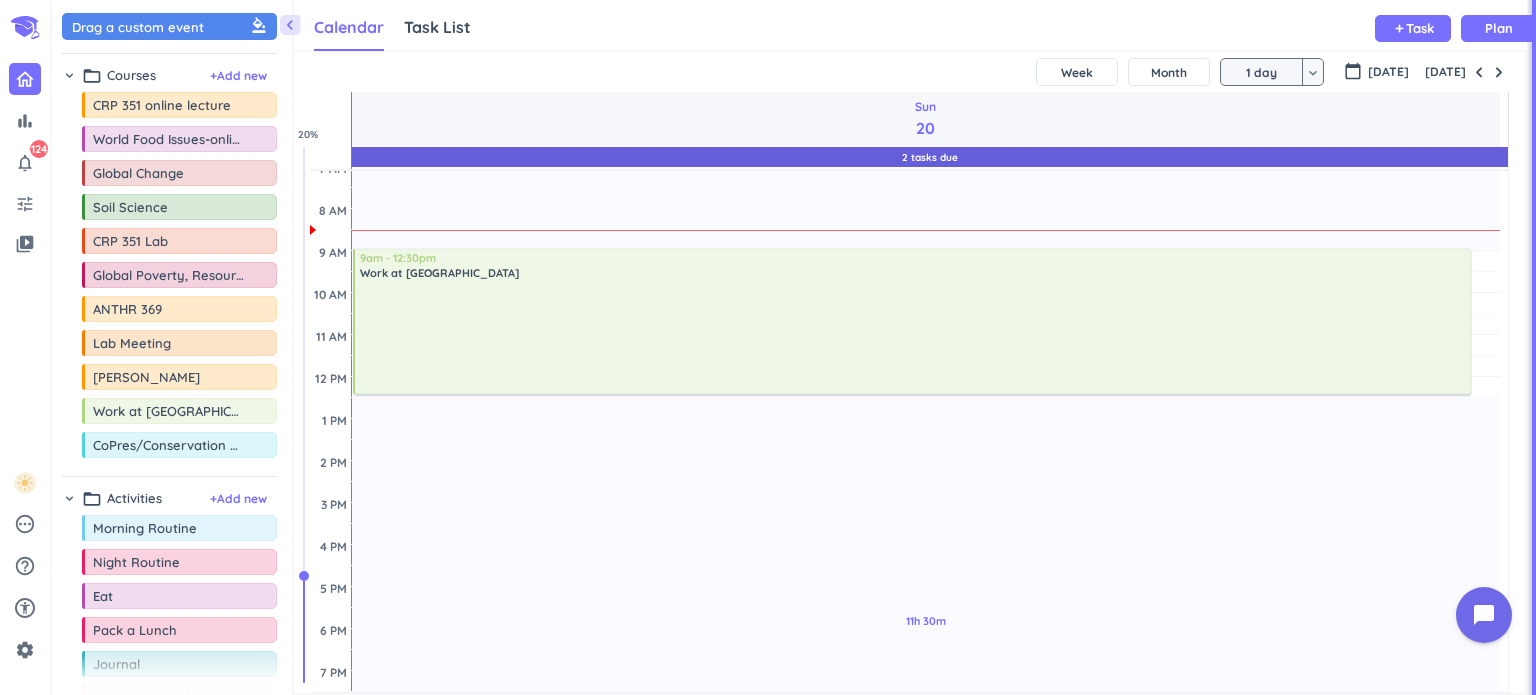 click on "Work at [GEOGRAPHIC_DATA]" at bounding box center [914, 273] 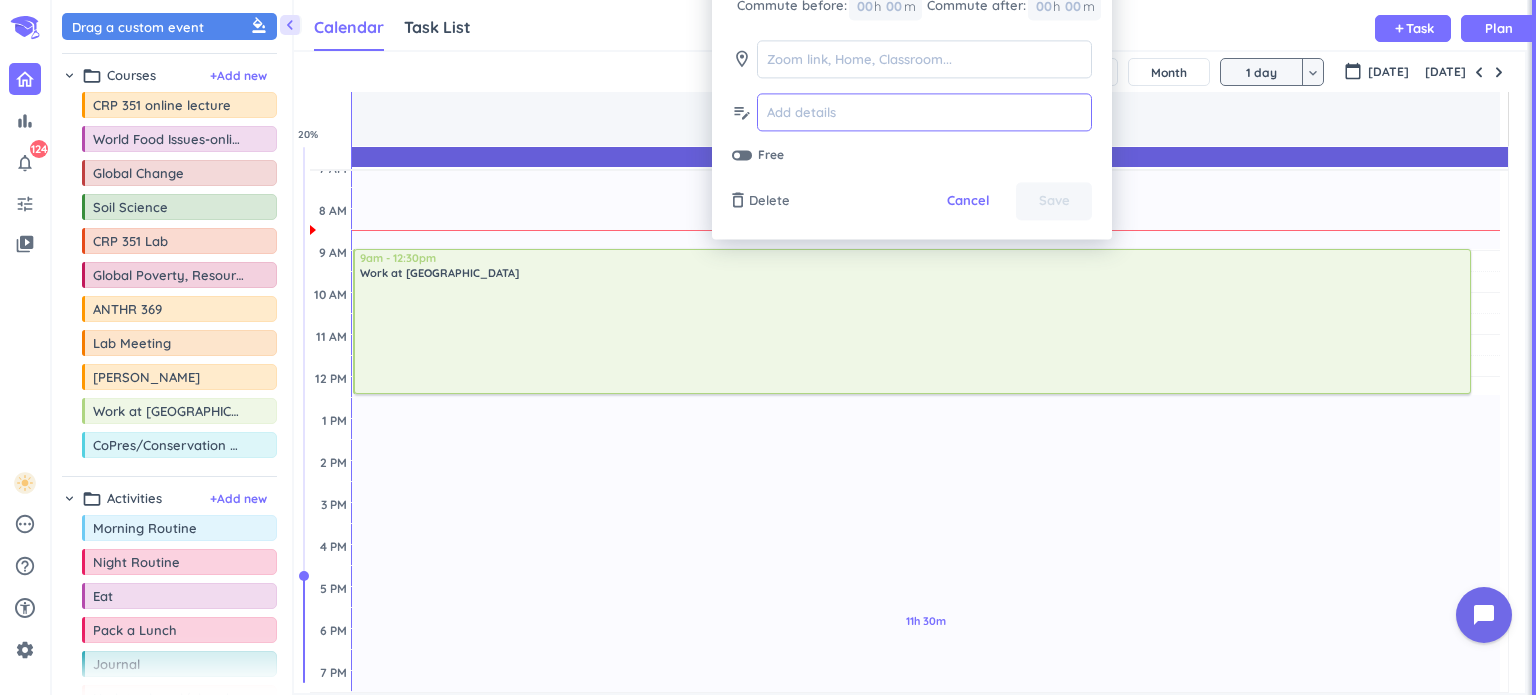 click at bounding box center [924, 112] 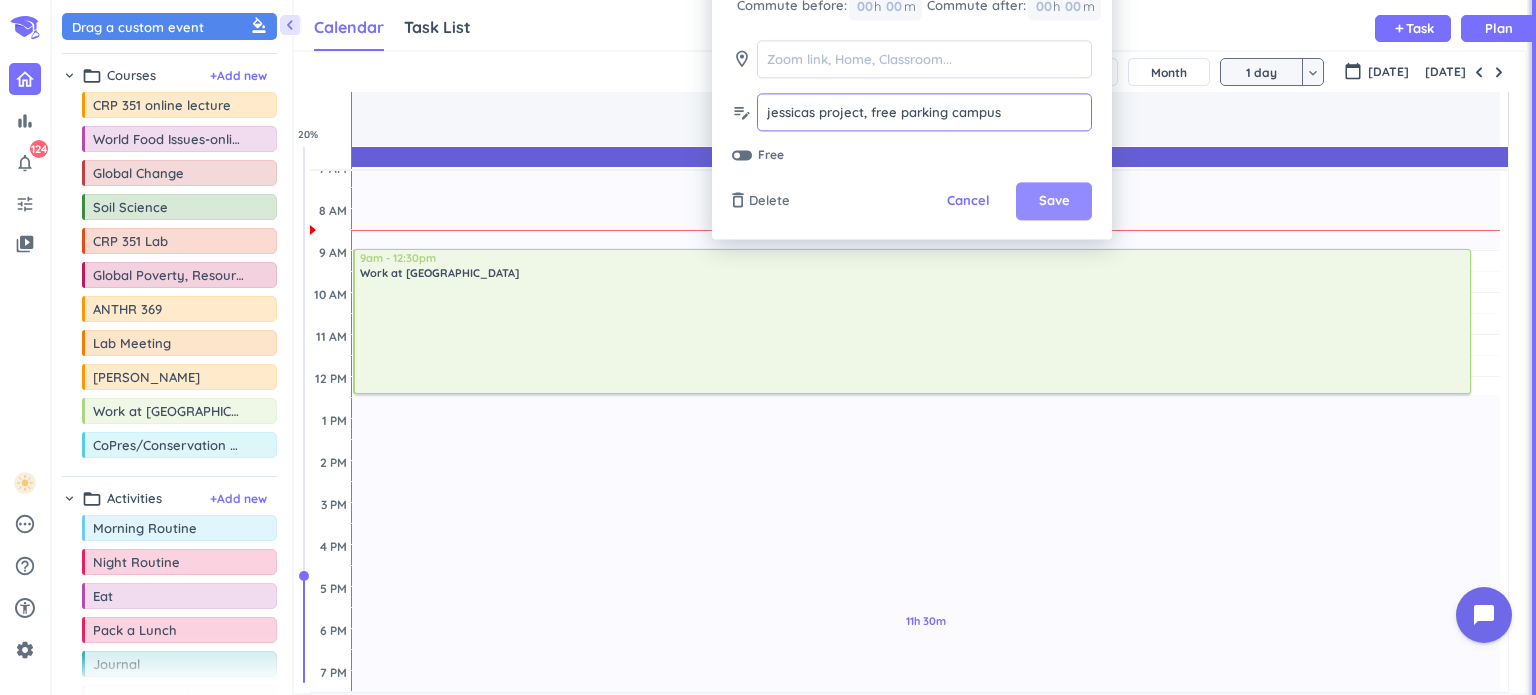 type on "jessicas project, free parking campus" 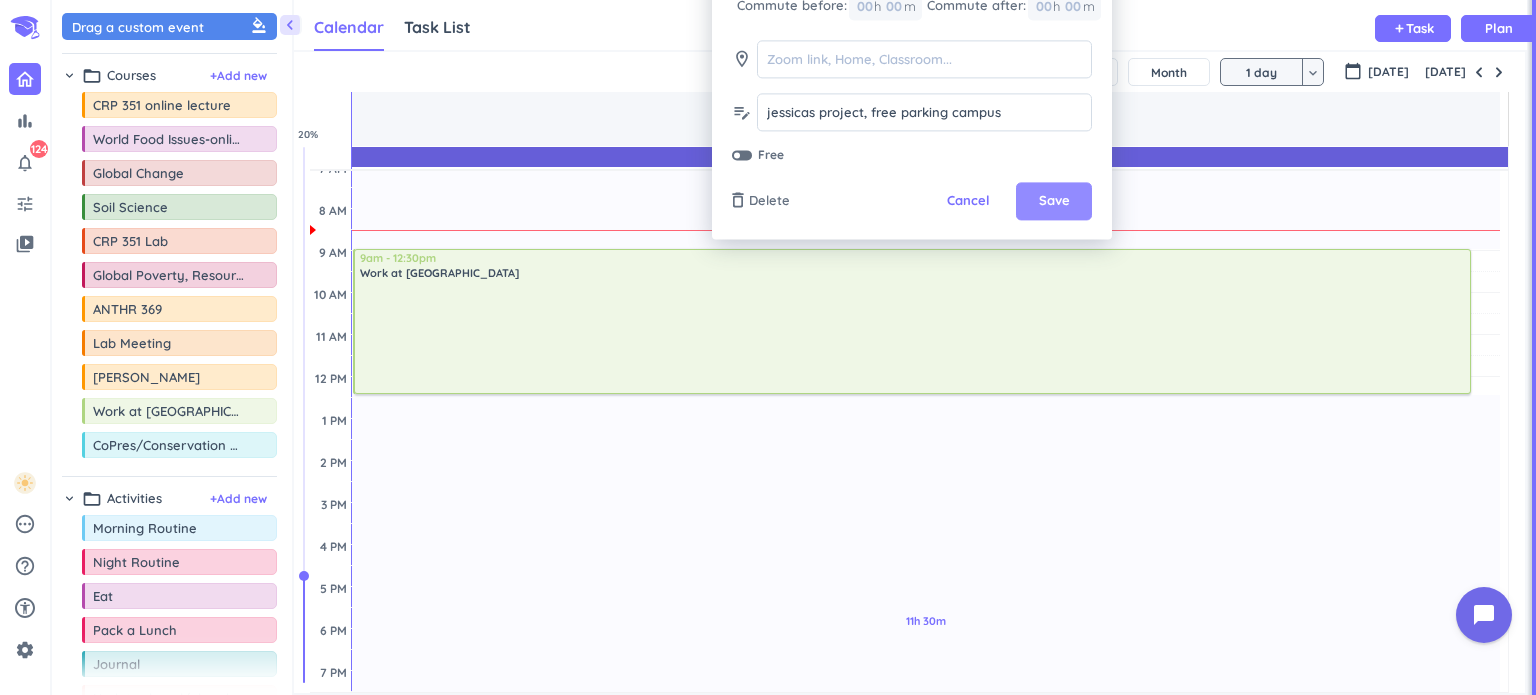 click on "Save" at bounding box center (1054, 202) 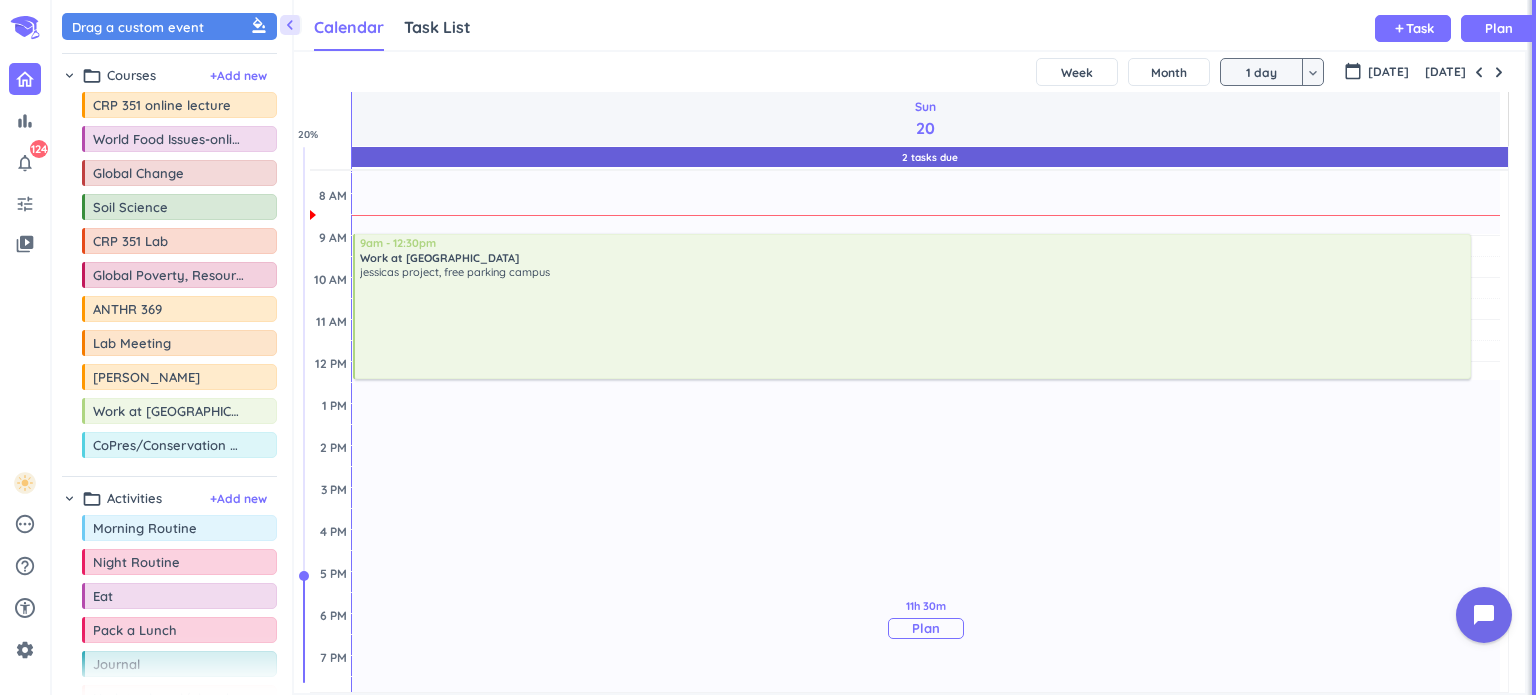 scroll, scrollTop: 141, scrollLeft: 0, axis: vertical 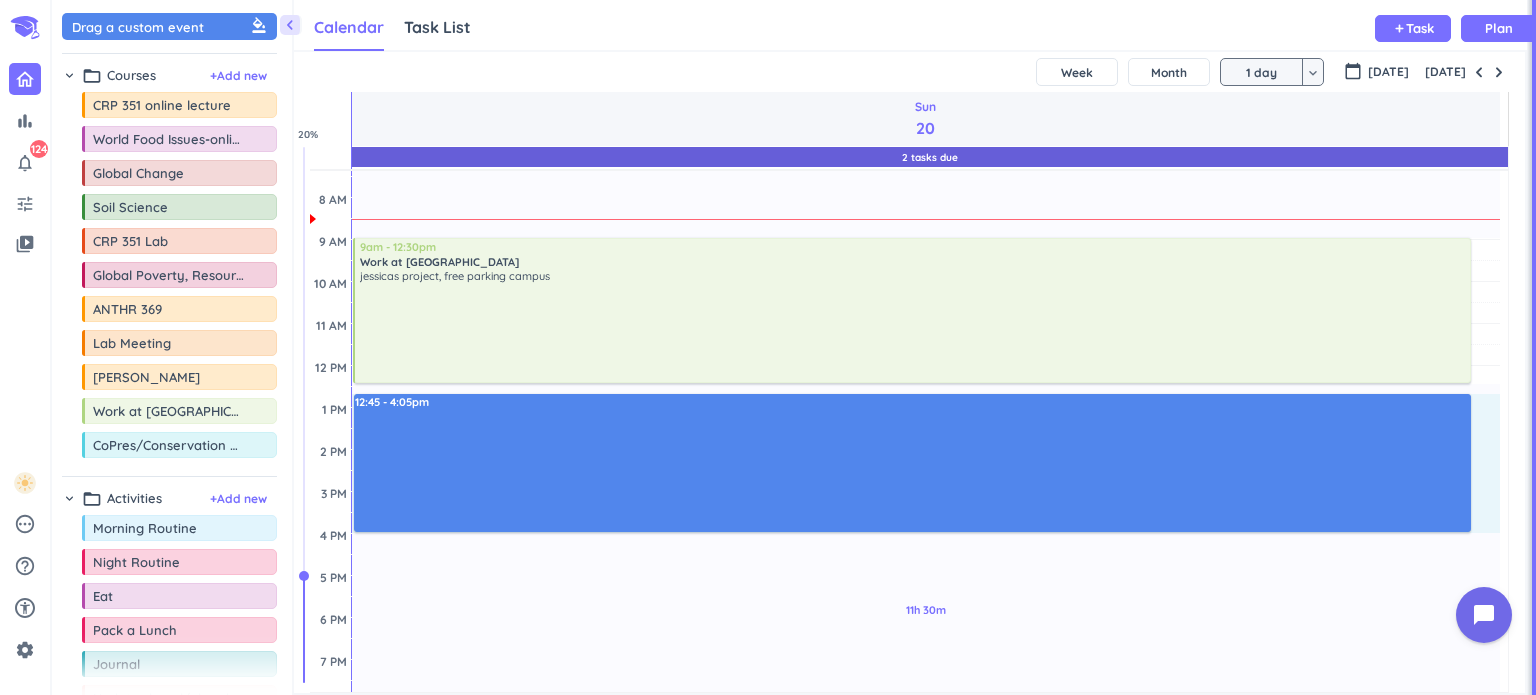 drag, startPoint x: 428, startPoint y: 395, endPoint x: 435, endPoint y: 531, distance: 136.18002 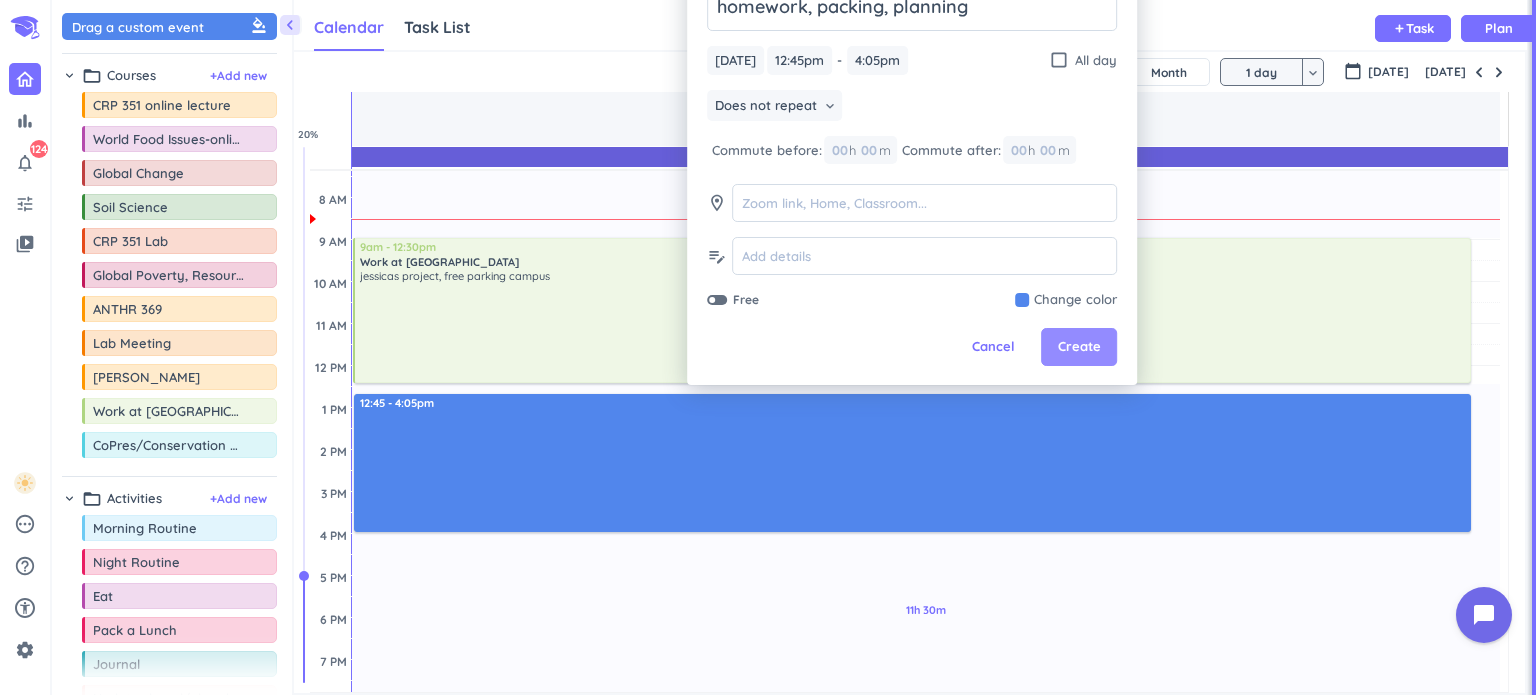 type on "homework, packing, planning" 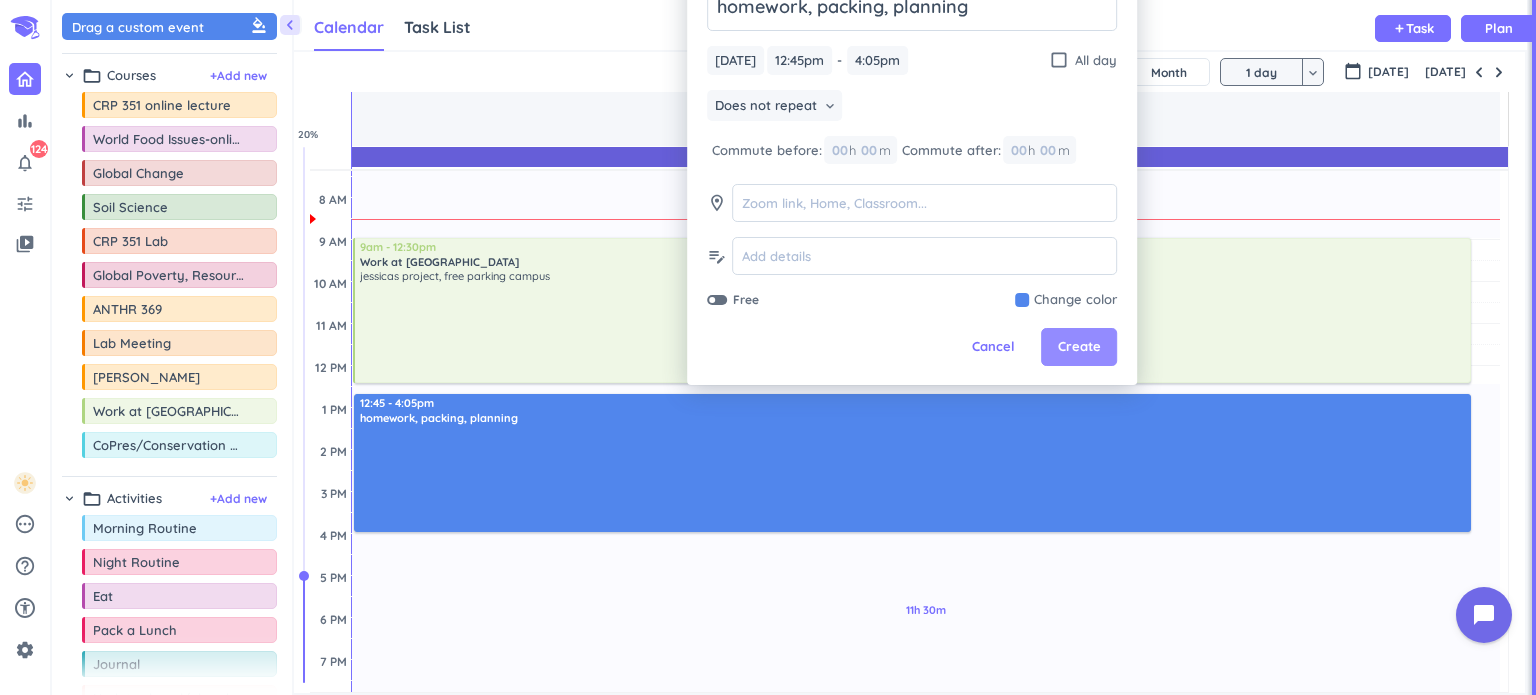 click on "Create" at bounding box center [1079, 347] 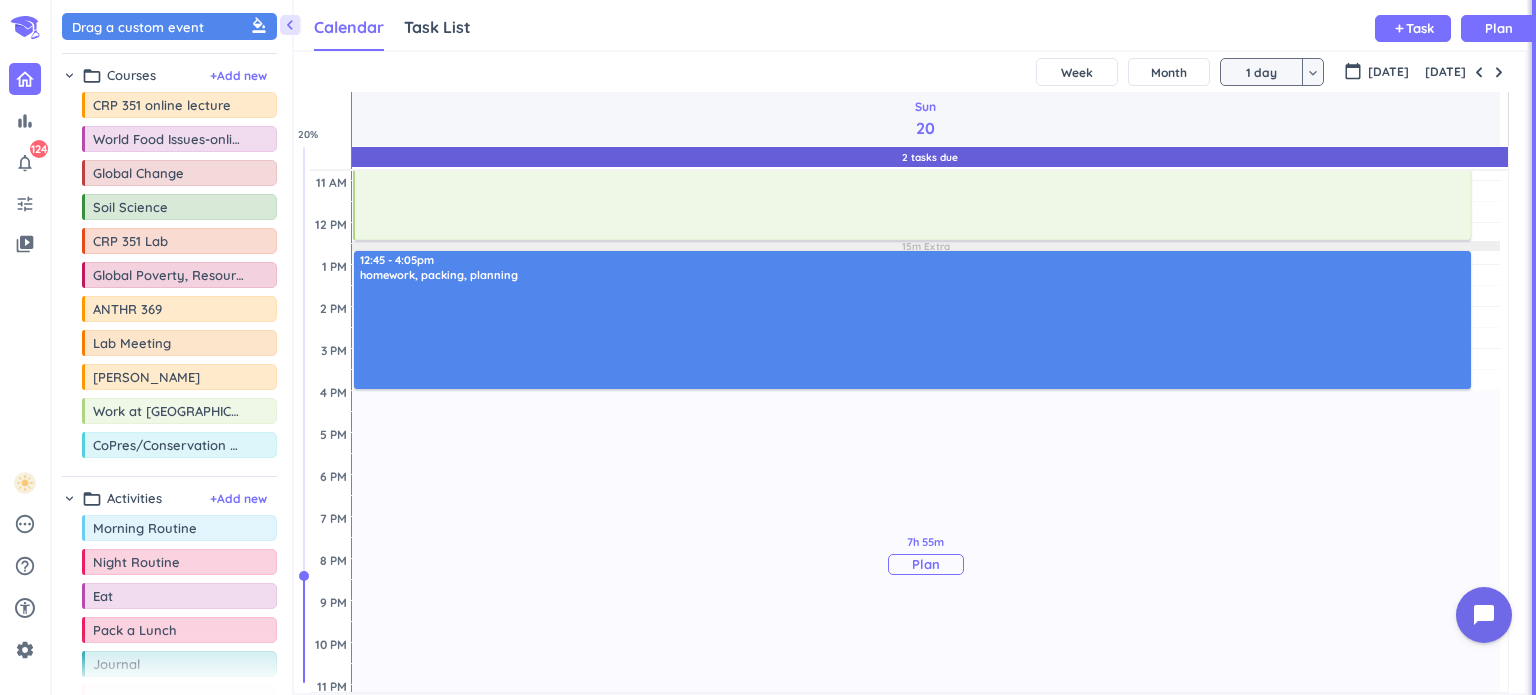 scroll, scrollTop: 285, scrollLeft: 0, axis: vertical 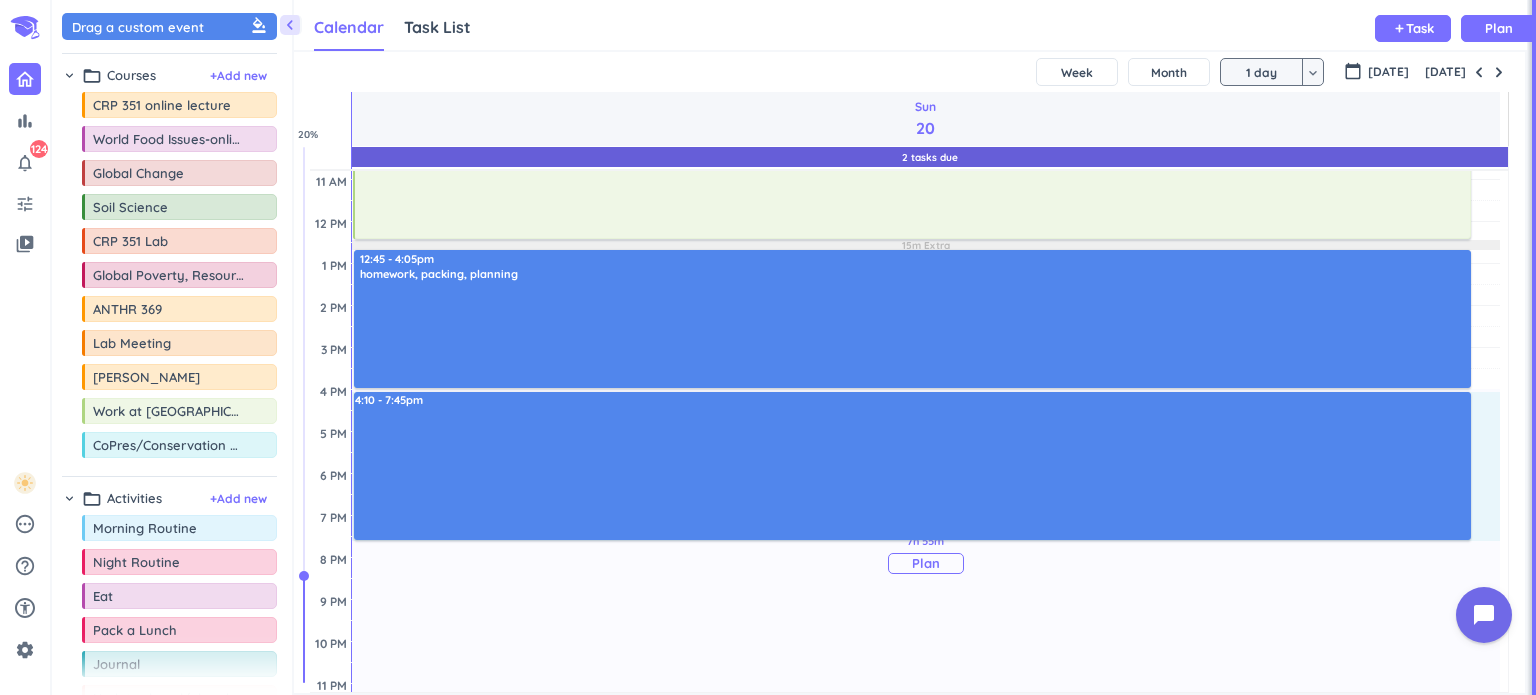 drag, startPoint x: 404, startPoint y: 393, endPoint x: 436, endPoint y: 540, distance: 150.44267 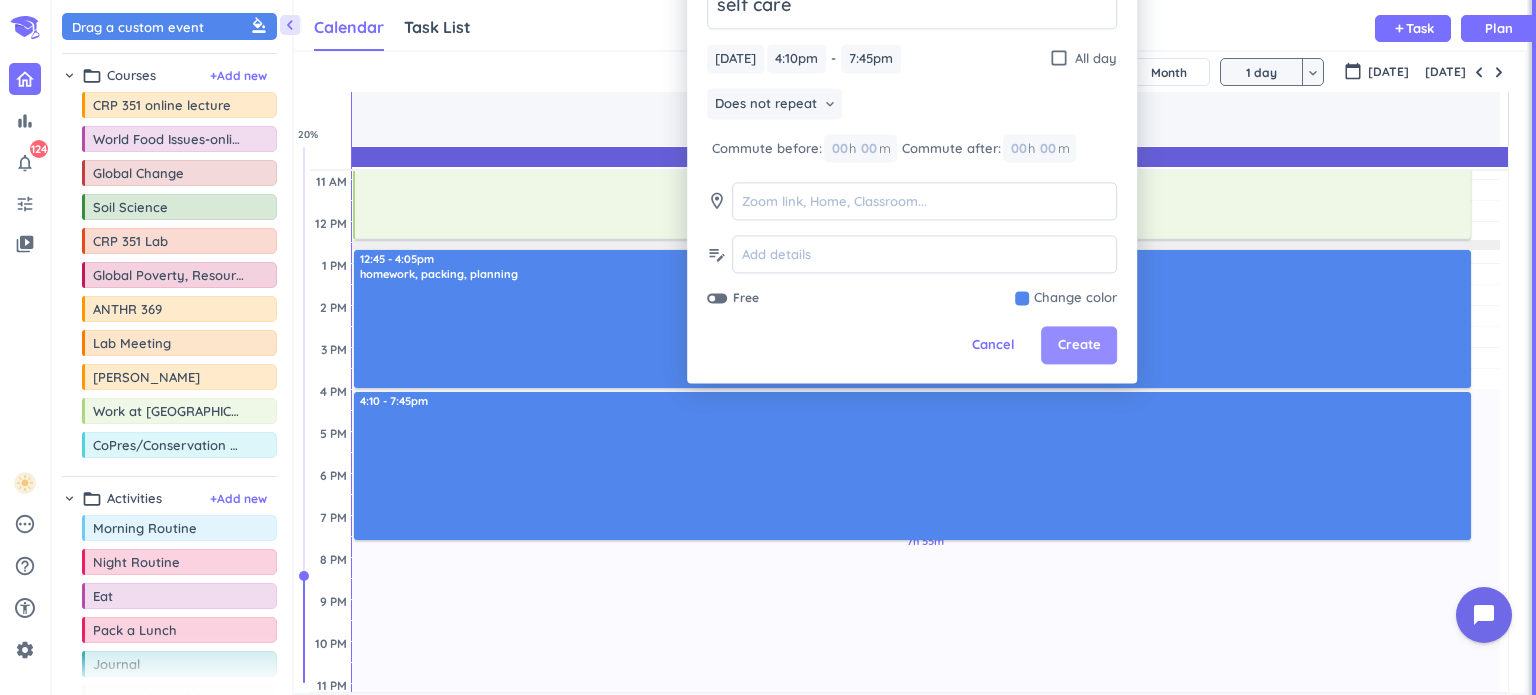 type on "self care" 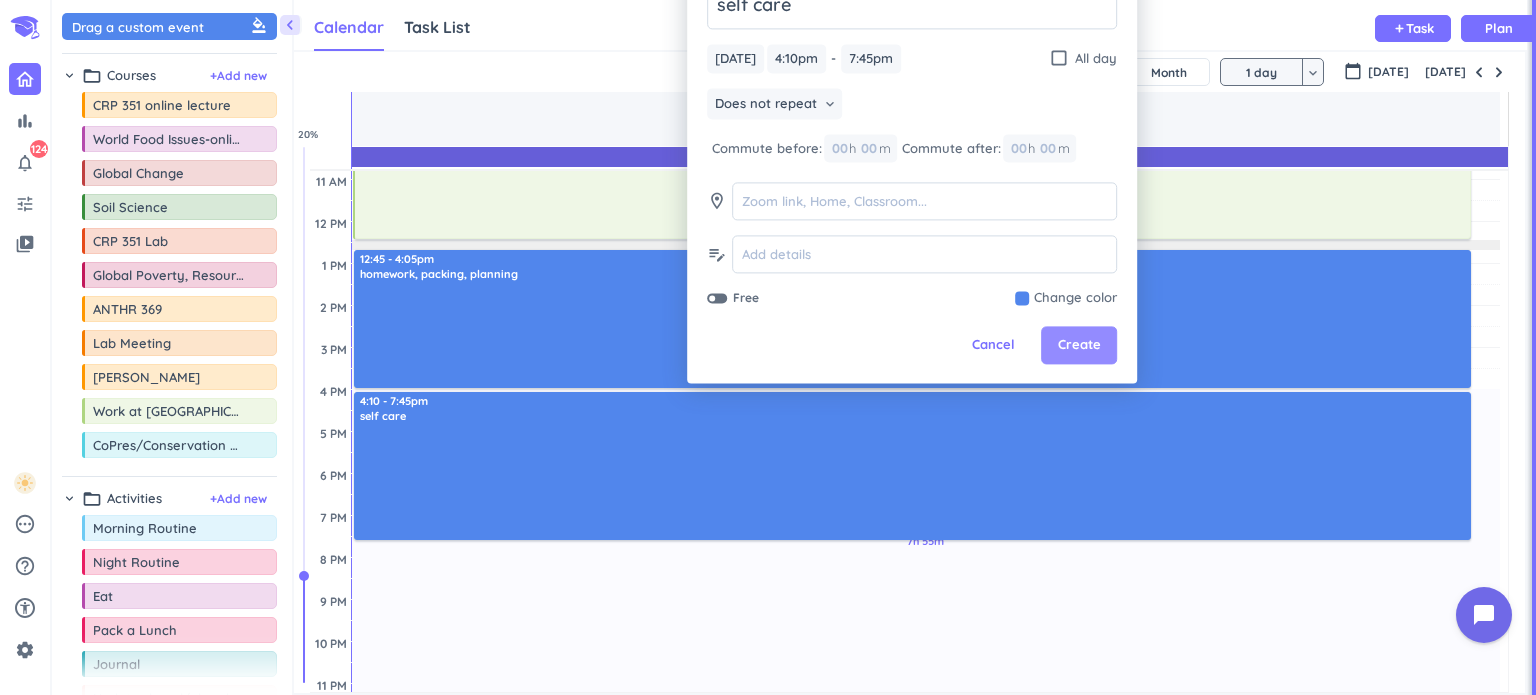 click on "Create" at bounding box center (1079, 346) 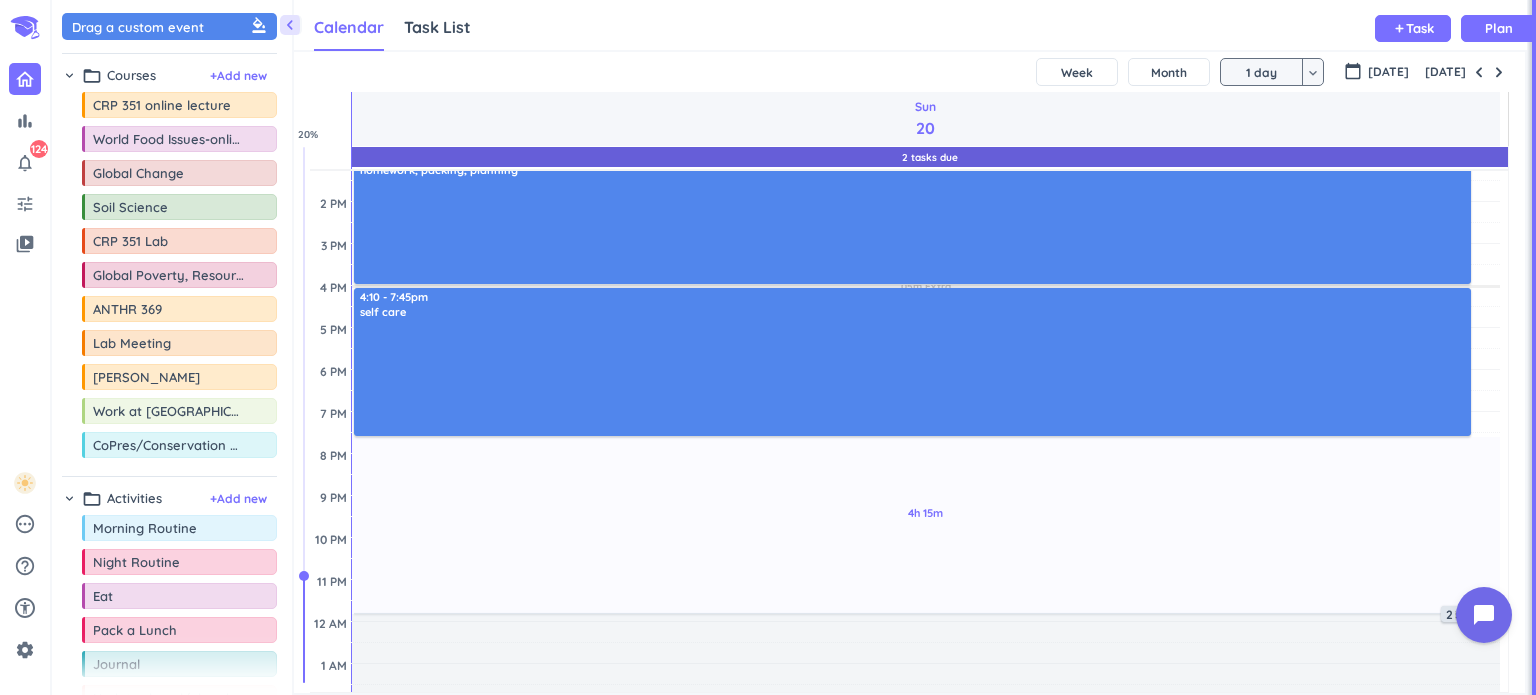scroll, scrollTop: 396, scrollLeft: 0, axis: vertical 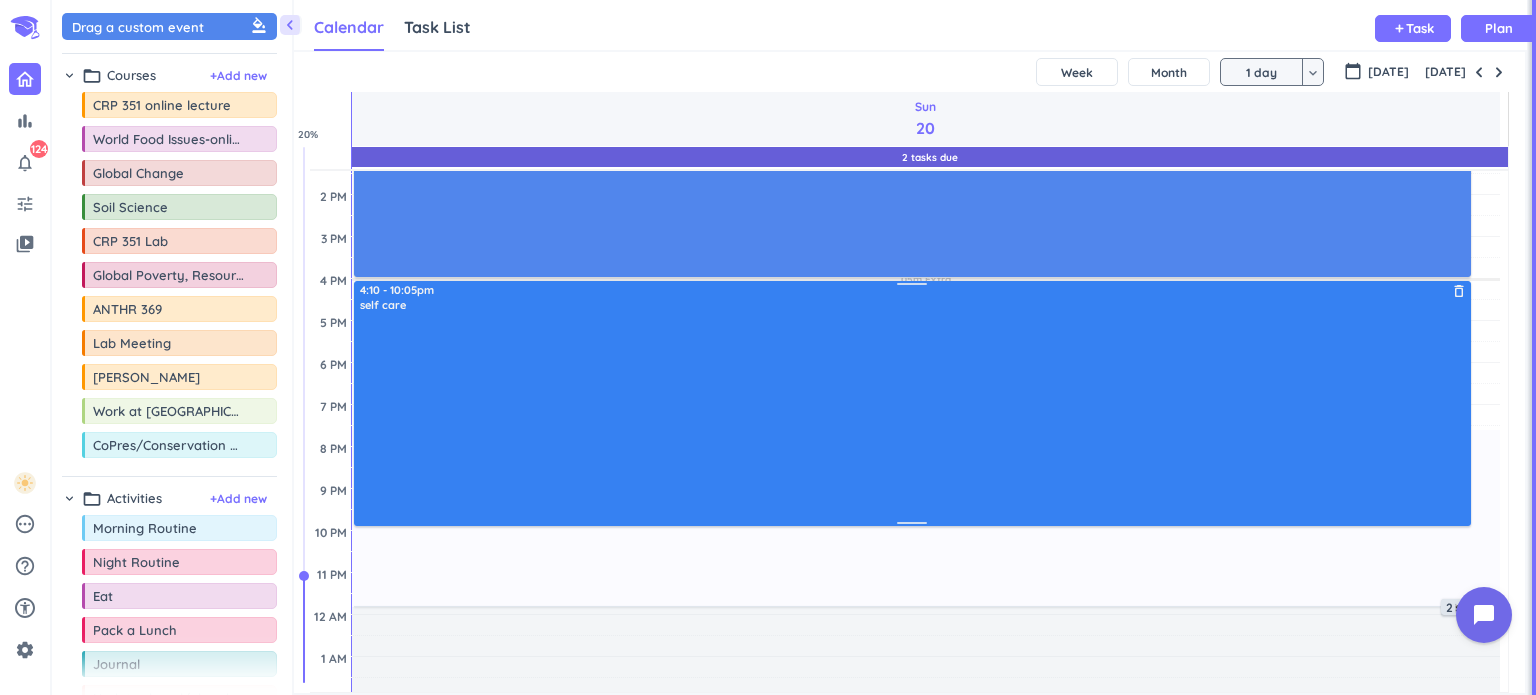 drag, startPoint x: 917, startPoint y: 424, endPoint x: 925, endPoint y: 522, distance: 98.32599 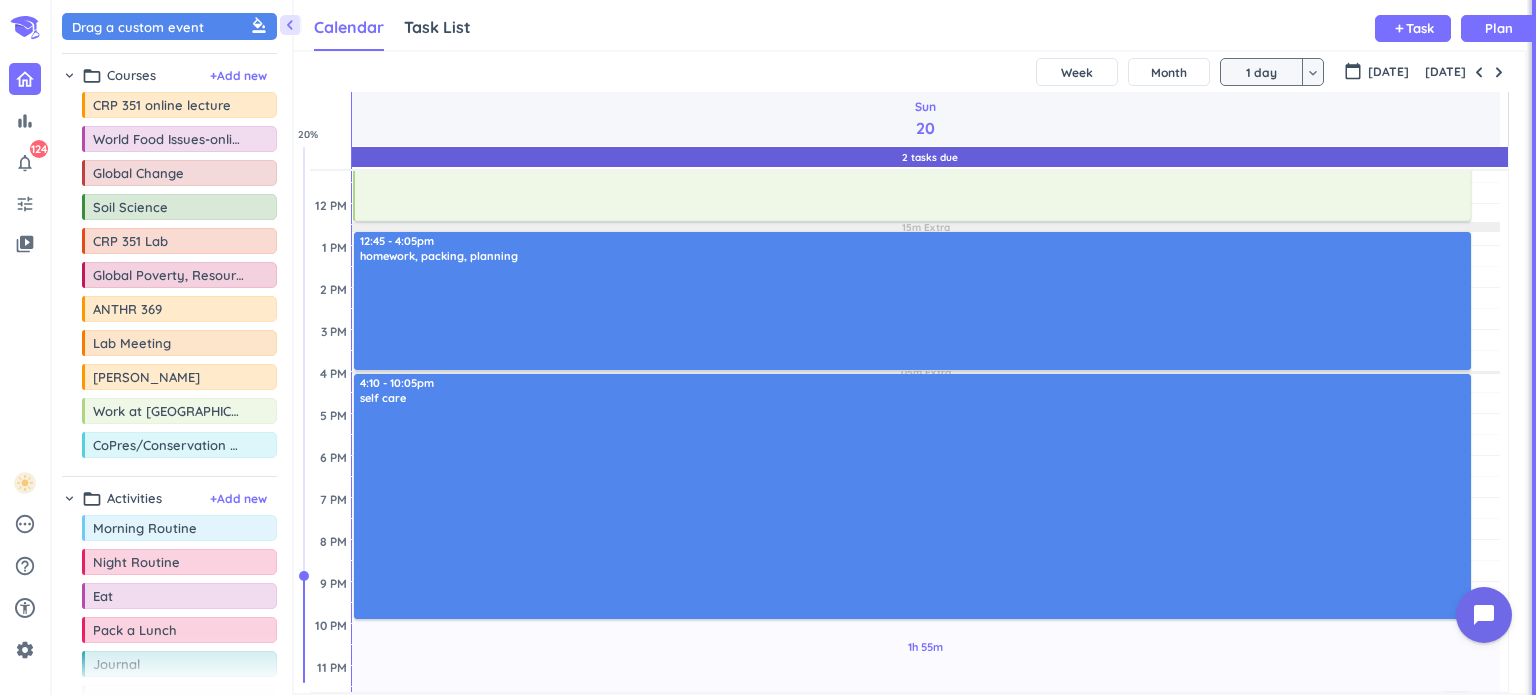 scroll, scrollTop: 288, scrollLeft: 0, axis: vertical 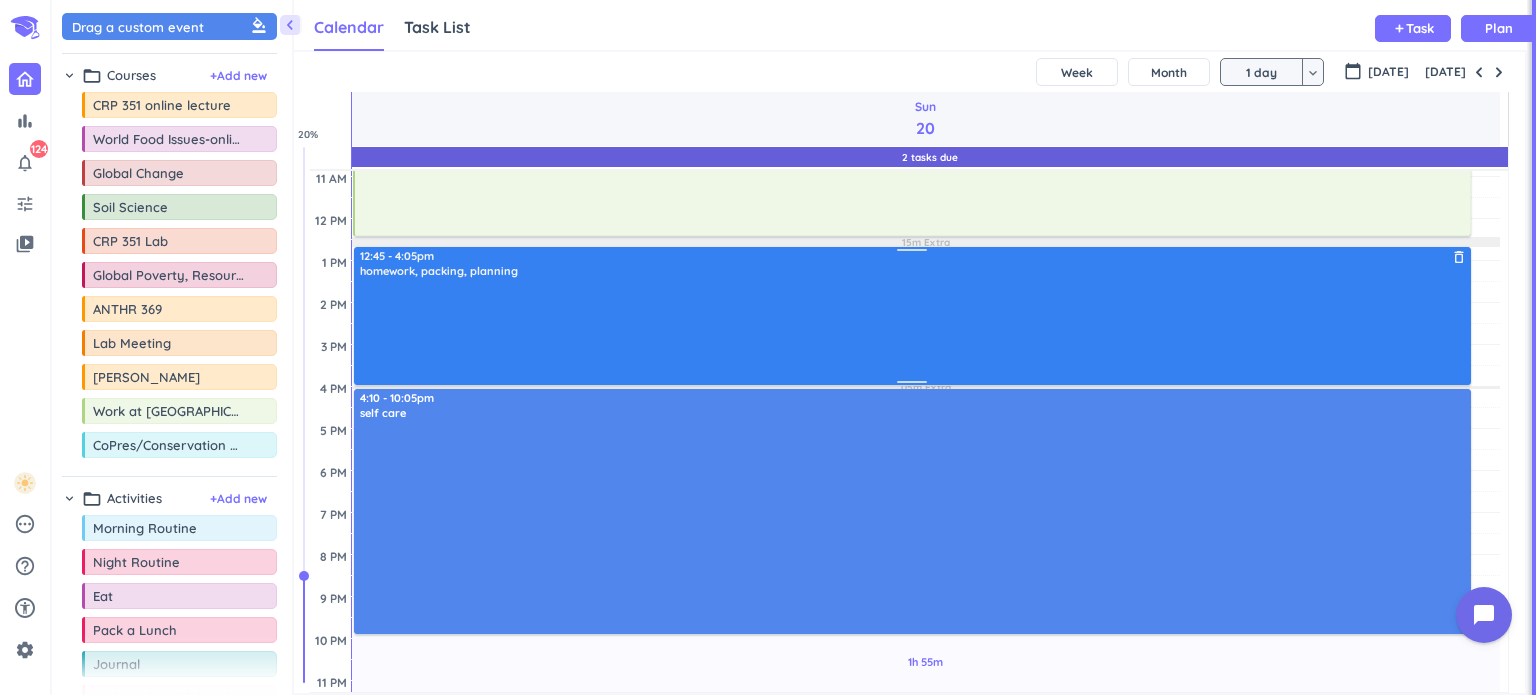 click at bounding box center (914, 330) 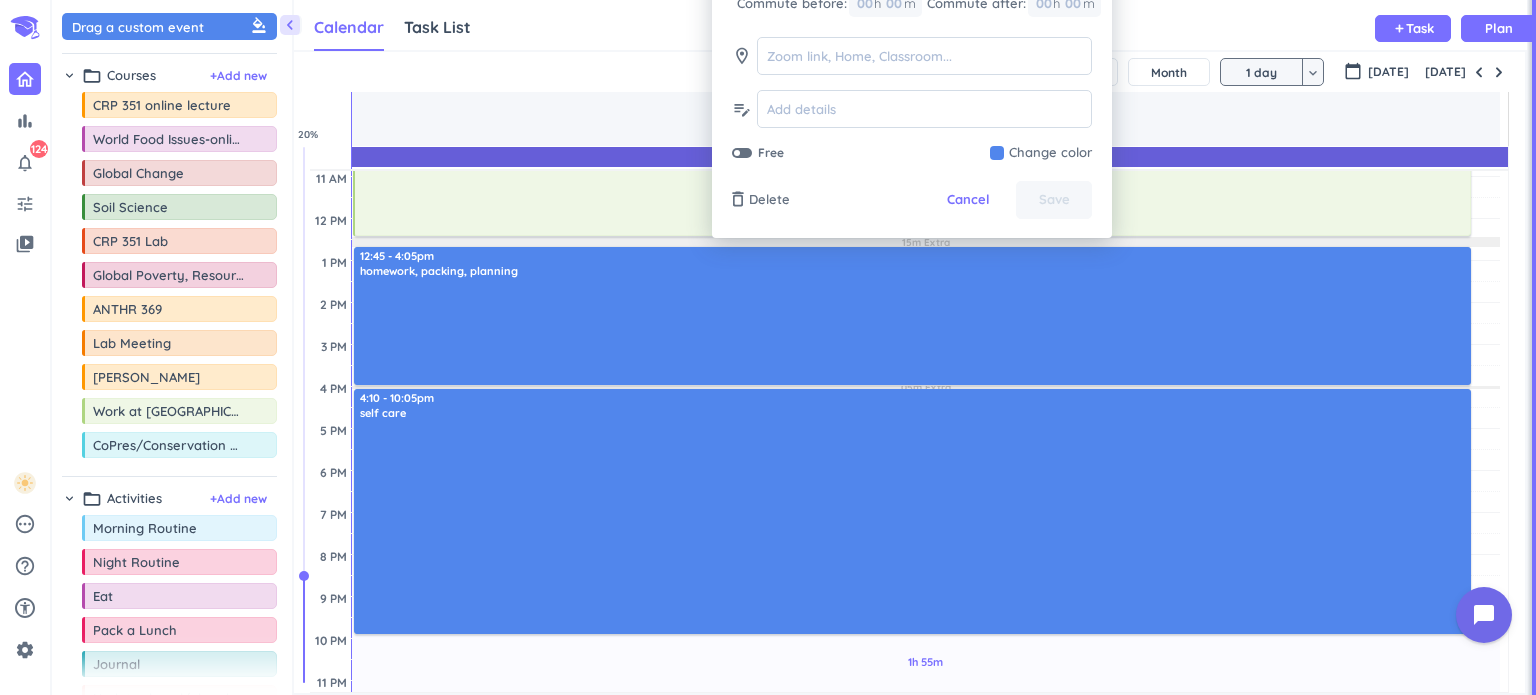 click at bounding box center [1041, 153] 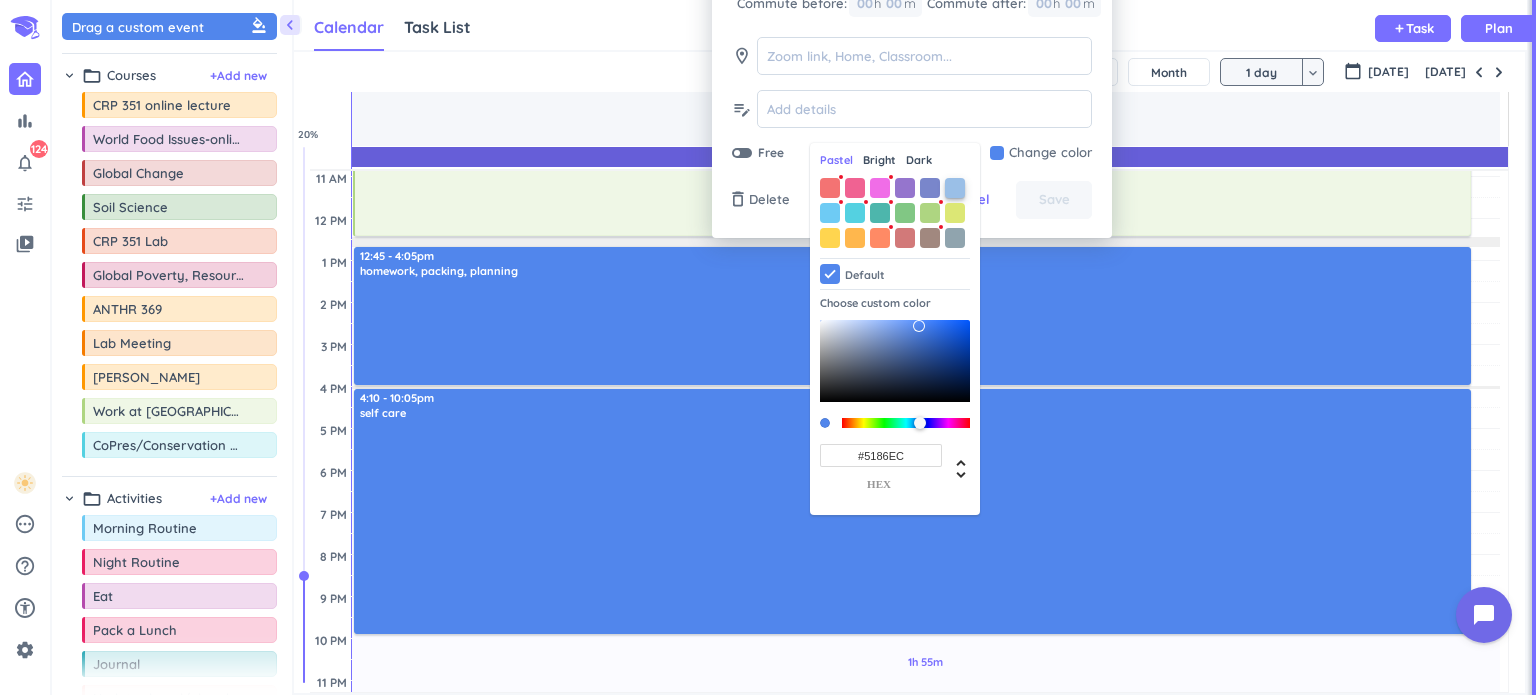 click at bounding box center [955, 188] 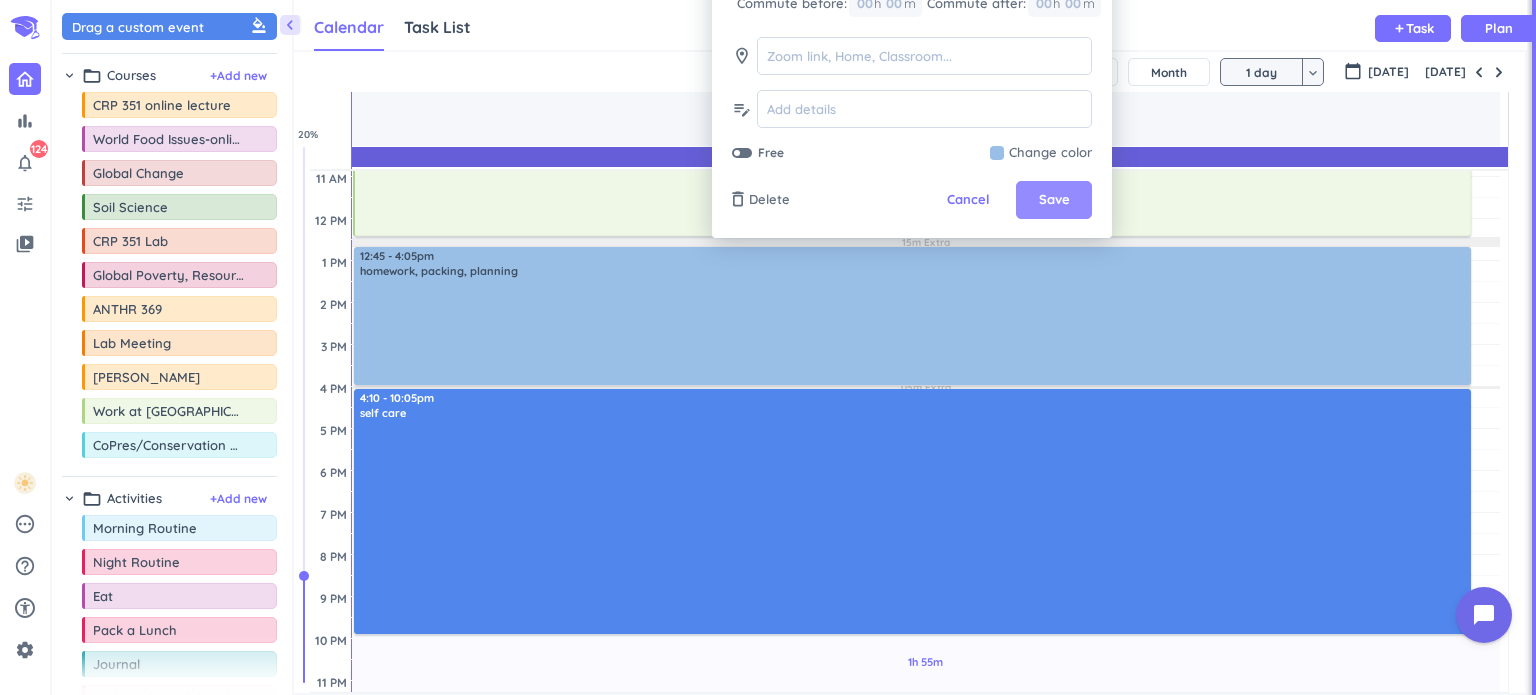click on "Save" at bounding box center [1054, 200] 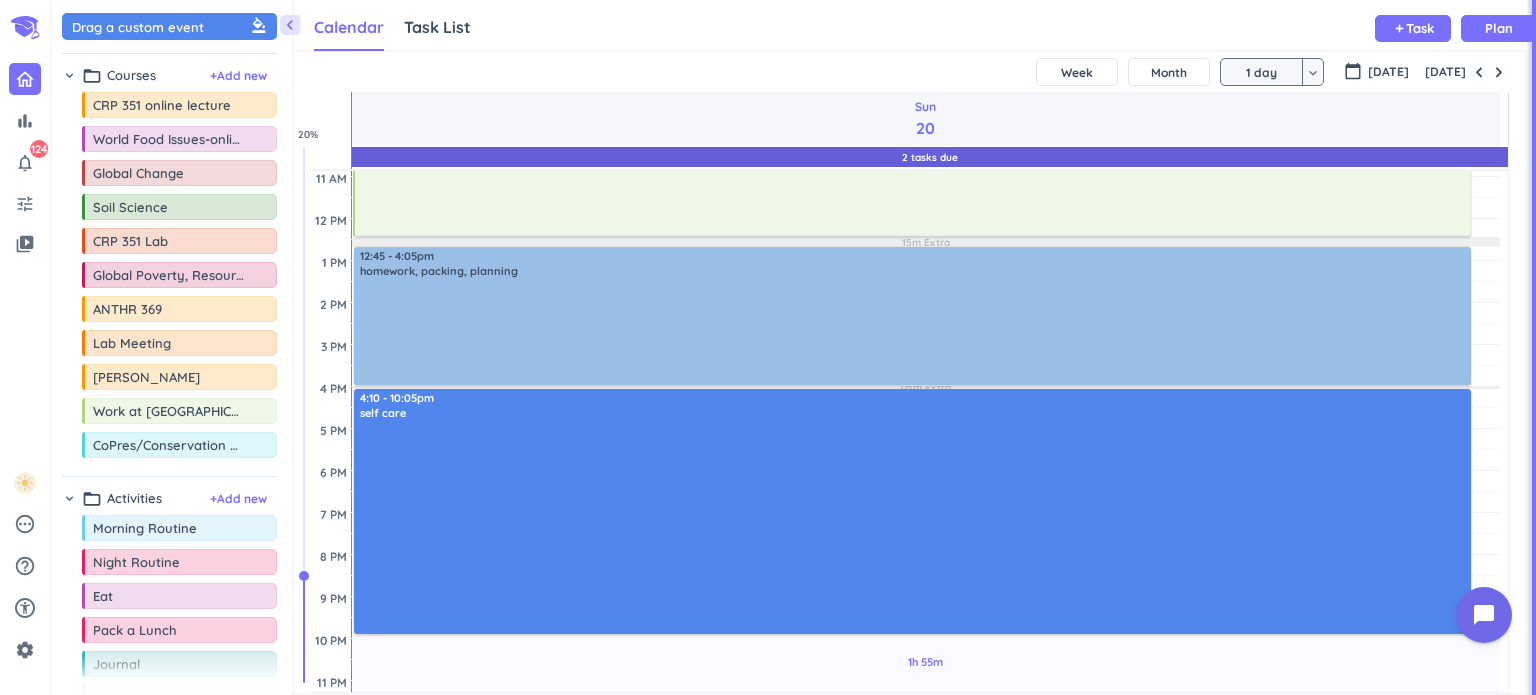 click on "self care" at bounding box center [914, 413] 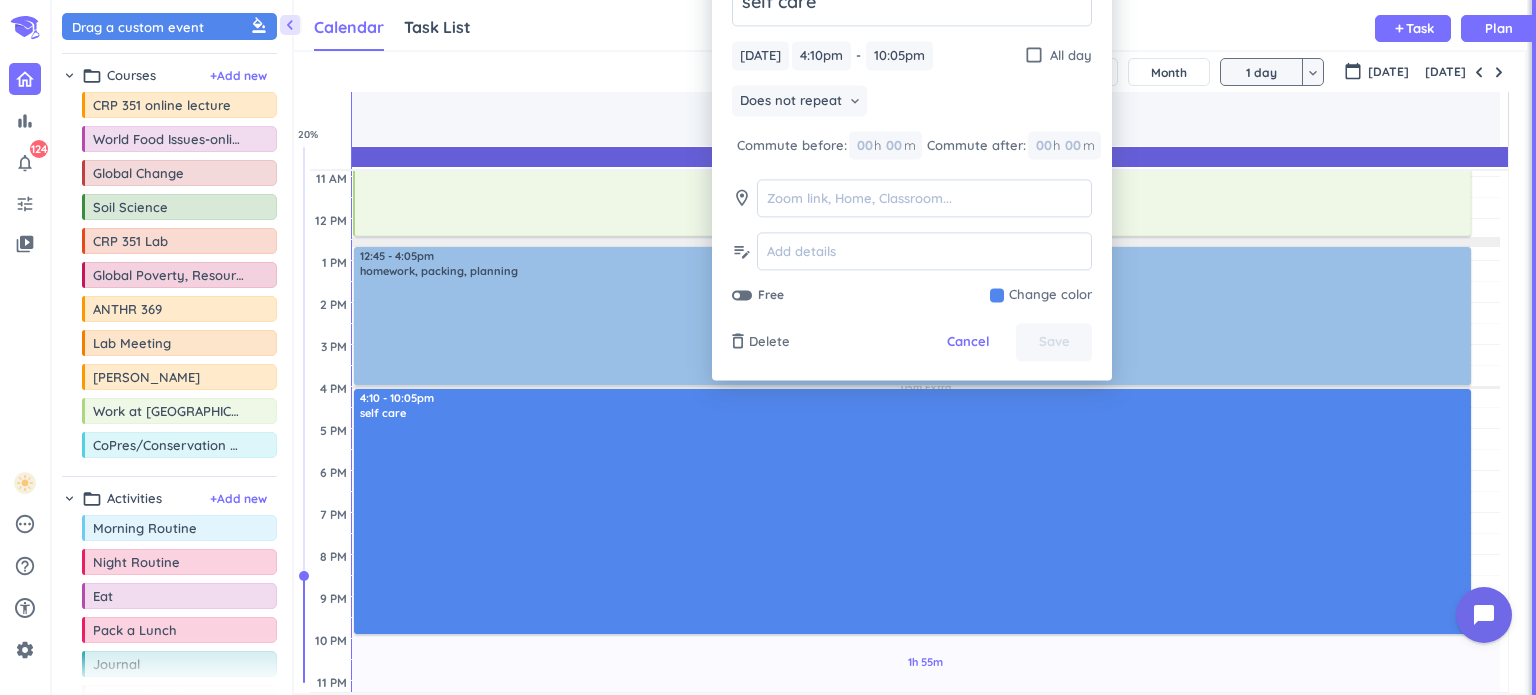 click at bounding box center (1041, 296) 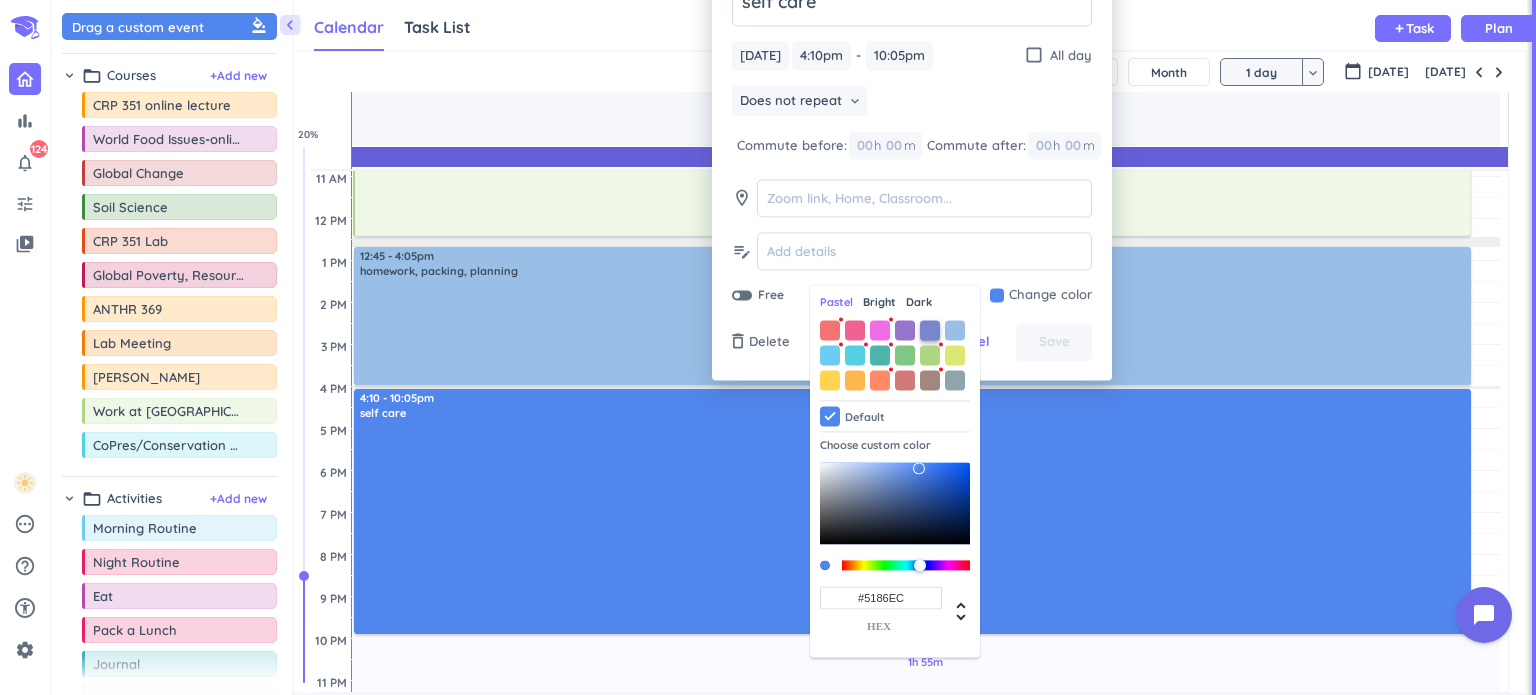 click at bounding box center (930, 330) 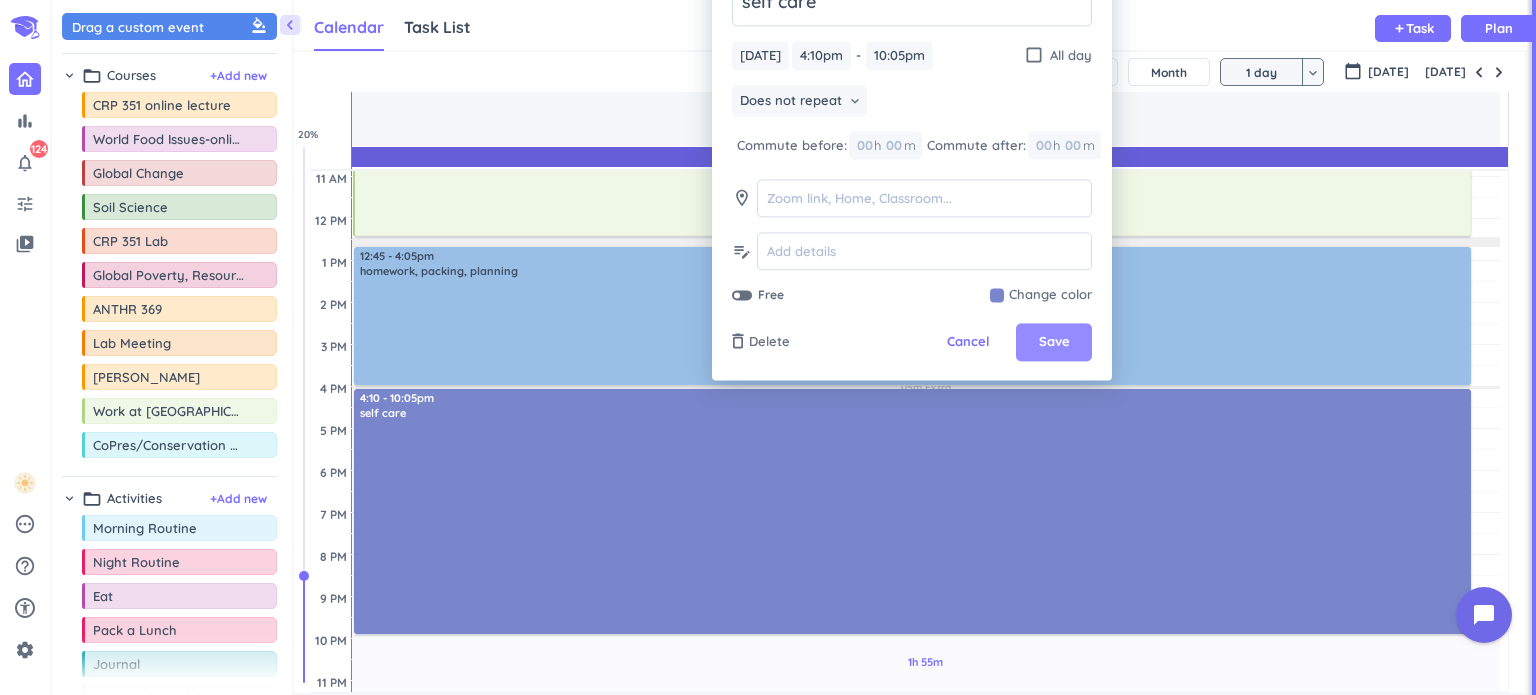 click on "Save" at bounding box center (1054, 343) 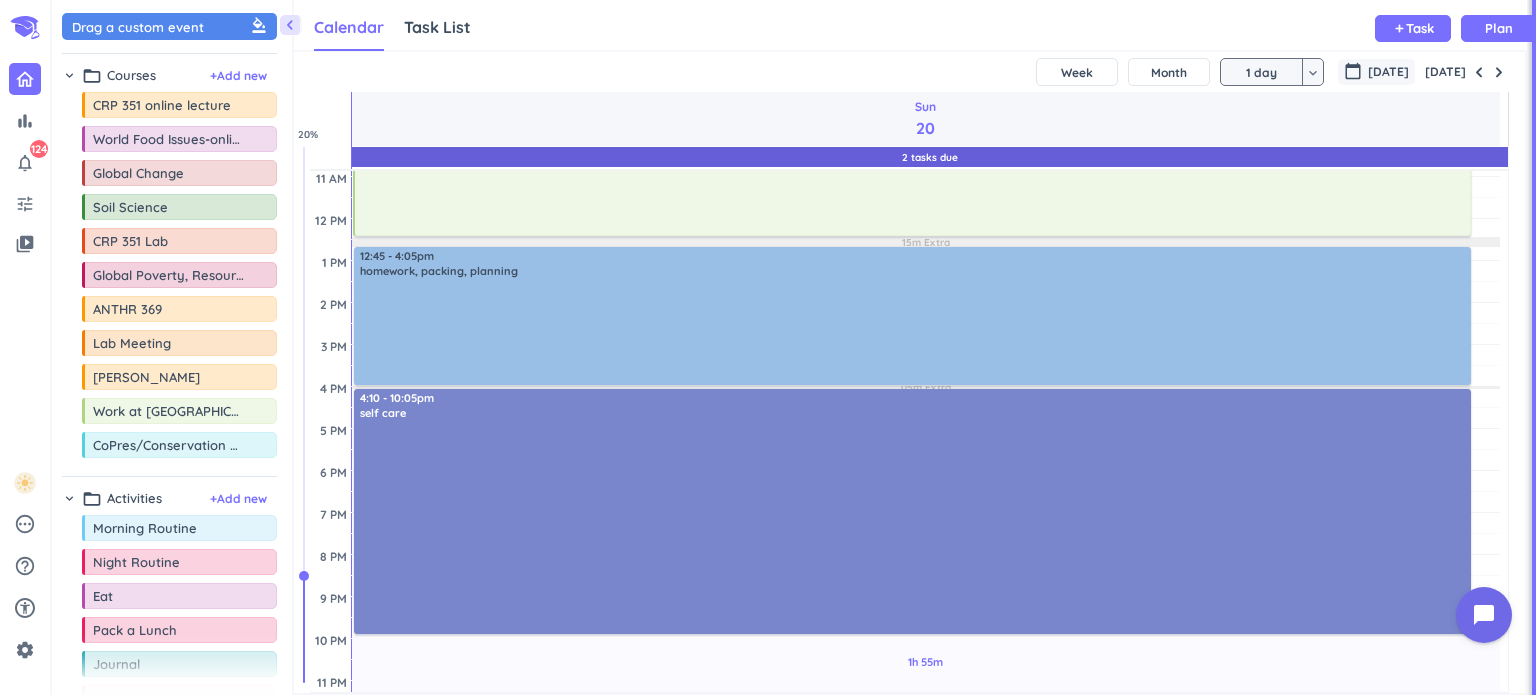 click on "[DATE]" at bounding box center (1388, 72) 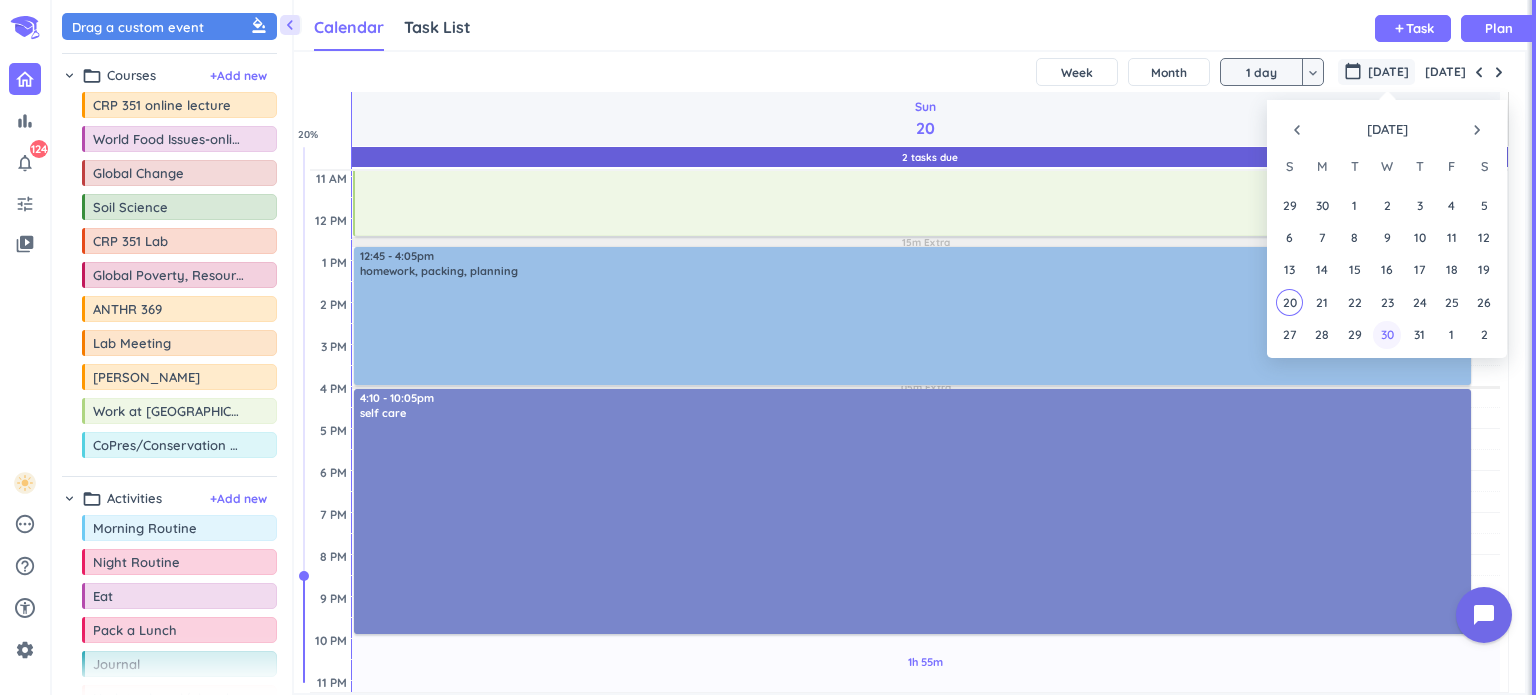 click on "30" at bounding box center [1386, 334] 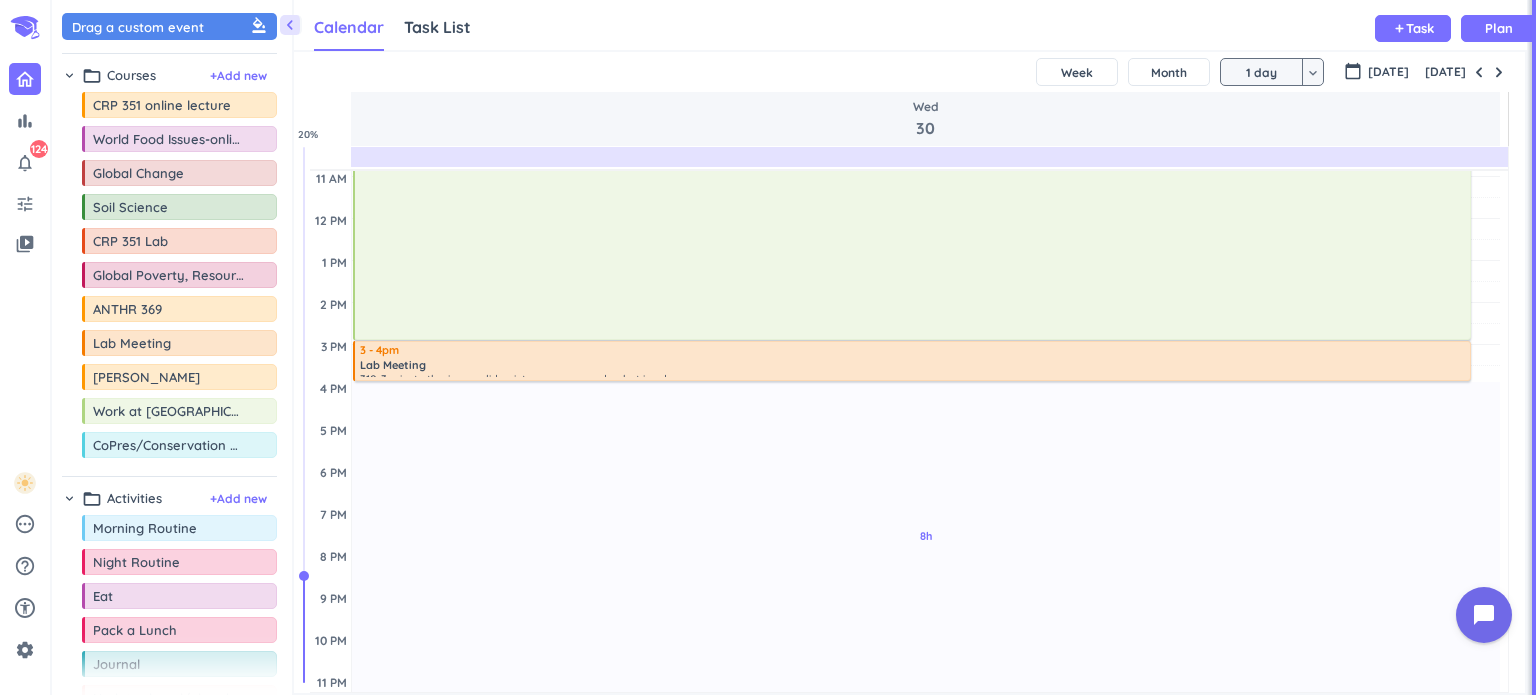 scroll, scrollTop: 188, scrollLeft: 0, axis: vertical 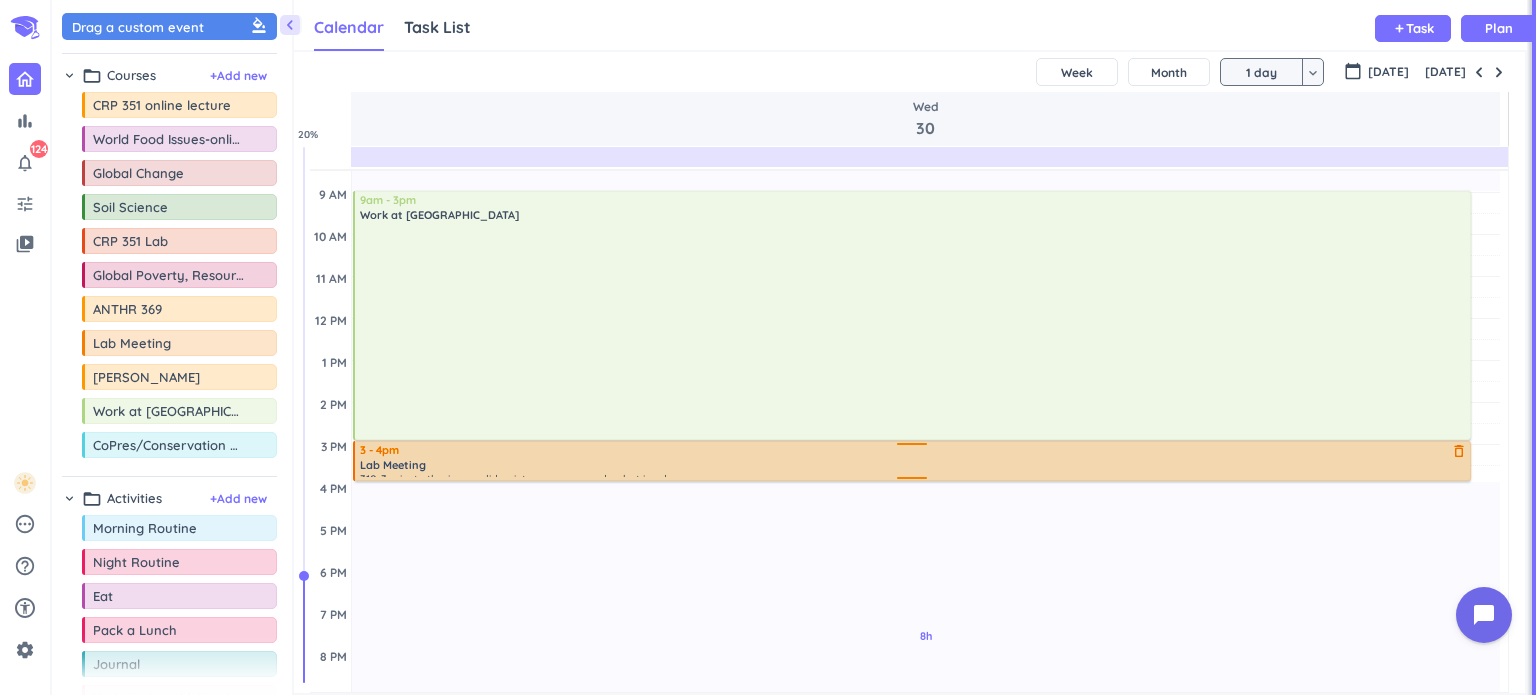 click on "3 - 4pm" at bounding box center (914, 450) 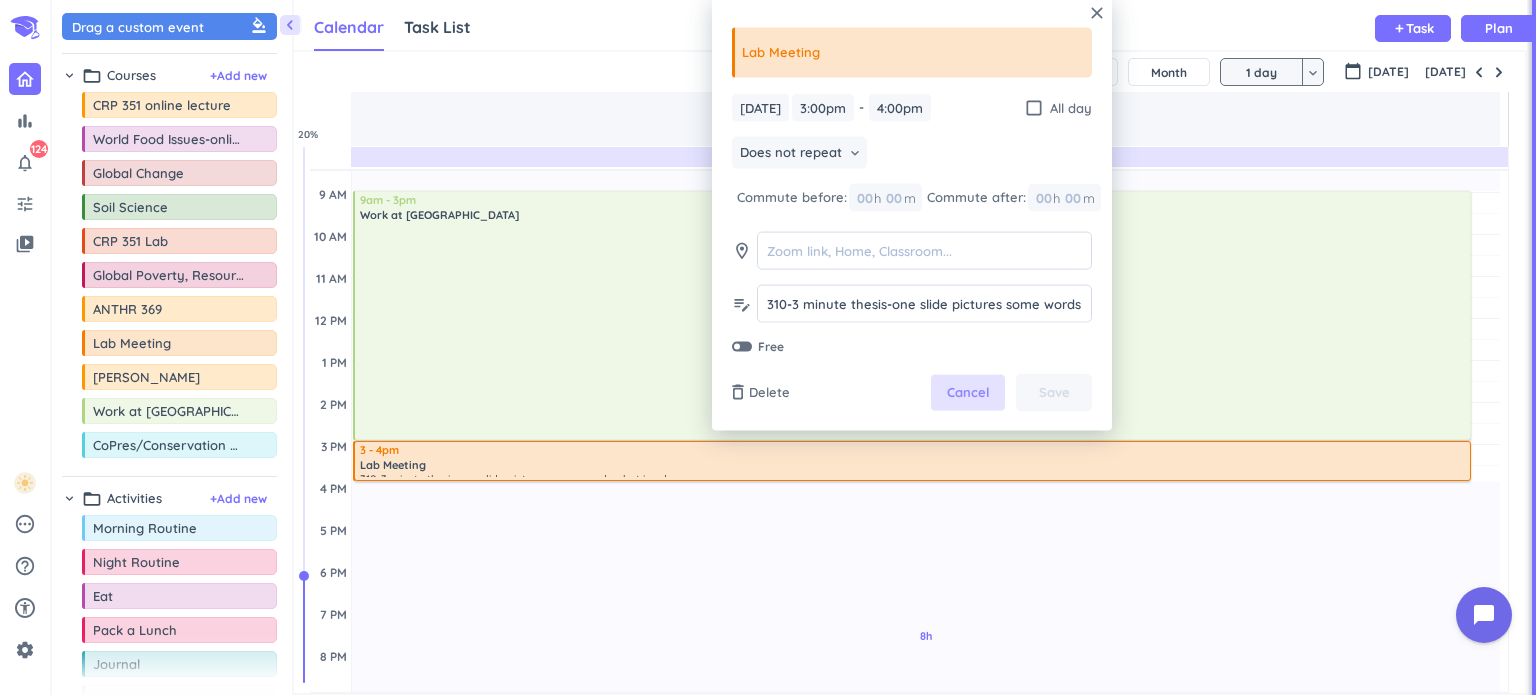 click on "Cancel" at bounding box center [968, 393] 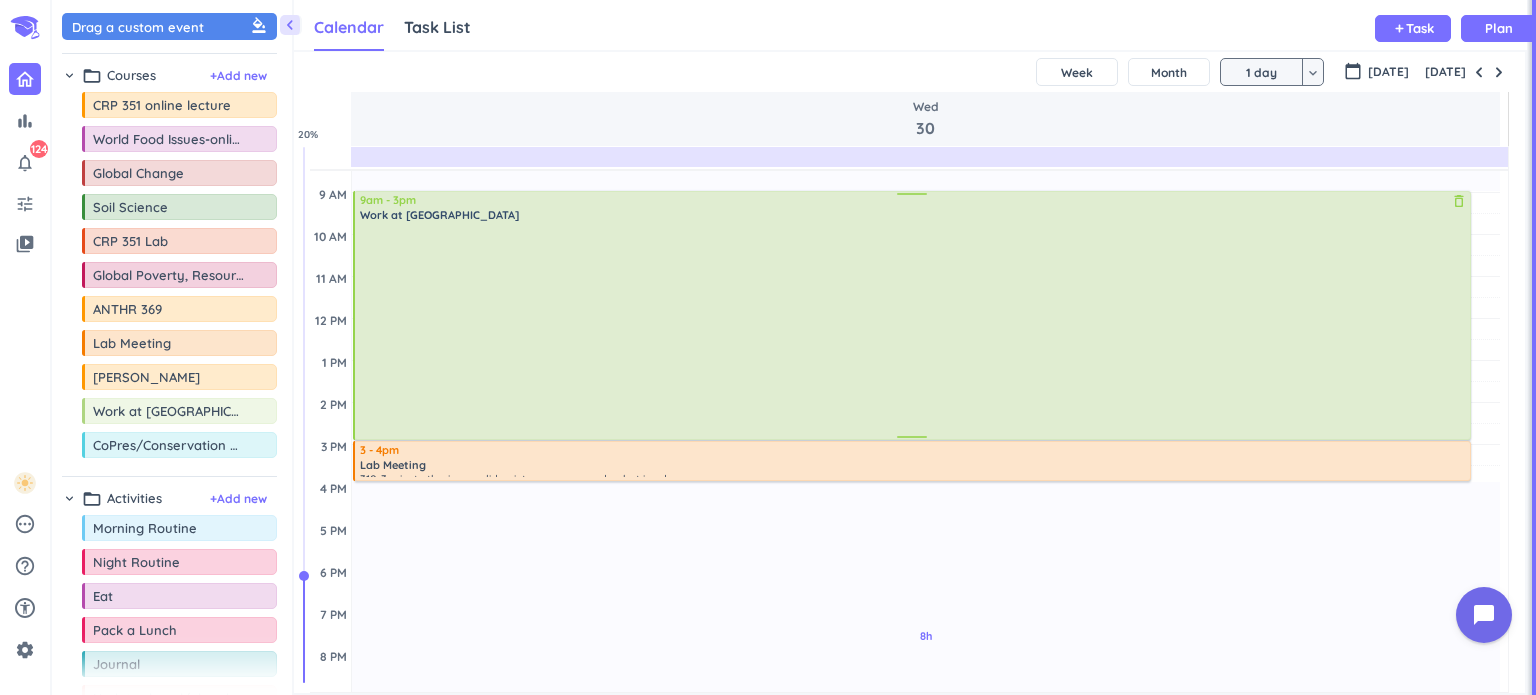 click at bounding box center [914, 330] 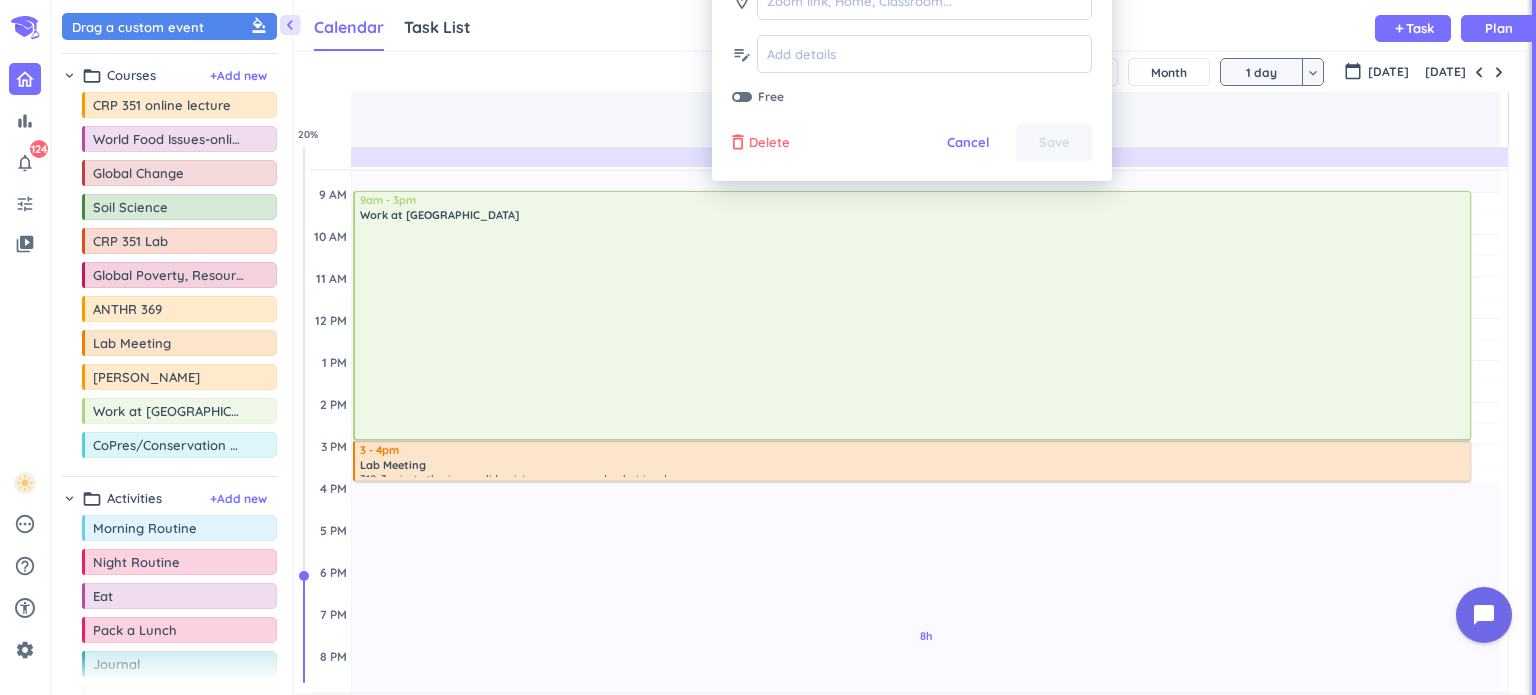 click on "Delete" at bounding box center [769, 143] 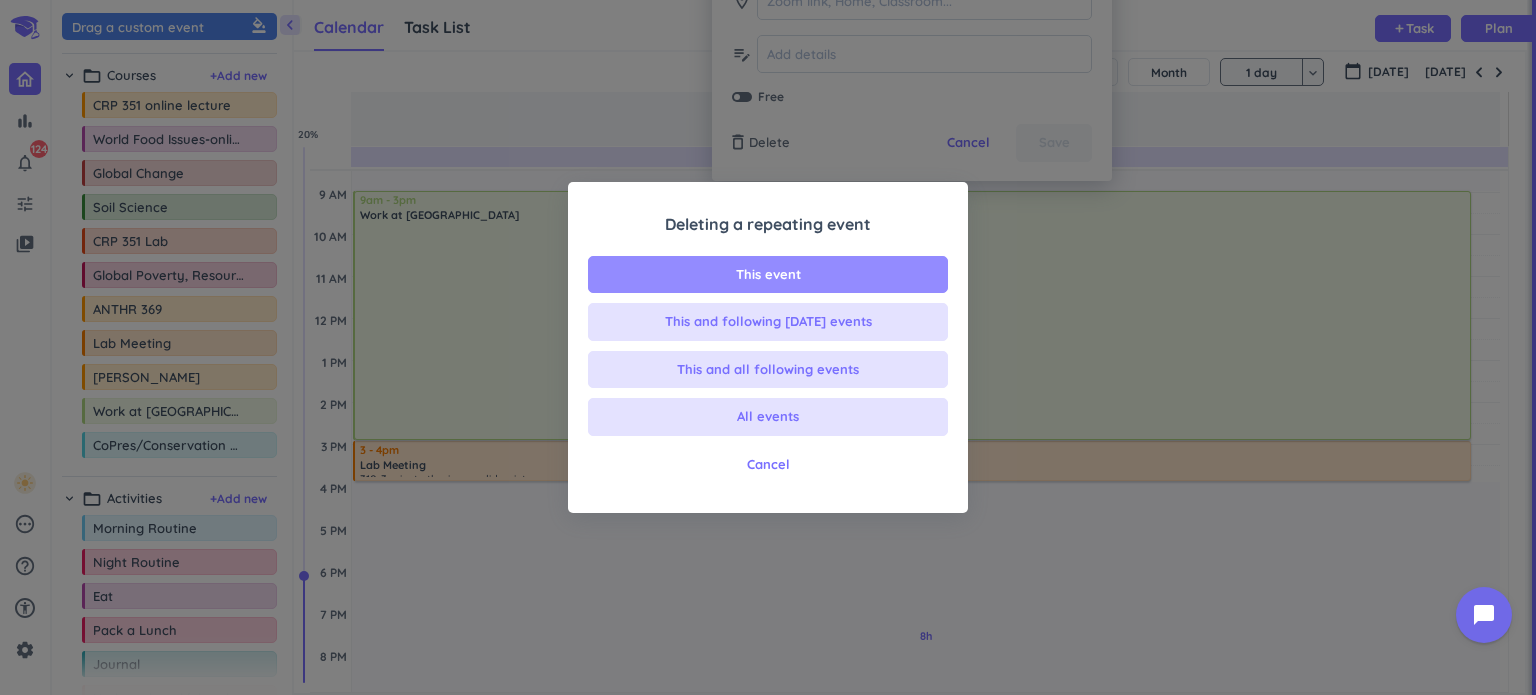 click on "This event" at bounding box center [768, 275] 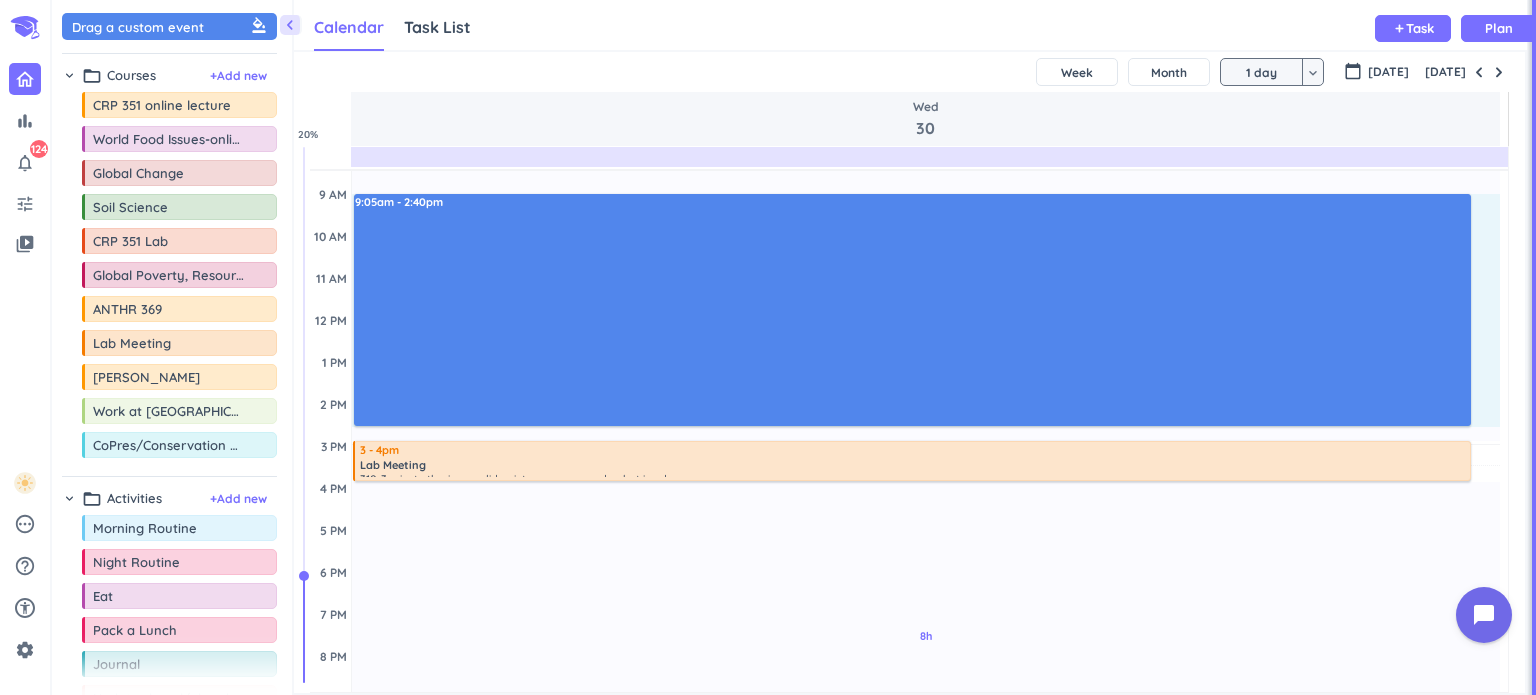 drag, startPoint x: 376, startPoint y: 195, endPoint x: 367, endPoint y: 425, distance: 230.17603 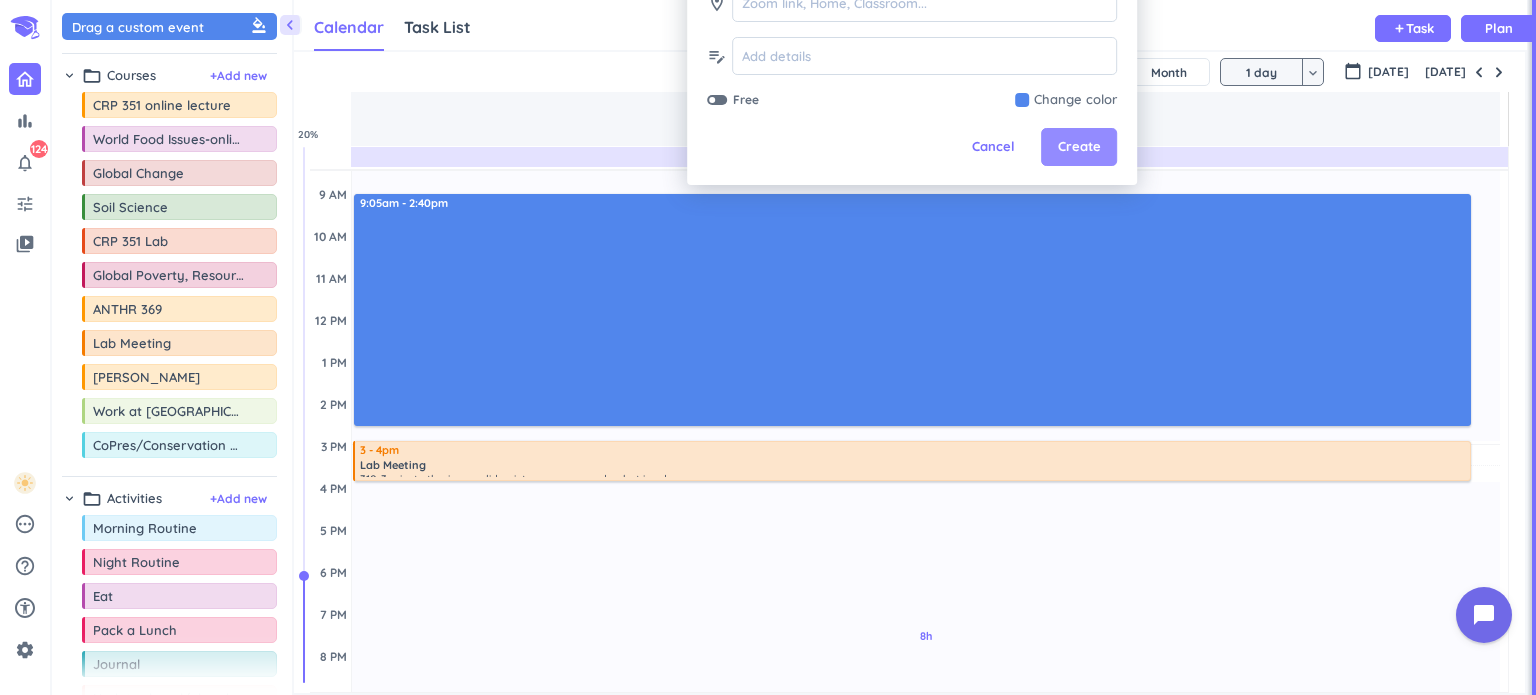 type on "move" 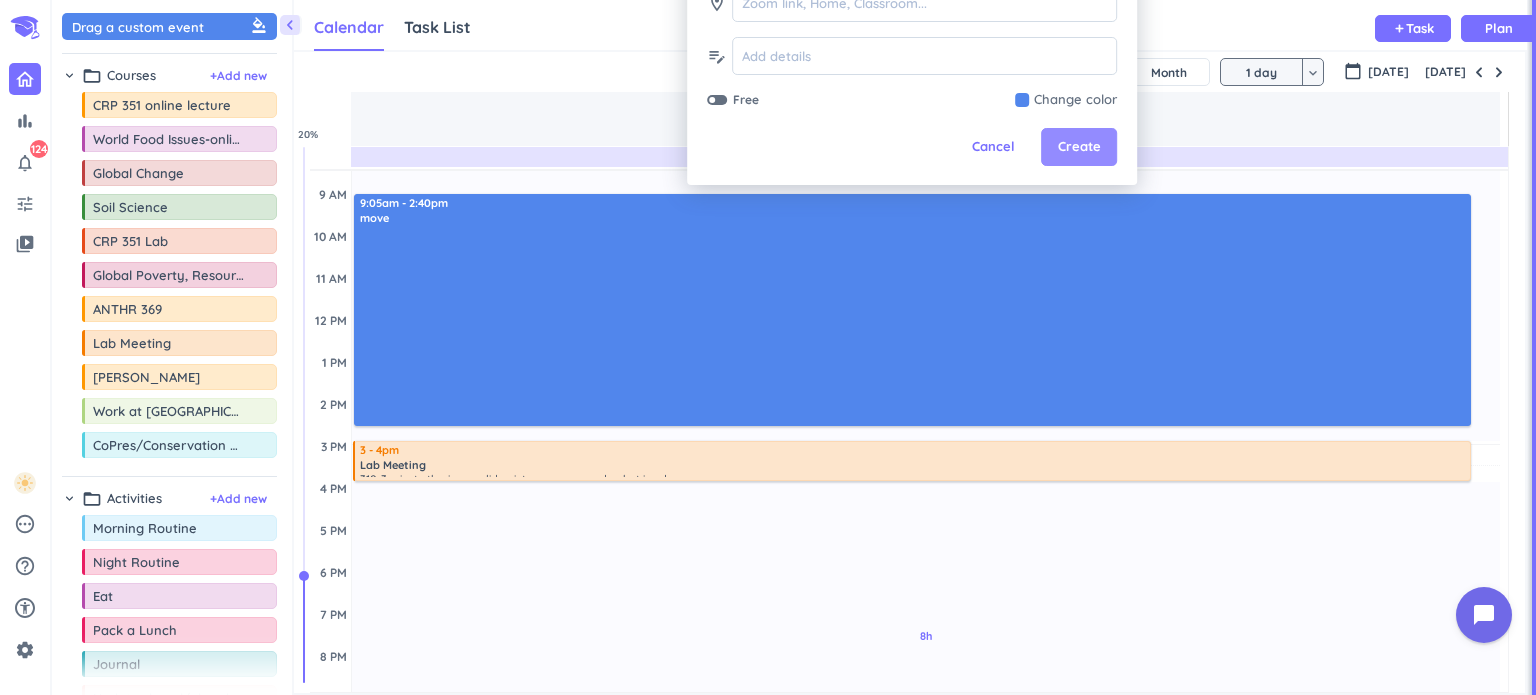 click on "Create" at bounding box center (1079, 147) 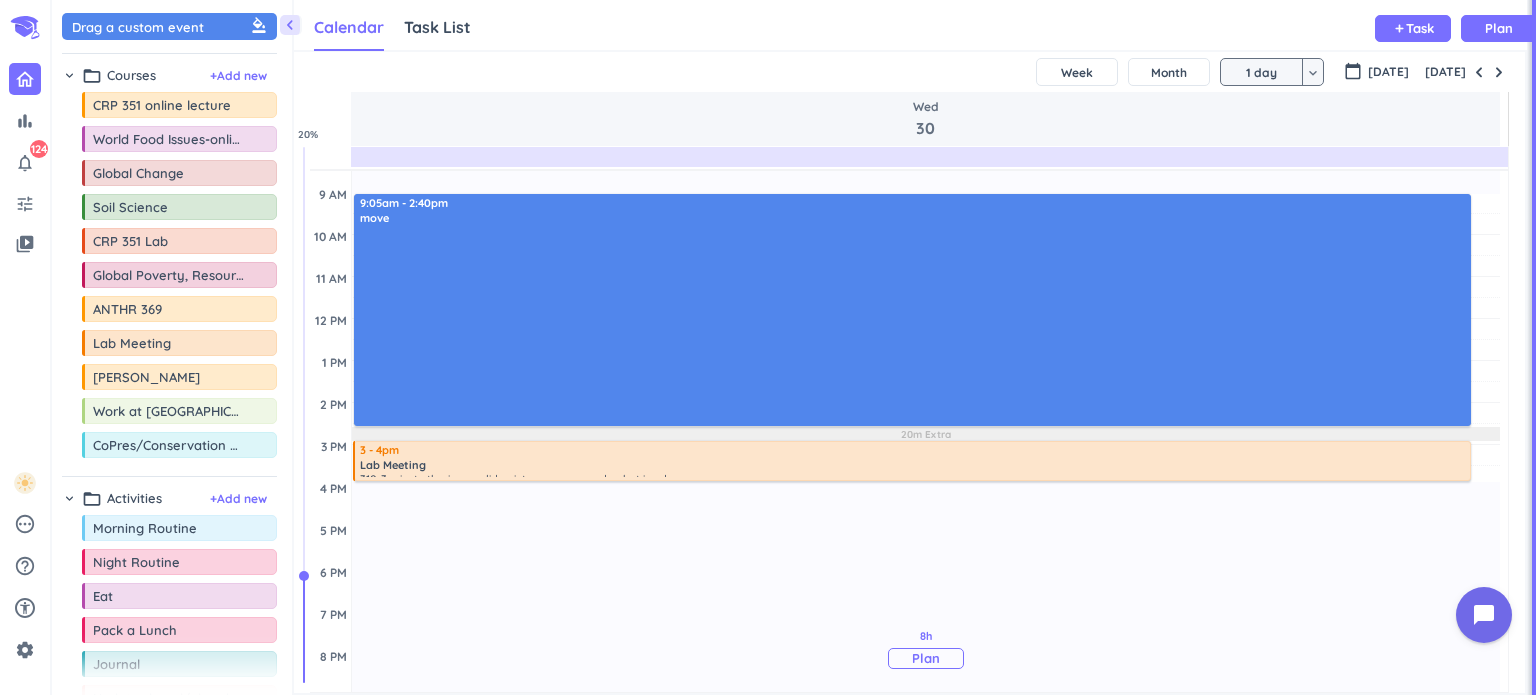 scroll, scrollTop: 451, scrollLeft: 0, axis: vertical 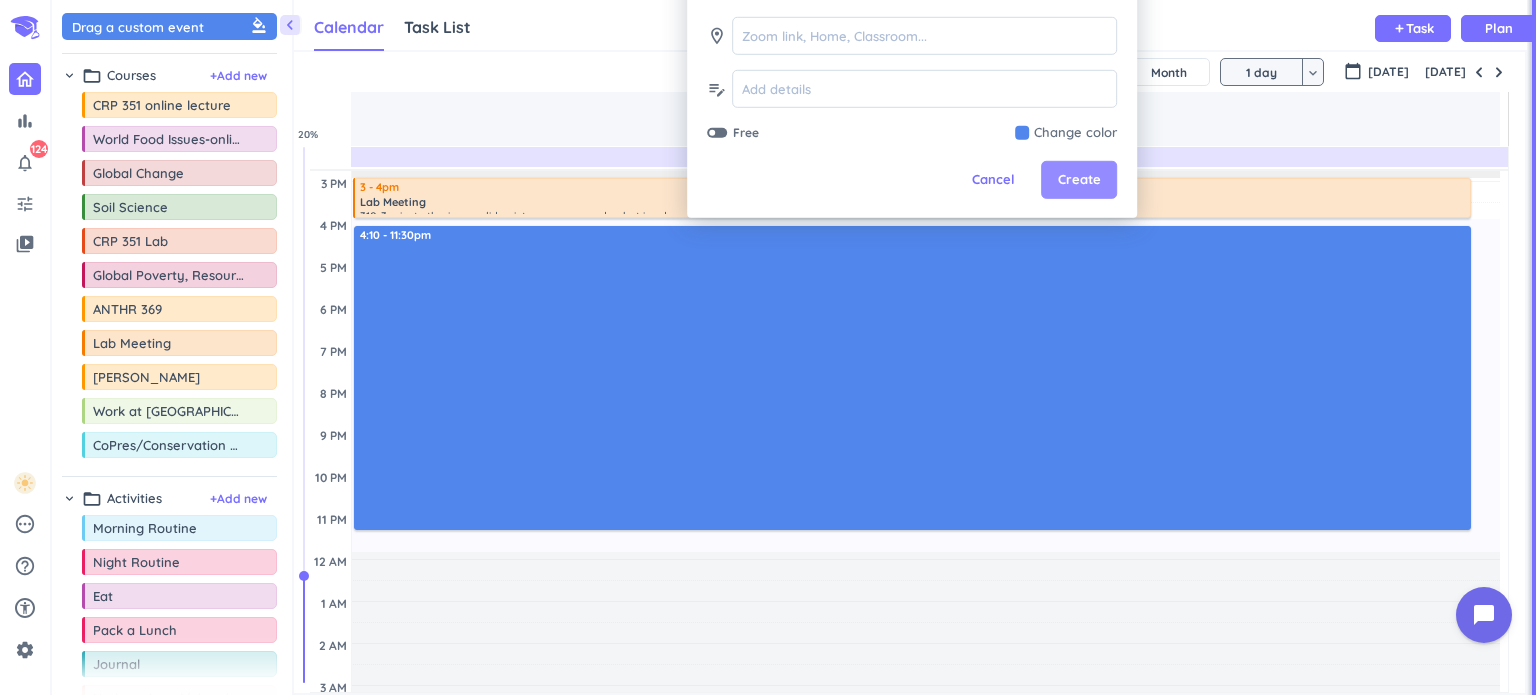 type on "move" 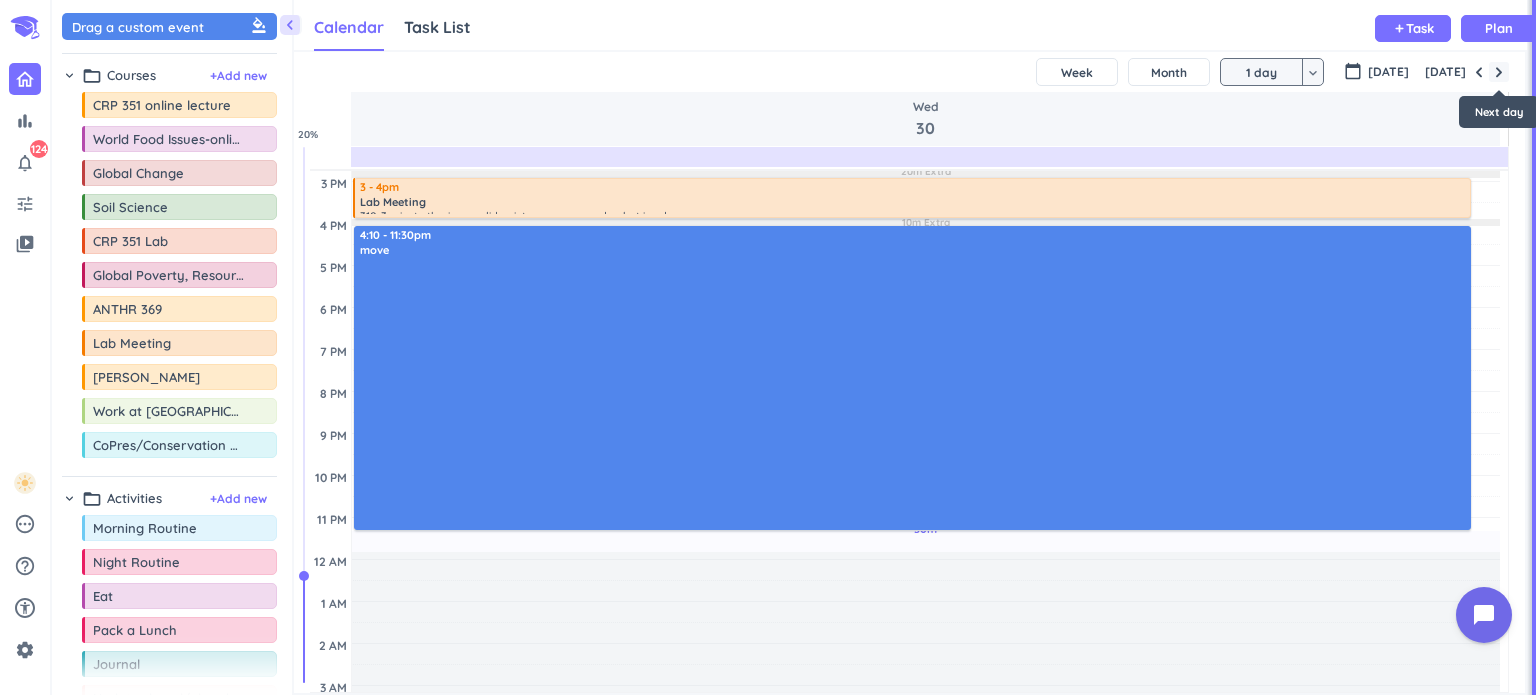 click at bounding box center (1499, 72) 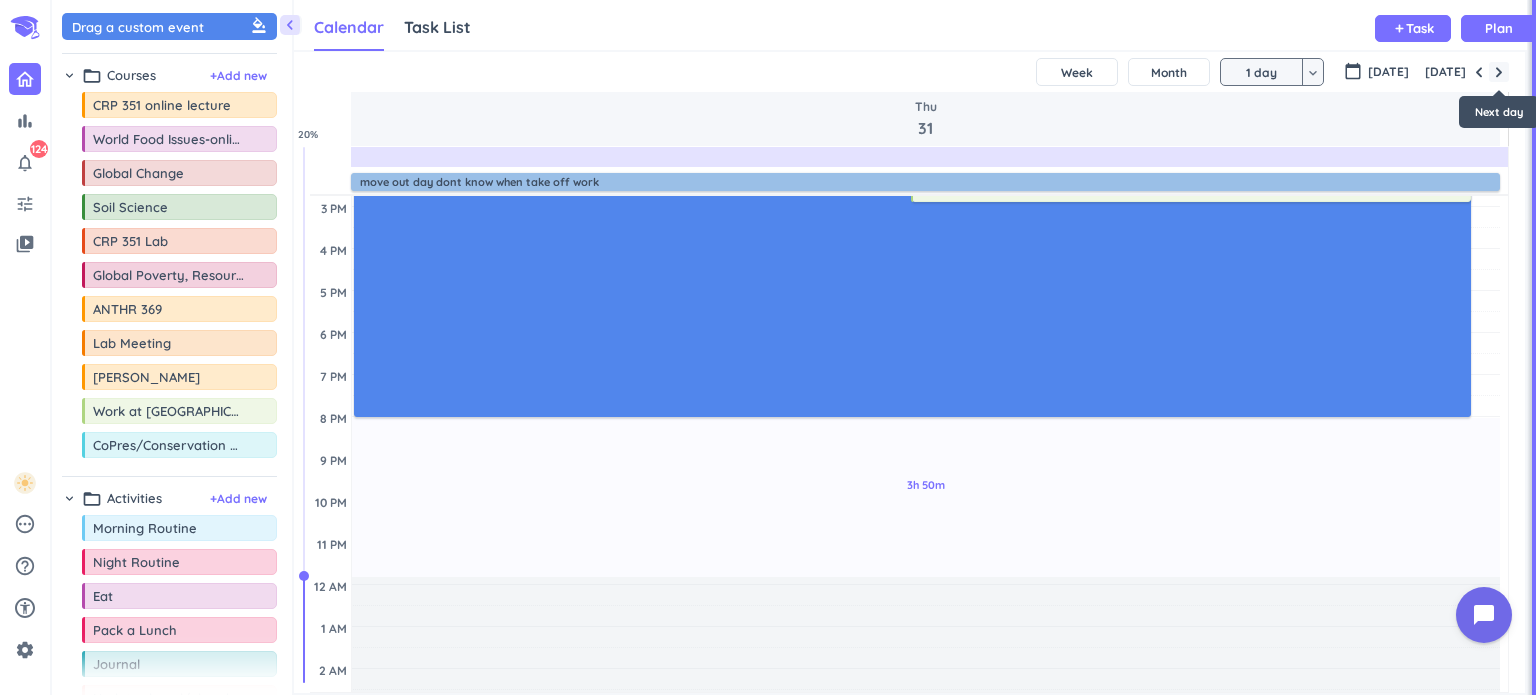 scroll, scrollTop: 188, scrollLeft: 0, axis: vertical 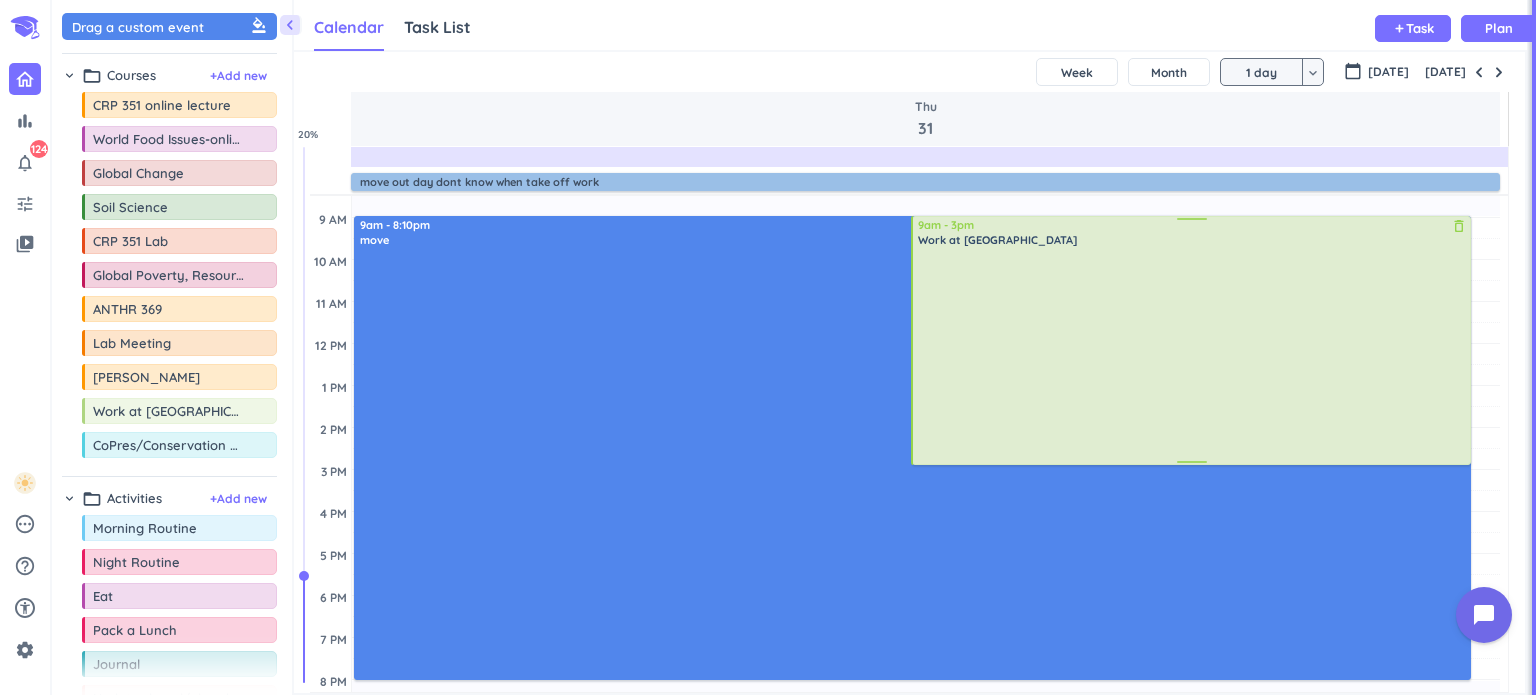 click on "delete_outline" at bounding box center [1459, 226] 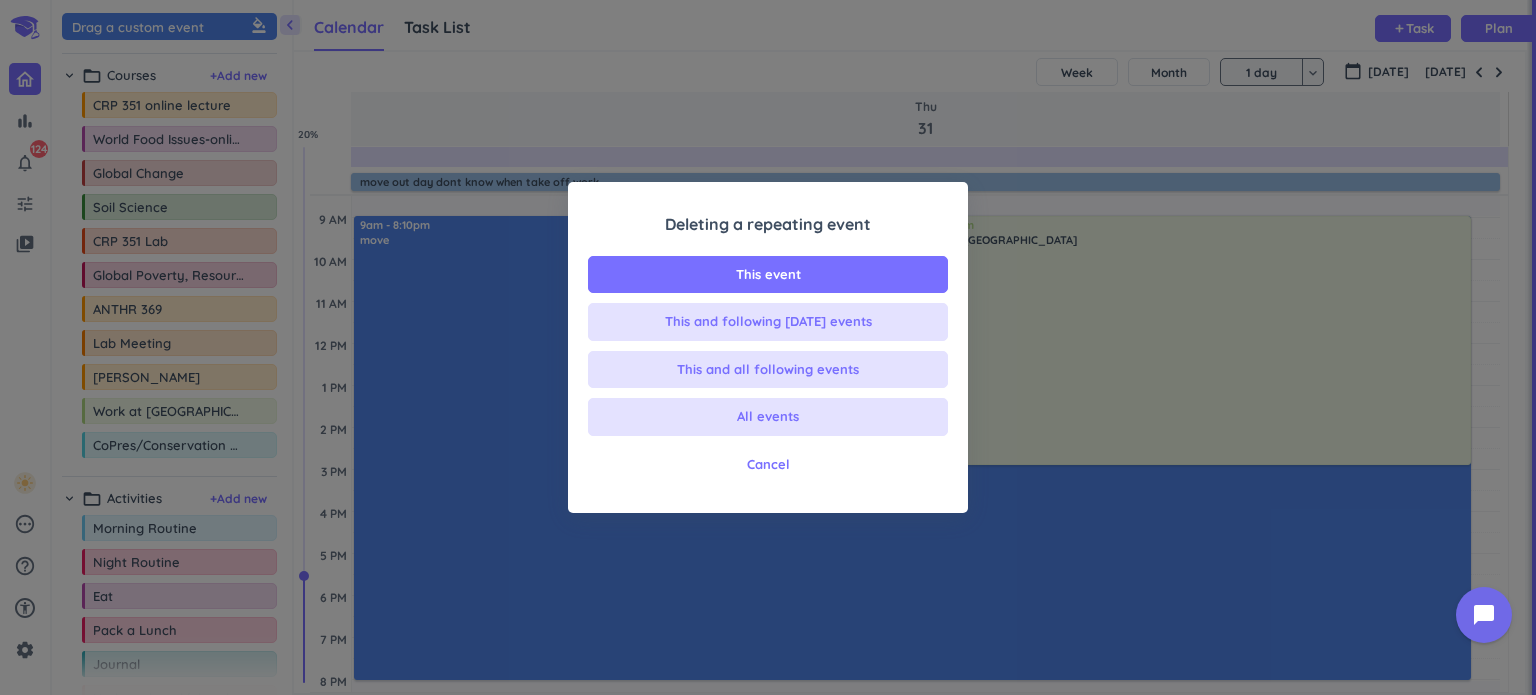 click on "Deleting a repeating event This event This and following [DATE] events This and all following events All events Cancel" at bounding box center [768, 348] 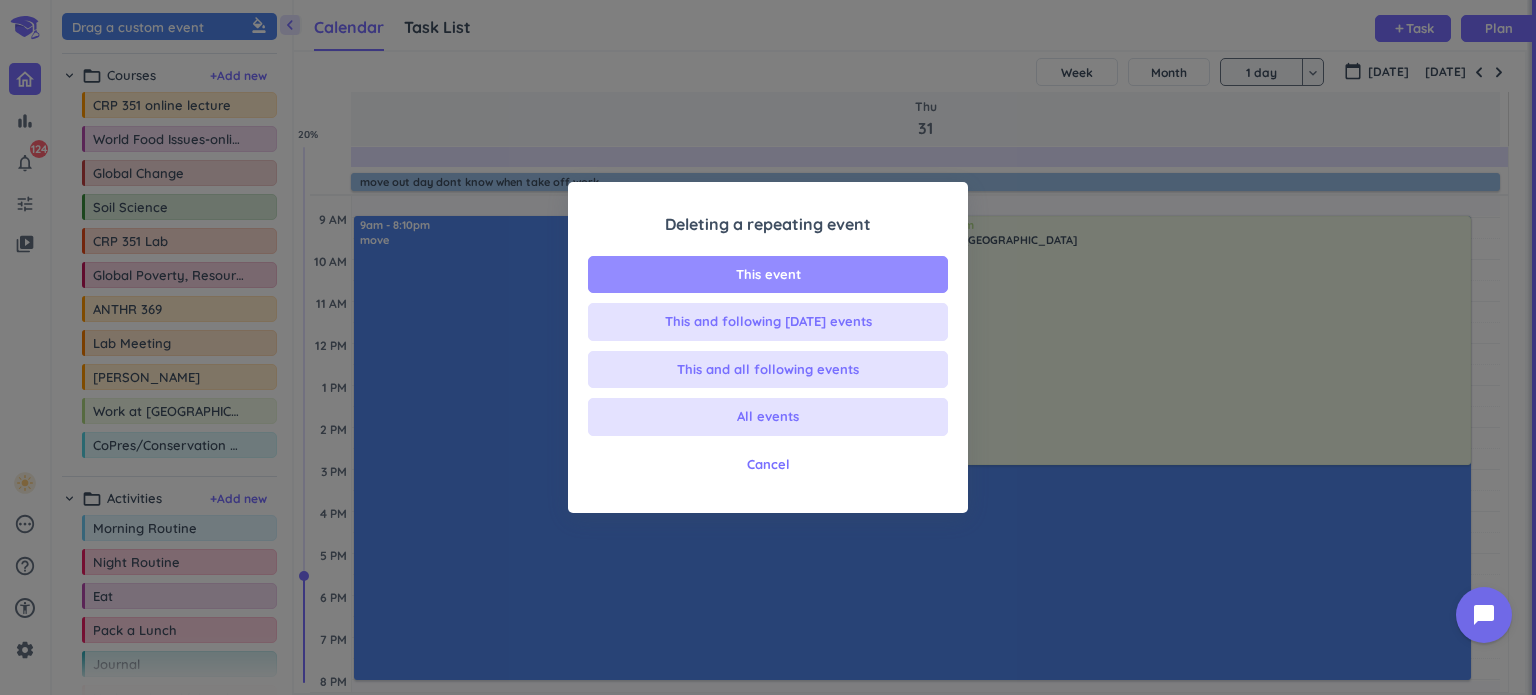 click on "This event" at bounding box center (768, 275) 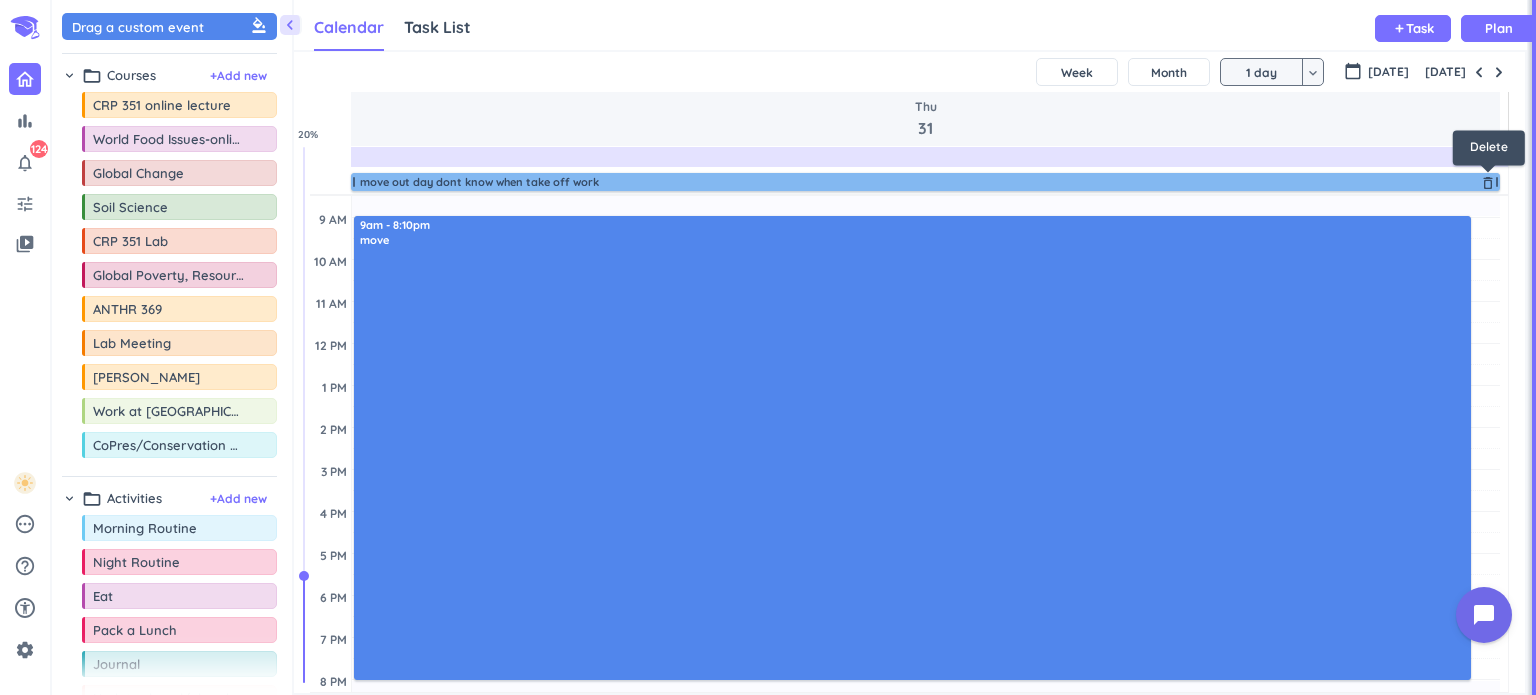 click on "delete_outline" at bounding box center (1488, 183) 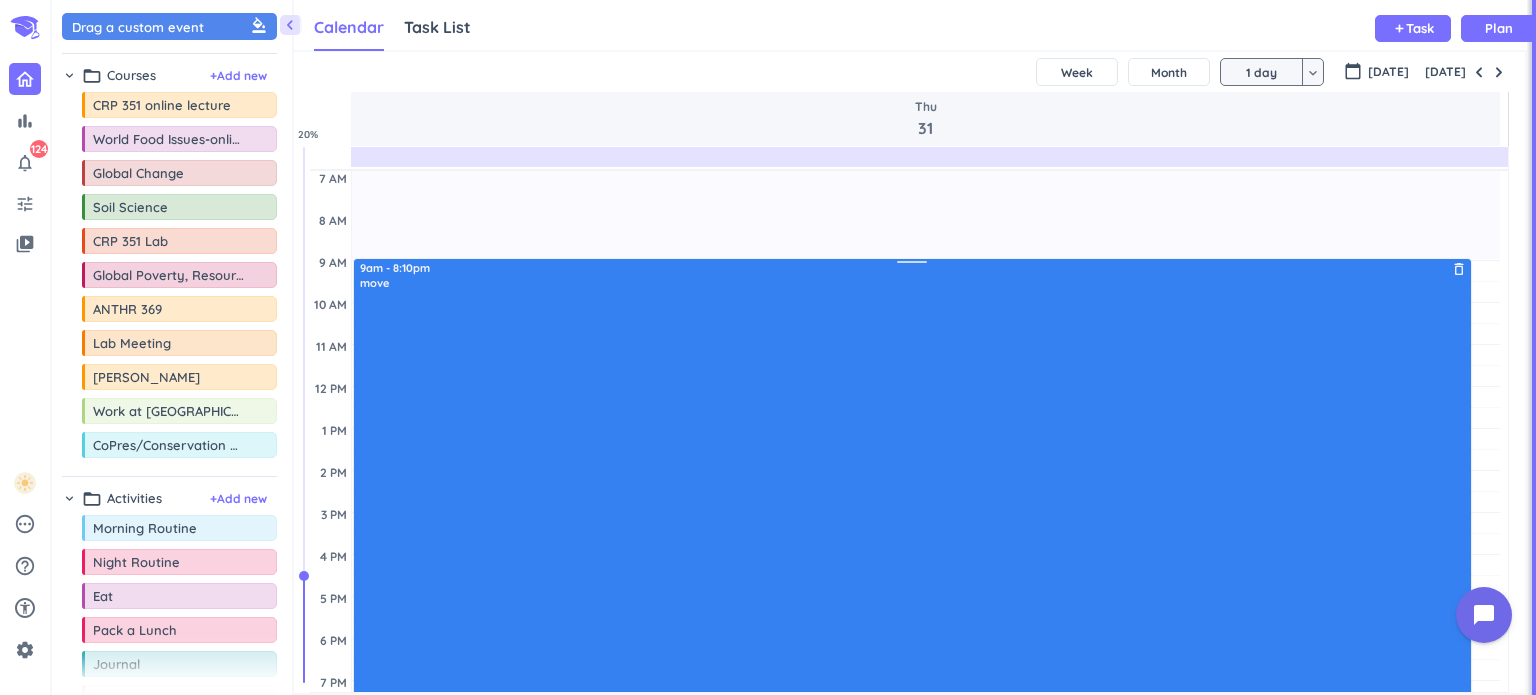scroll, scrollTop: 116, scrollLeft: 0, axis: vertical 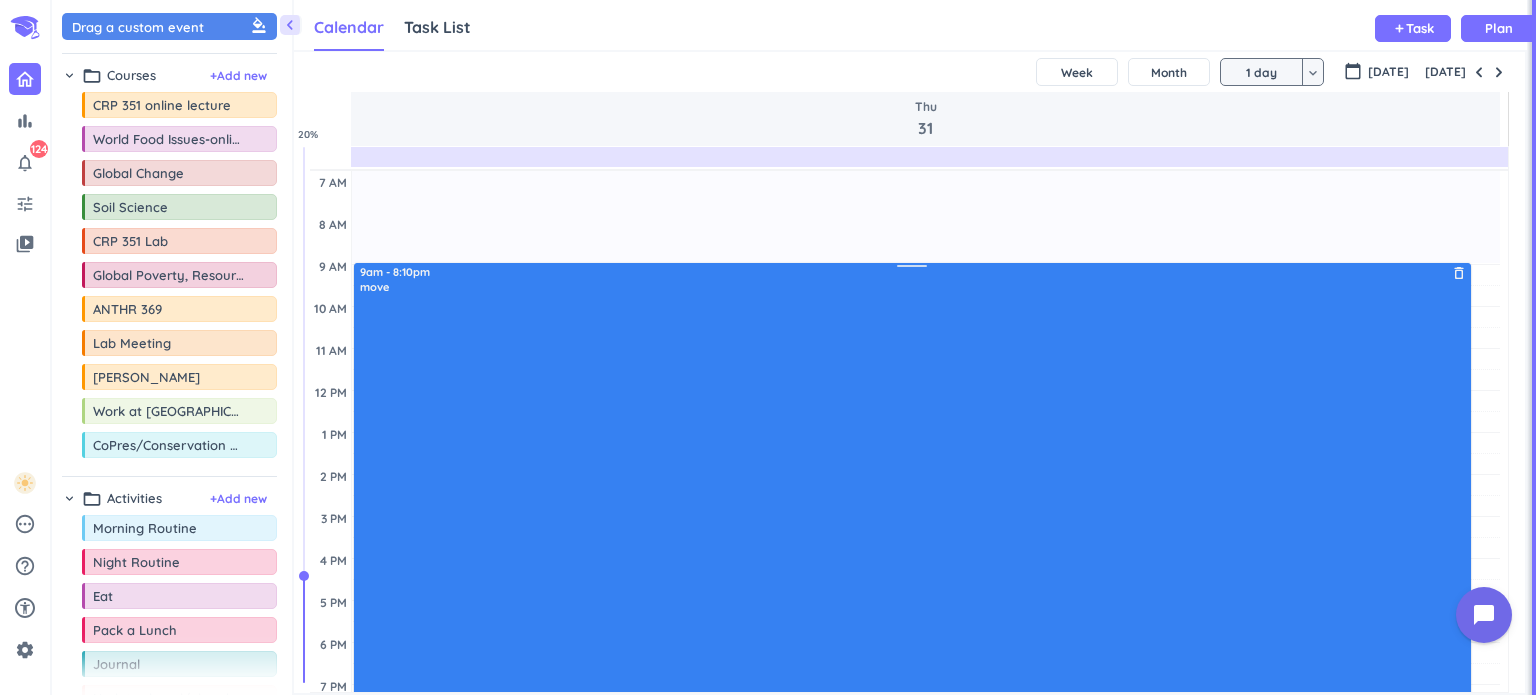 click on "delete_outline" at bounding box center (1459, 273) 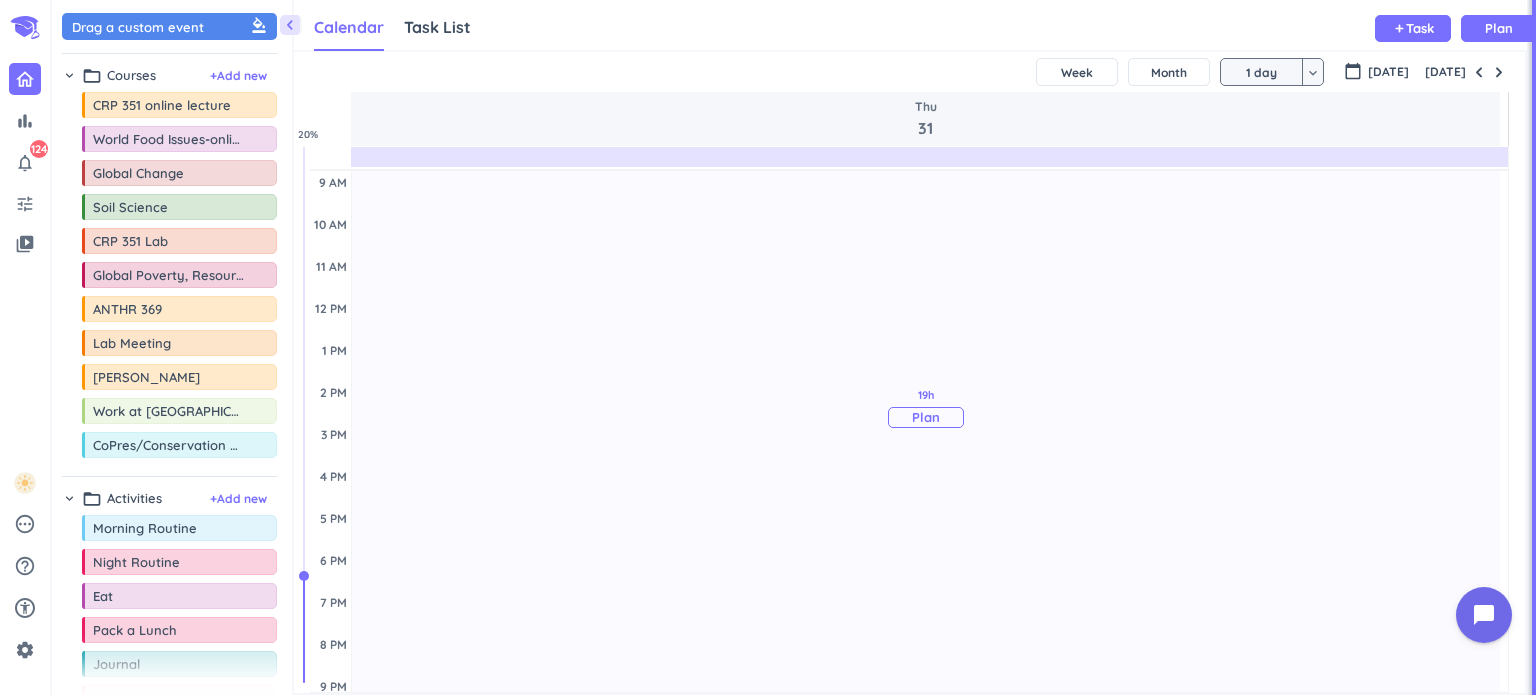 scroll, scrollTop: 205, scrollLeft: 0, axis: vertical 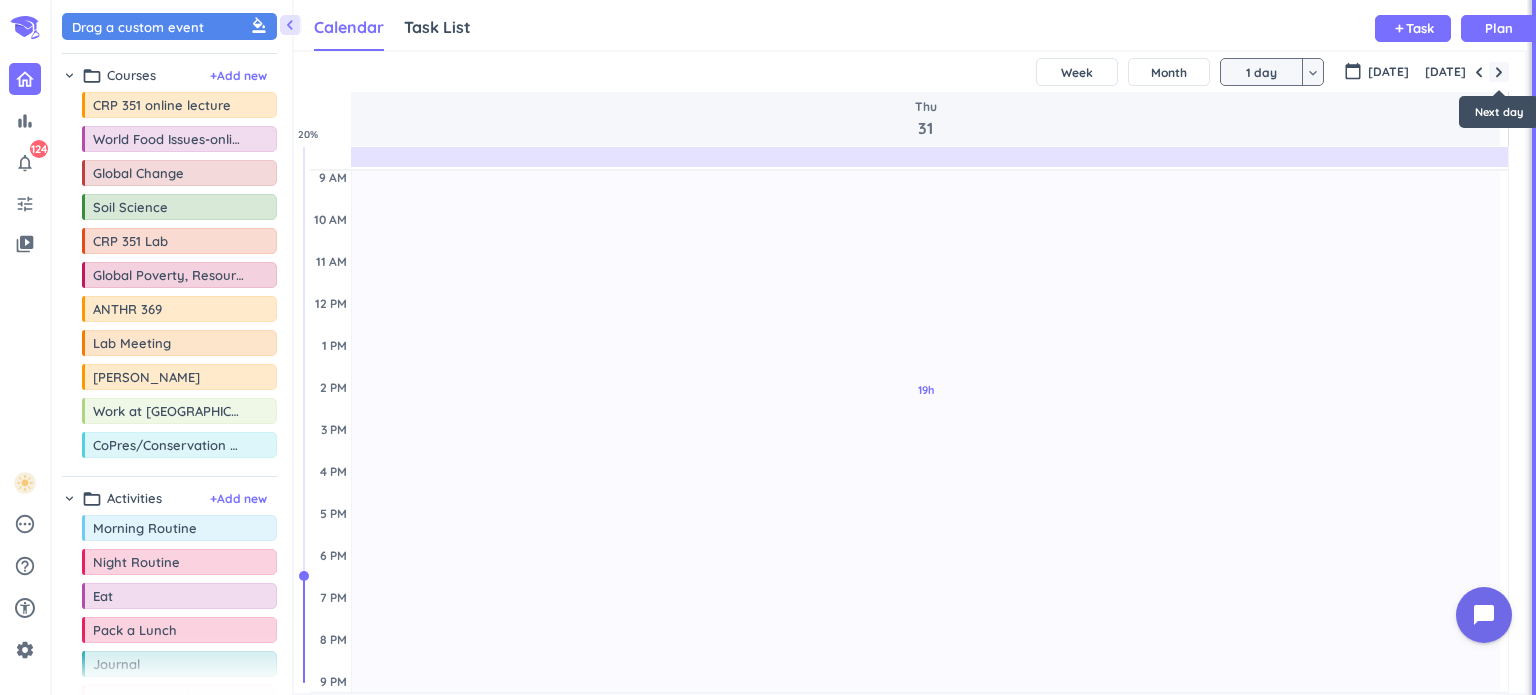 click at bounding box center (1499, 72) 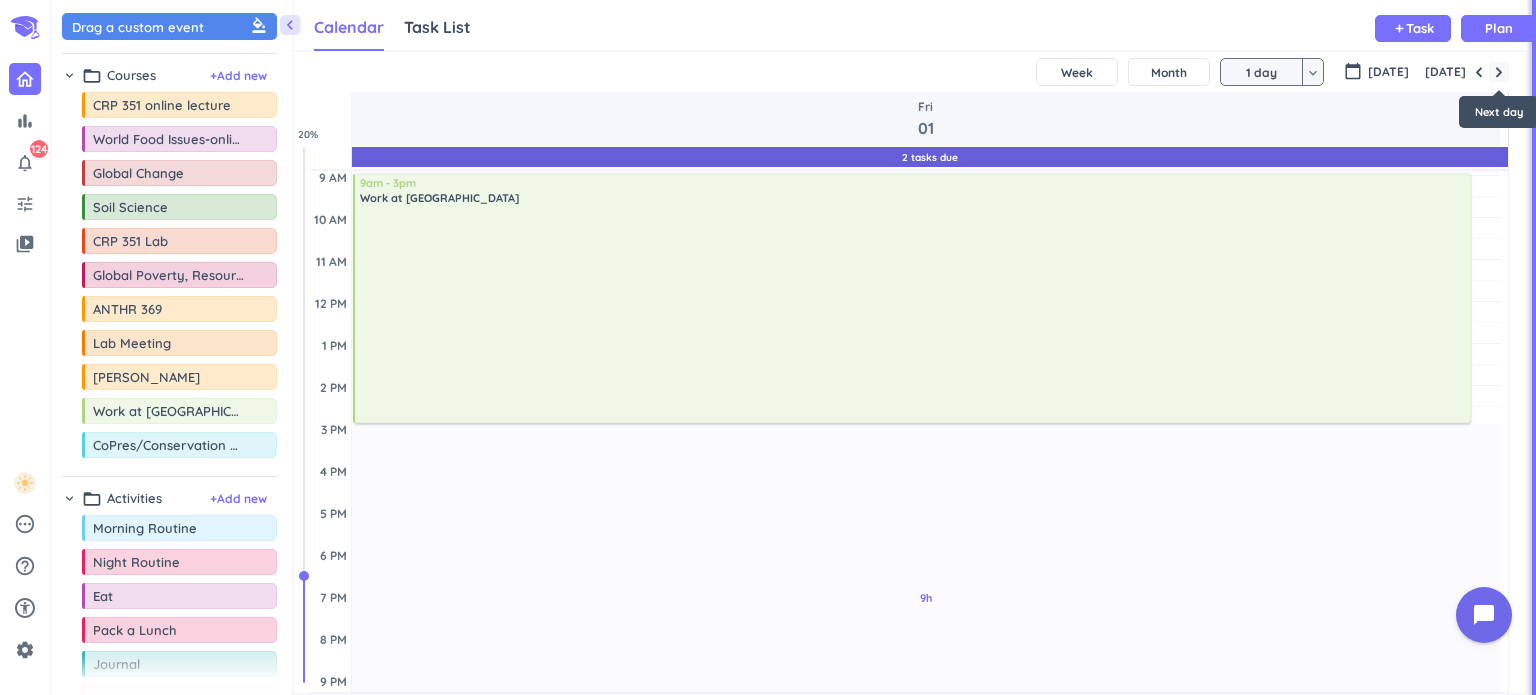 scroll, scrollTop: 188, scrollLeft: 0, axis: vertical 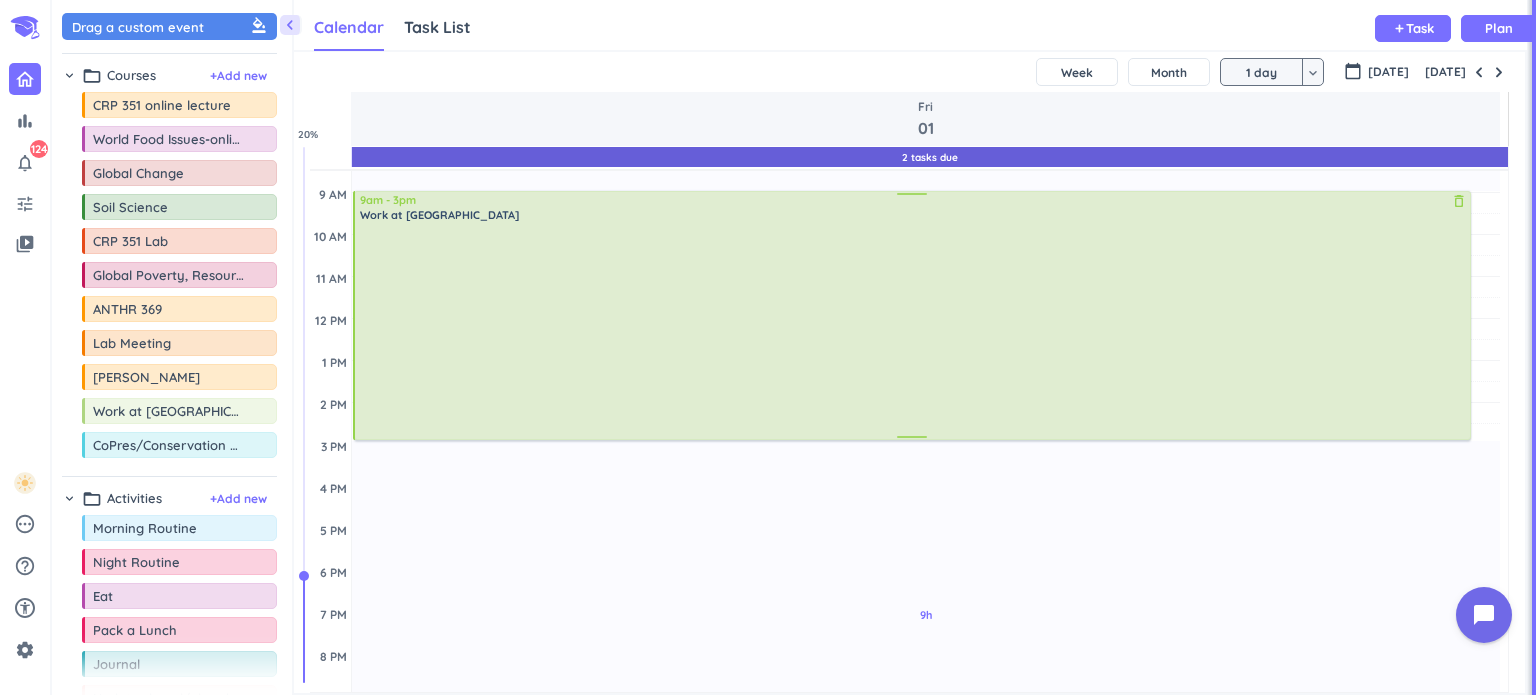 click at bounding box center (913, 197) 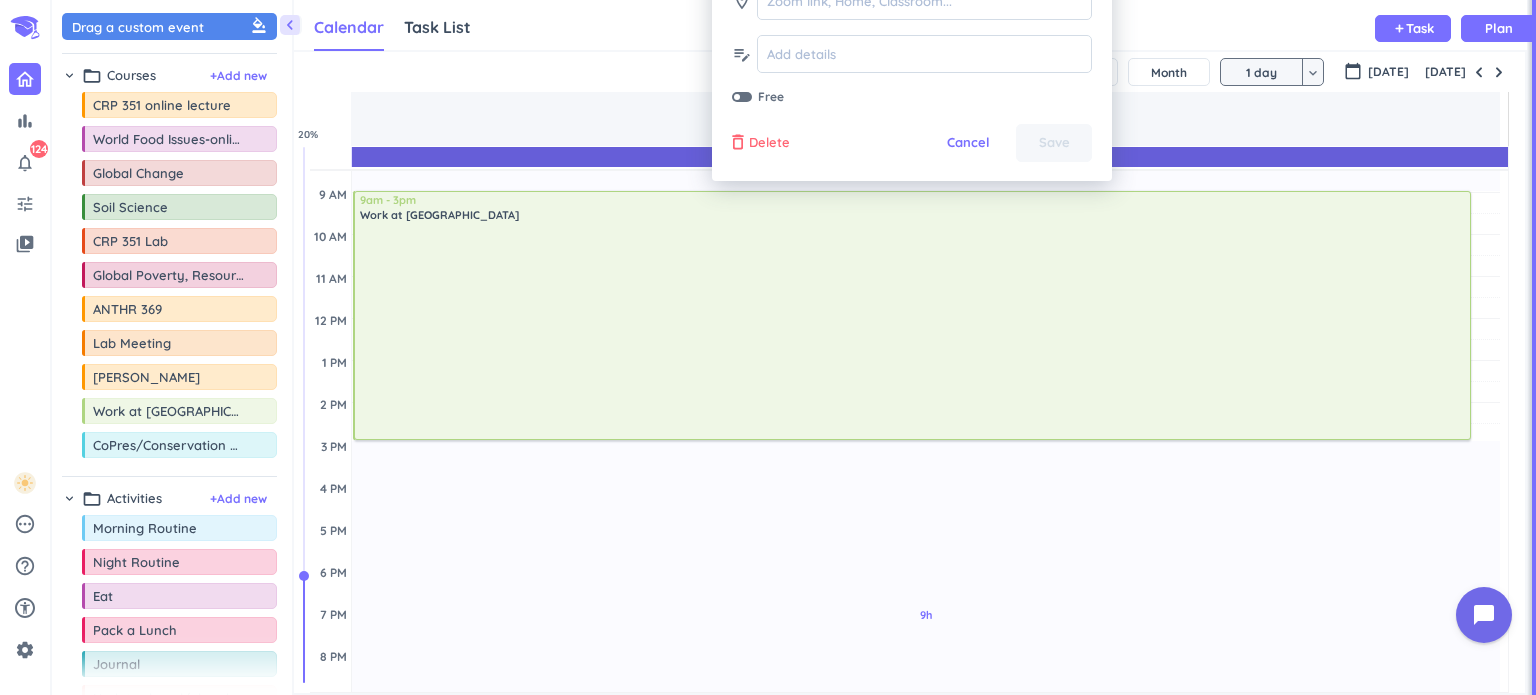 click on "delete_outline" at bounding box center [738, 143] 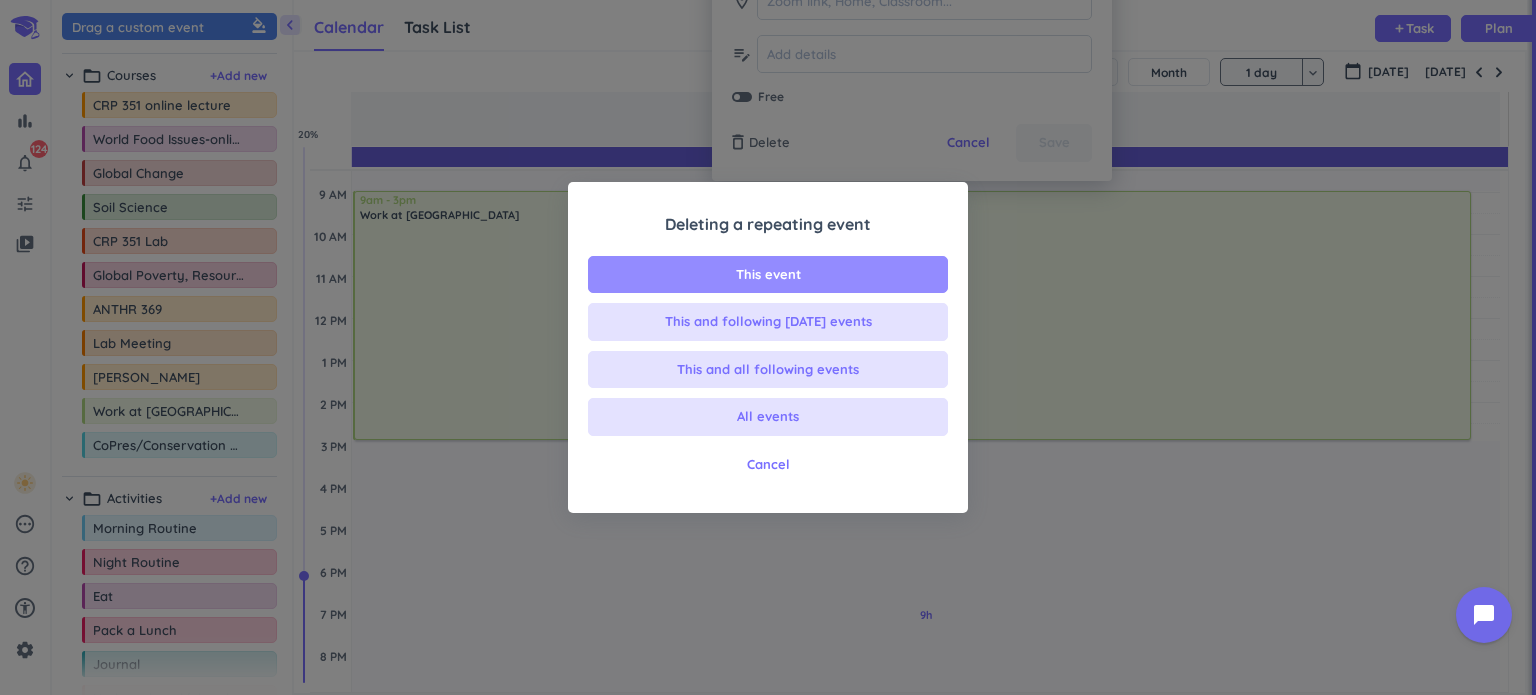 click on "This event" at bounding box center [768, 275] 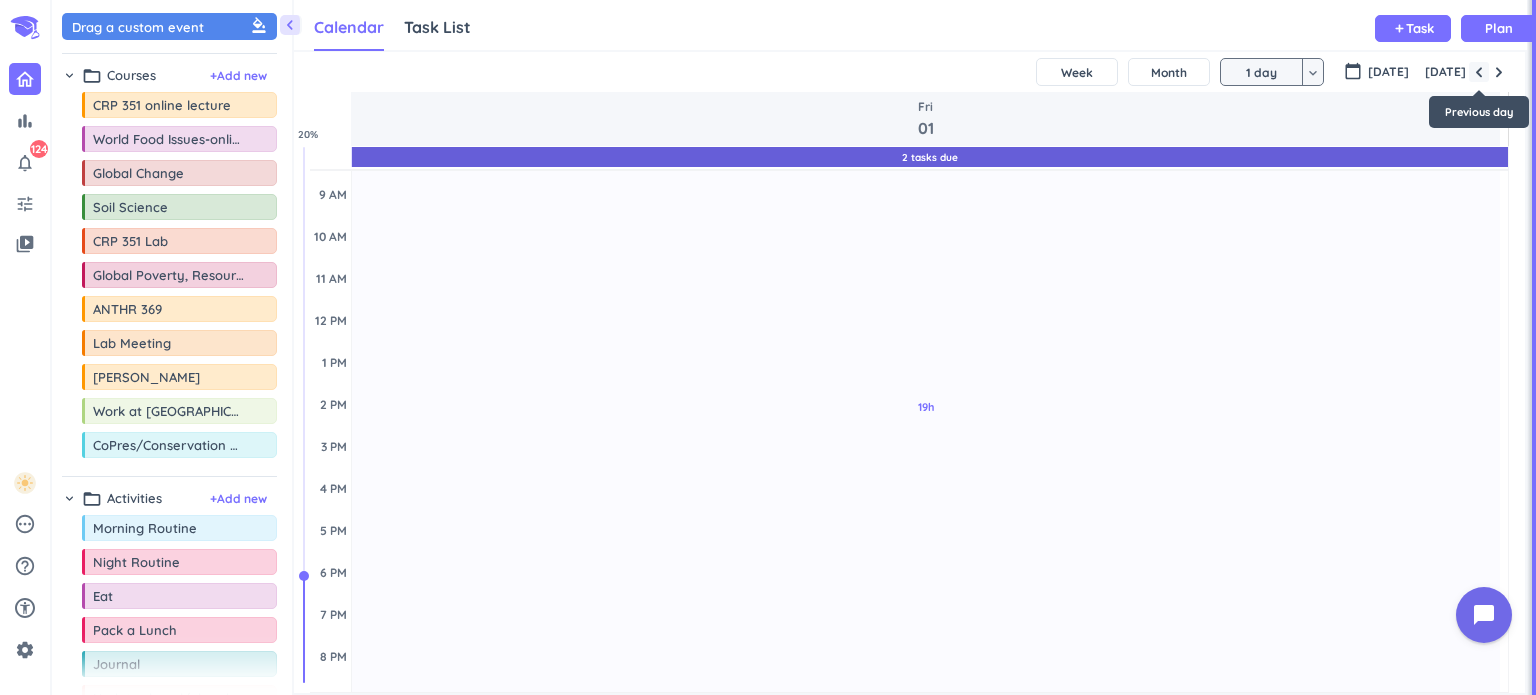 click at bounding box center [1479, 72] 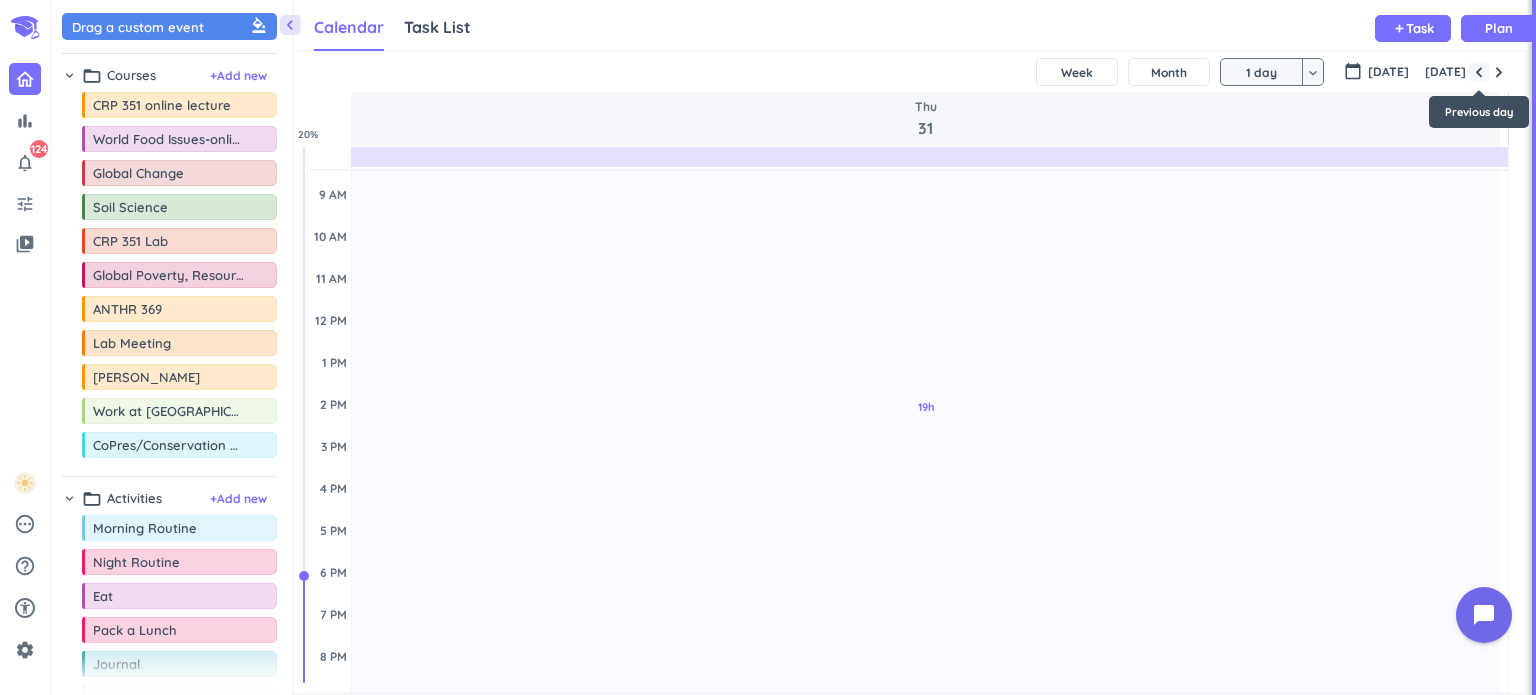 click at bounding box center (1479, 72) 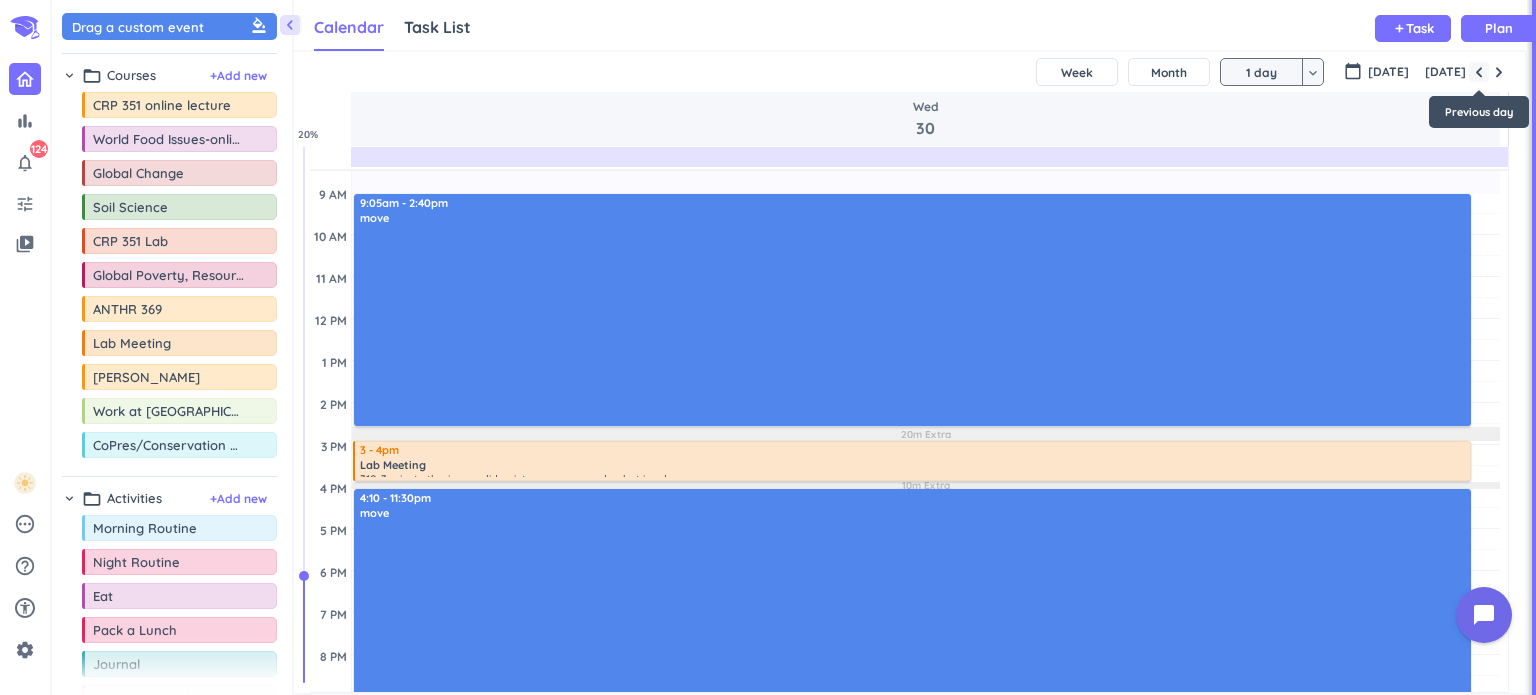 click at bounding box center [1479, 72] 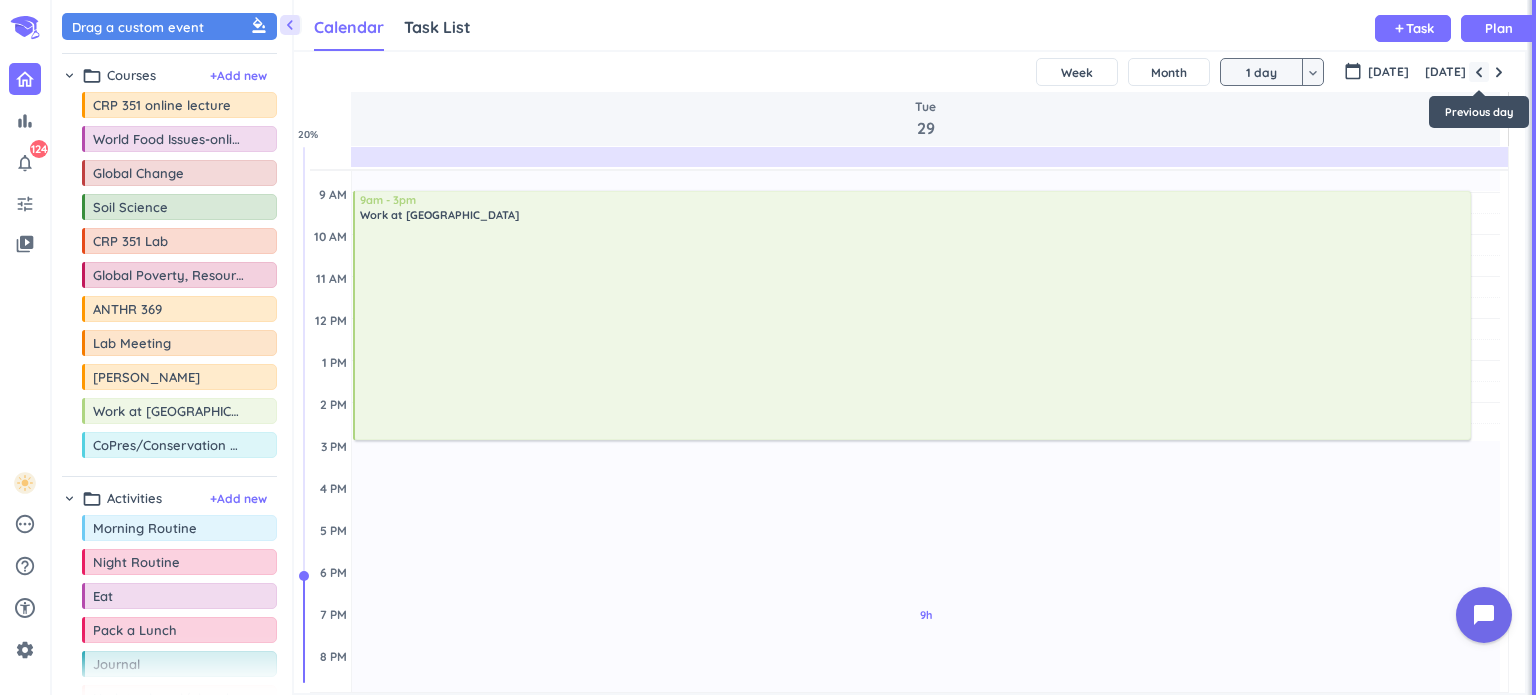 click at bounding box center (1479, 72) 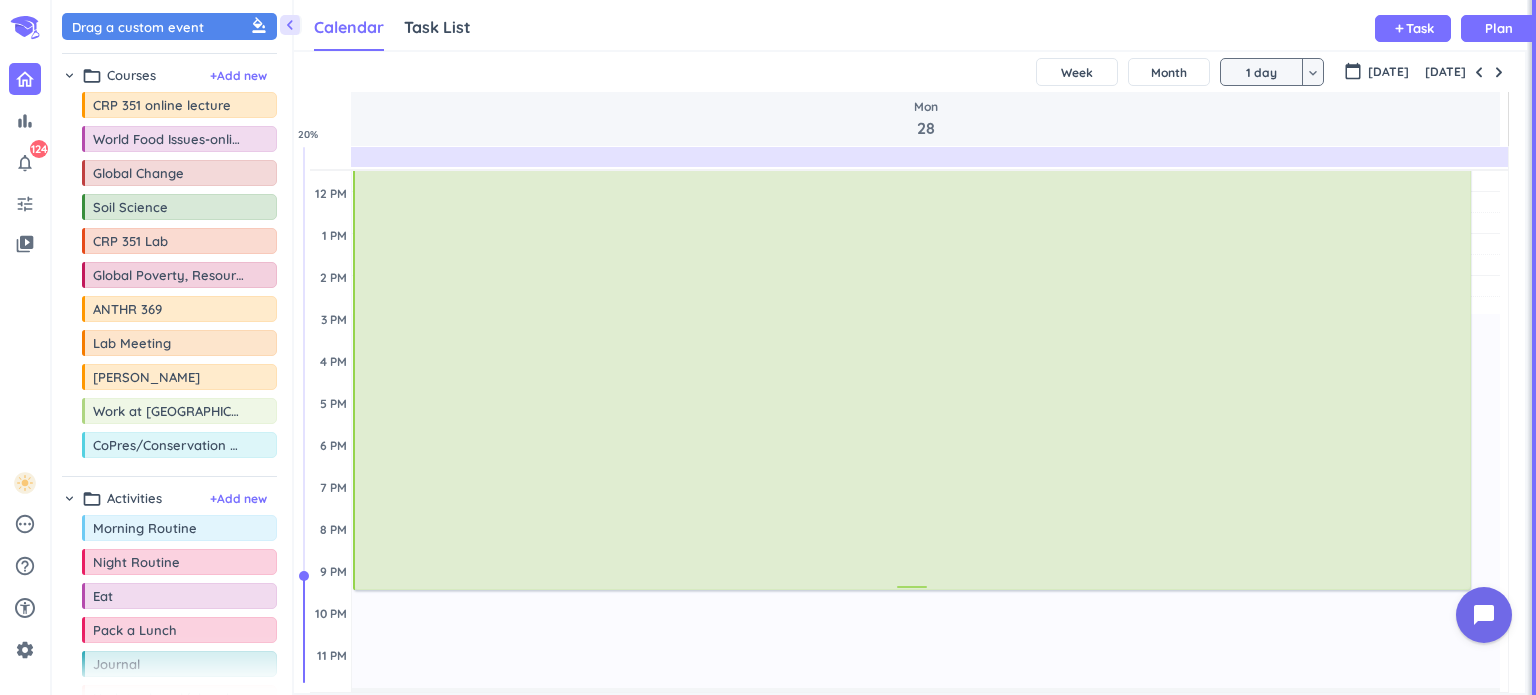 scroll, scrollTop: 316, scrollLeft: 0, axis: vertical 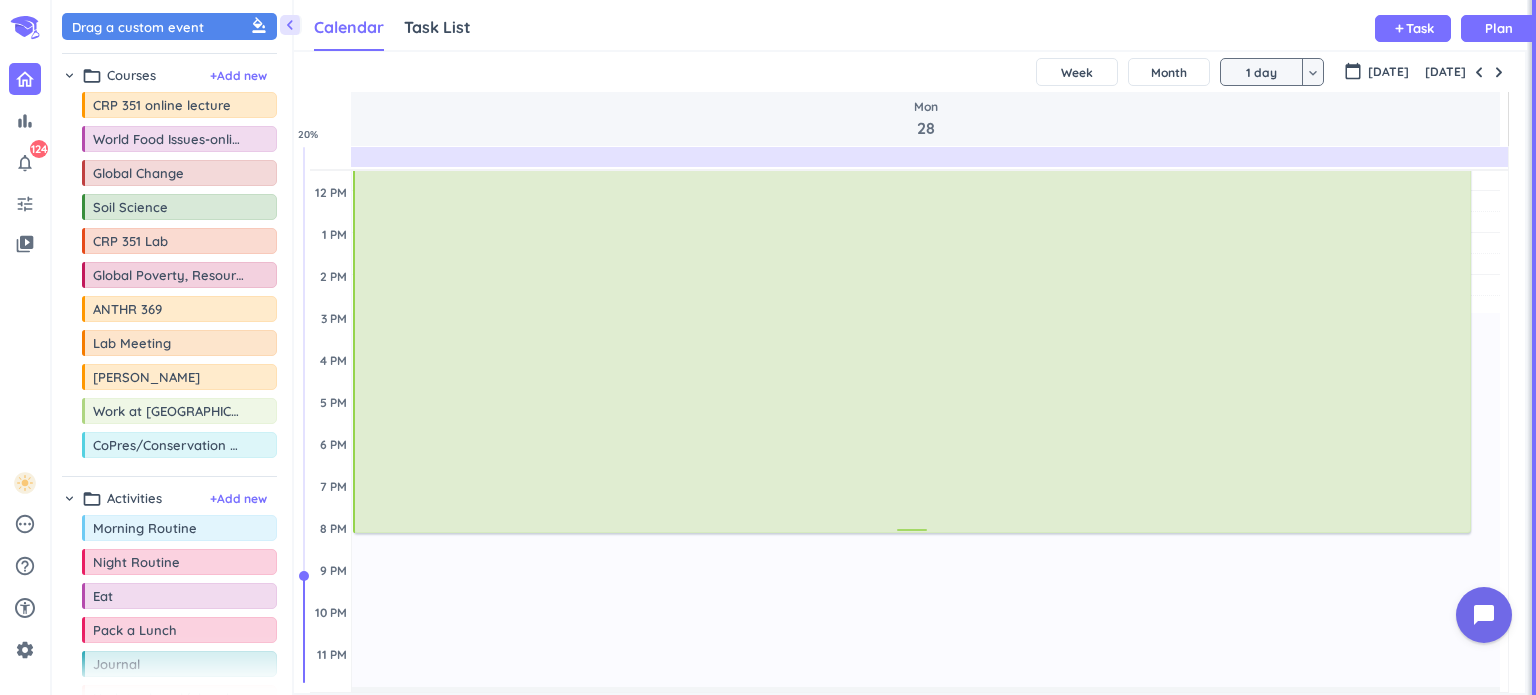 drag, startPoint x: 912, startPoint y: 437, endPoint x: 930, endPoint y: 532, distance: 96.69022 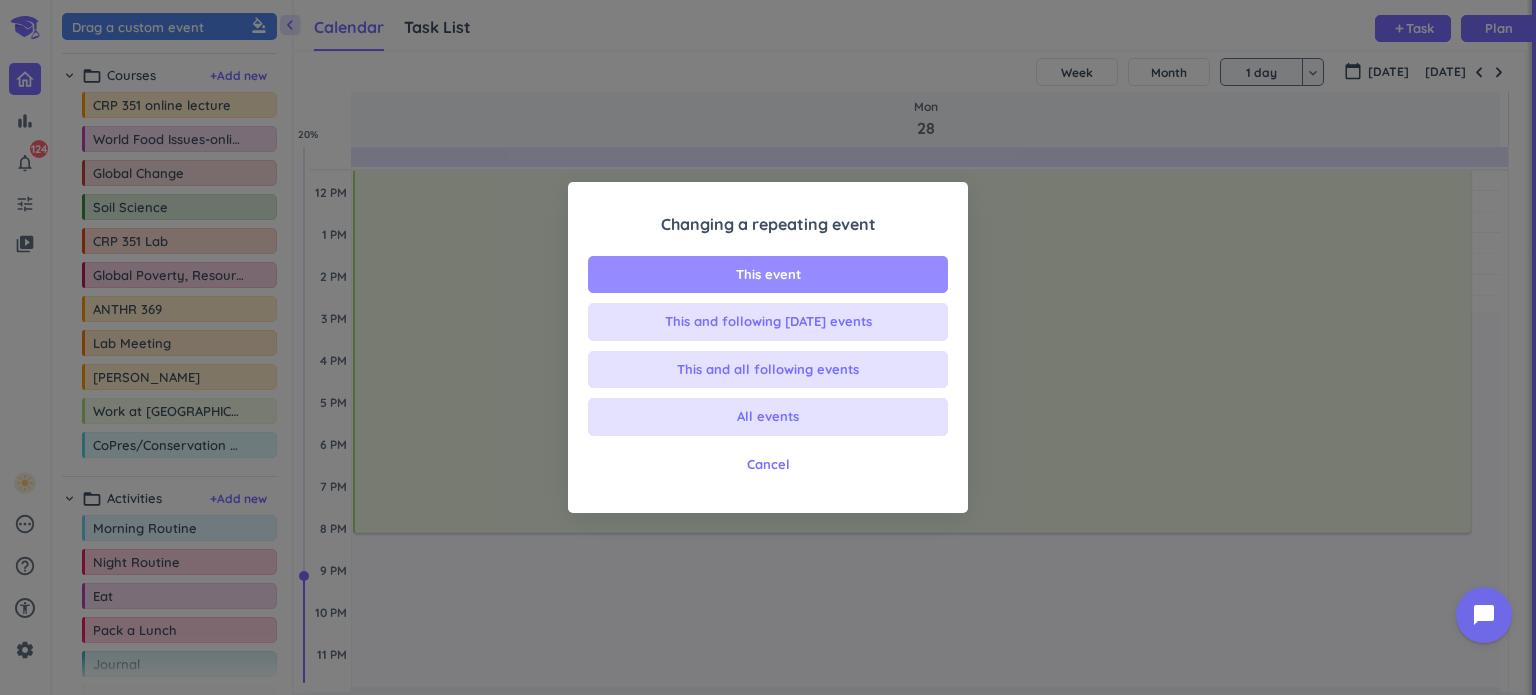 click on "This event" at bounding box center (768, 275) 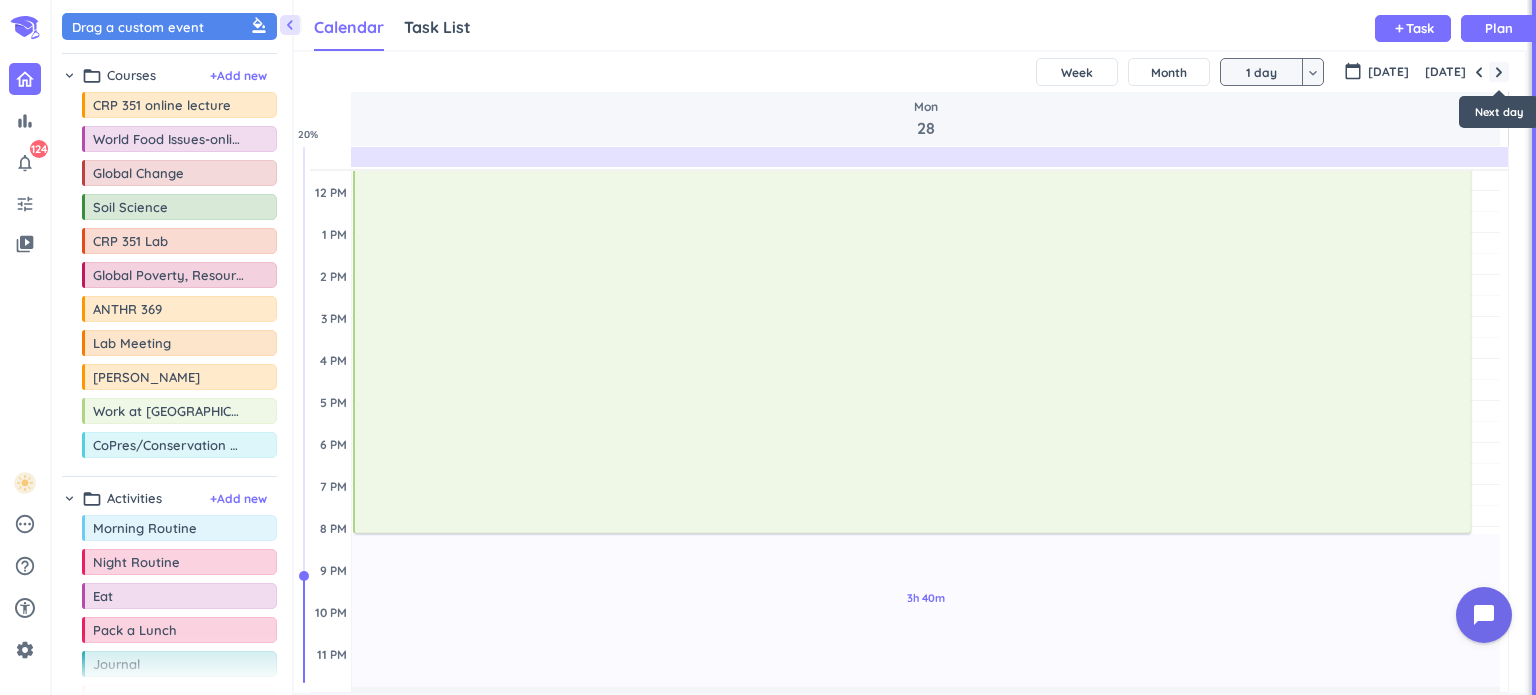 click at bounding box center [1499, 72] 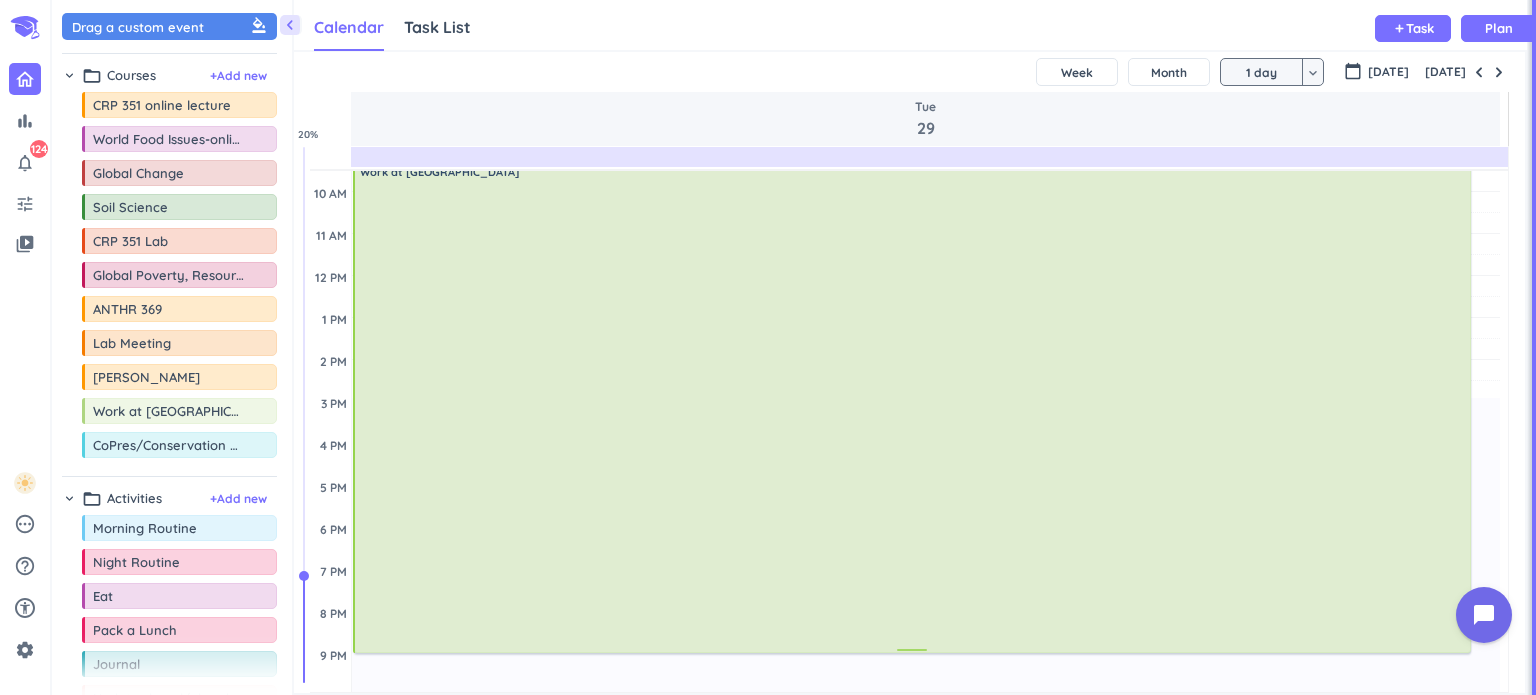 scroll, scrollTop: 251, scrollLeft: 0, axis: vertical 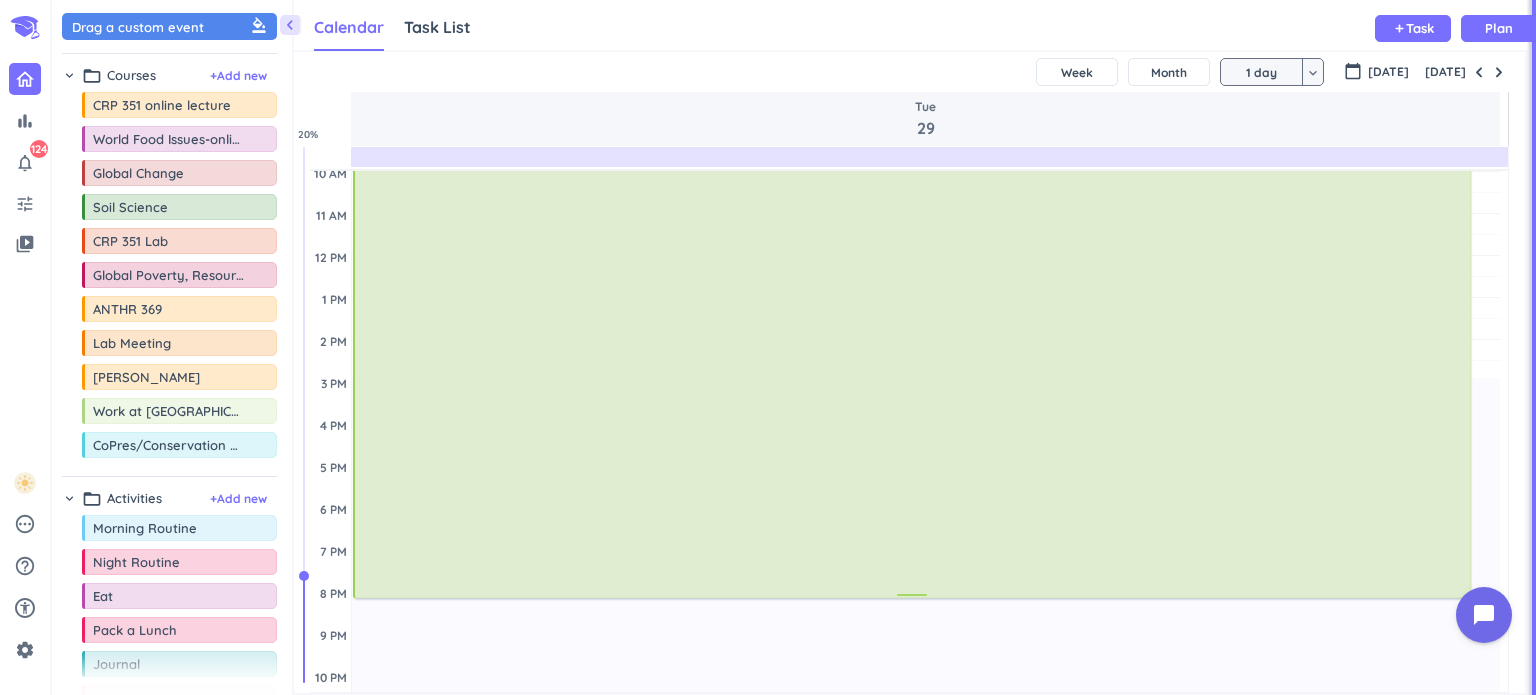 drag, startPoint x: 910, startPoint y: 438, endPoint x: 914, endPoint y: 595, distance: 157.05095 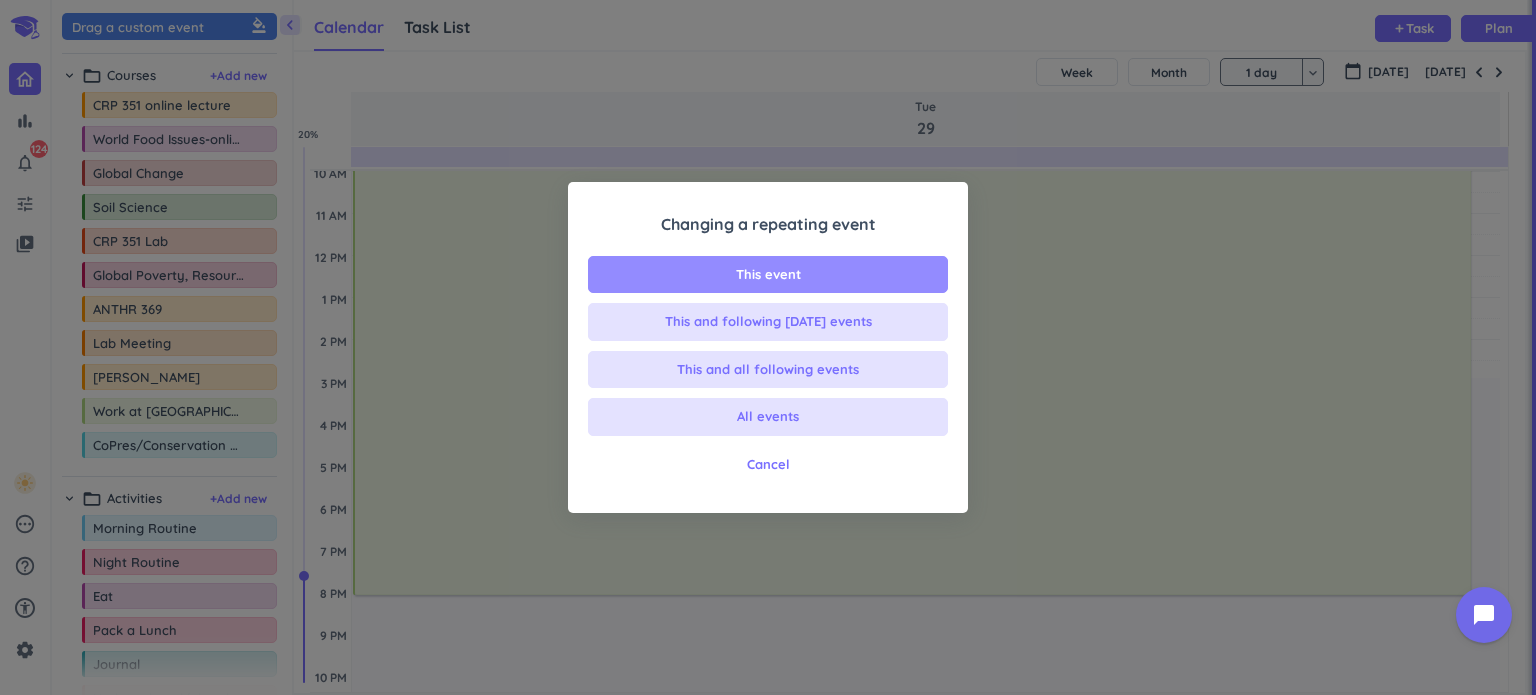 click on "This event" at bounding box center [768, 275] 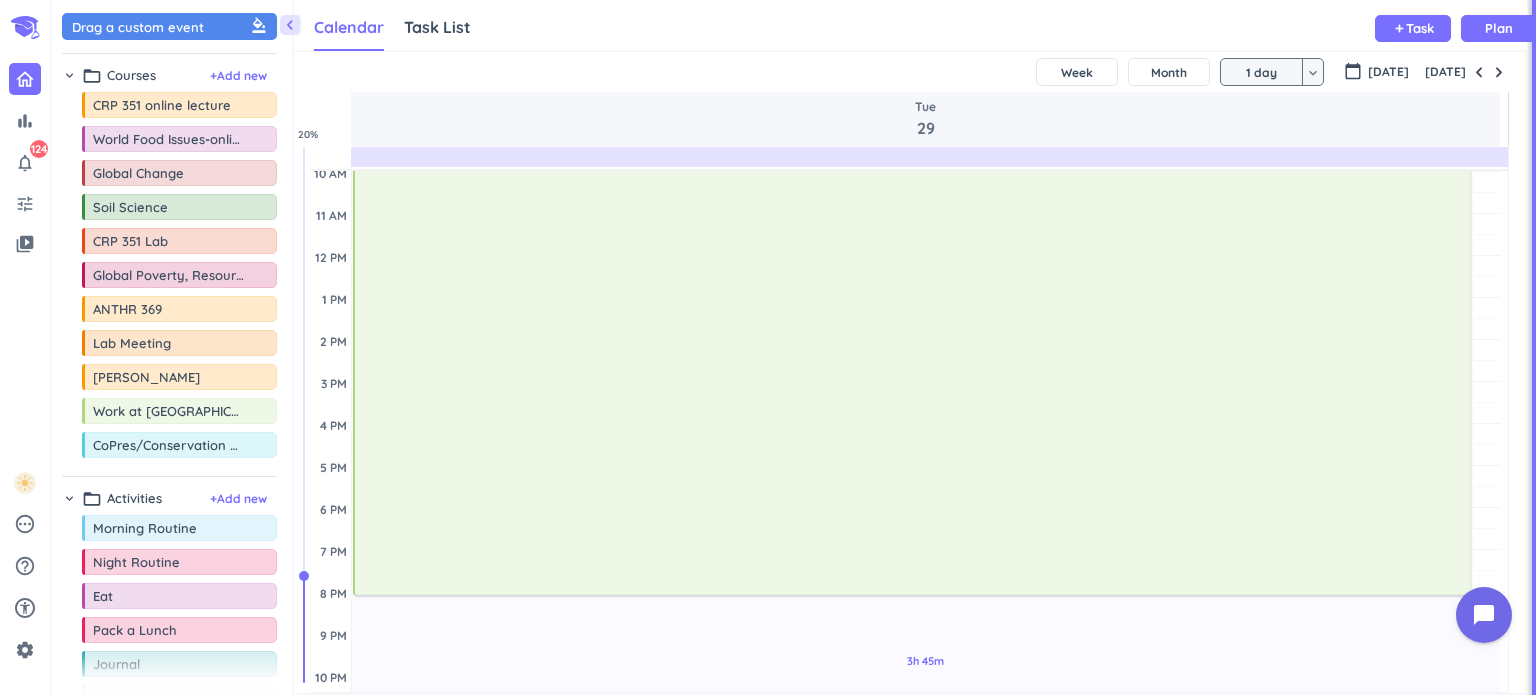 click on "[DATE]" at bounding box center (1465, 72) 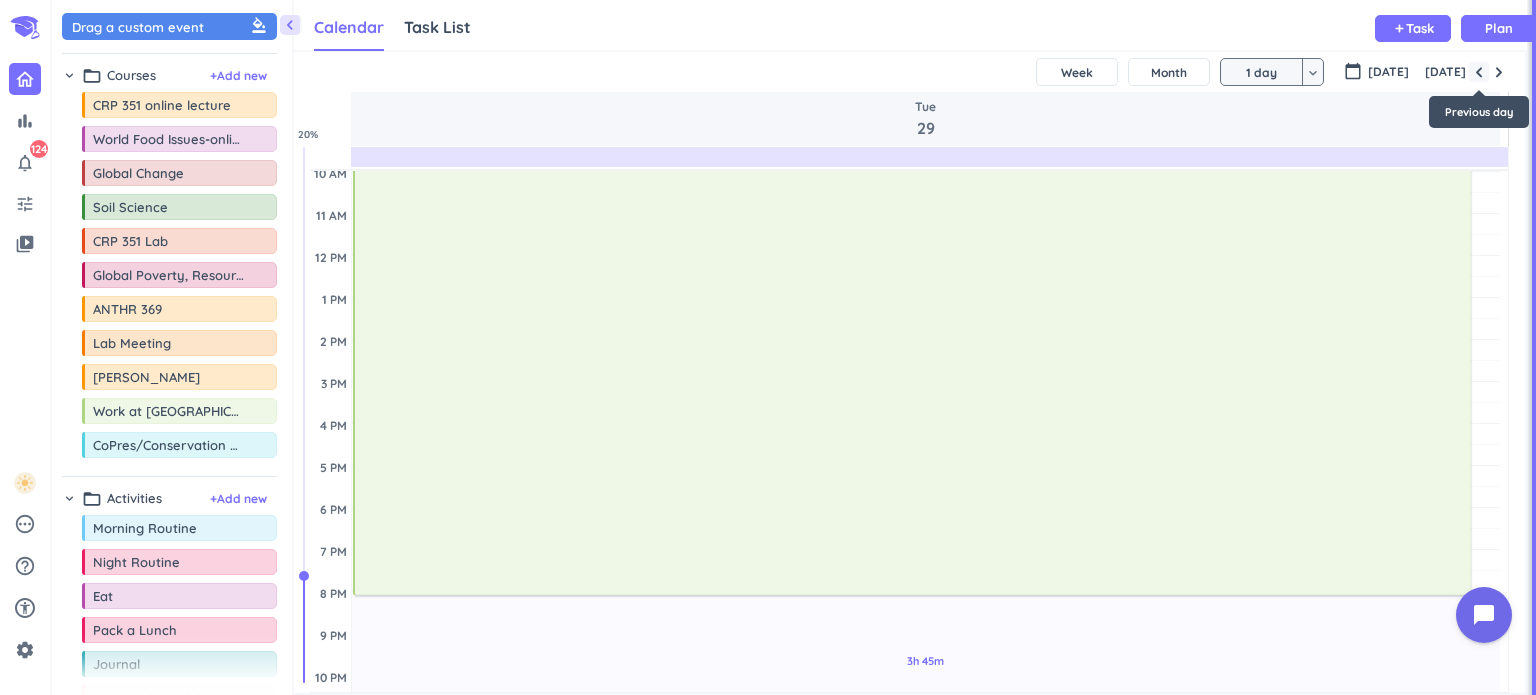 click at bounding box center [1479, 72] 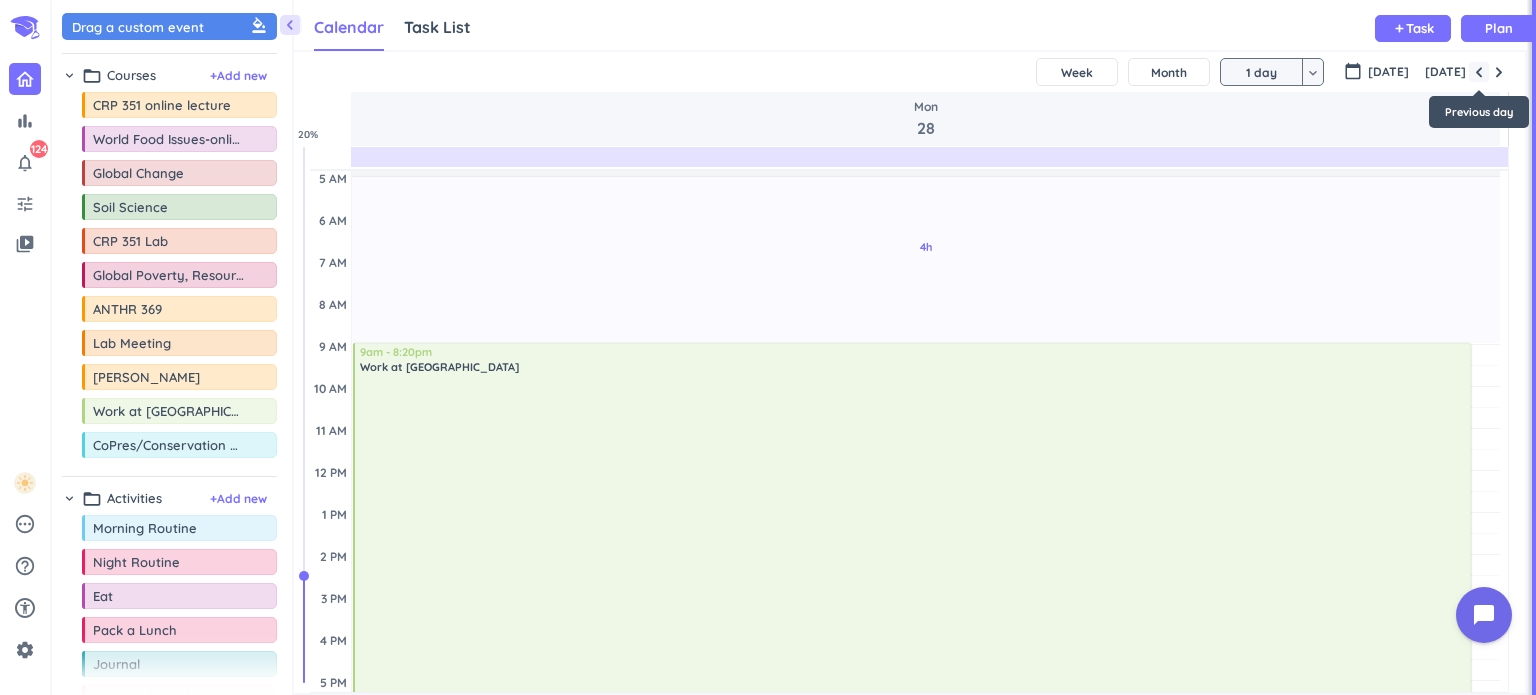 scroll, scrollTop: 0, scrollLeft: 0, axis: both 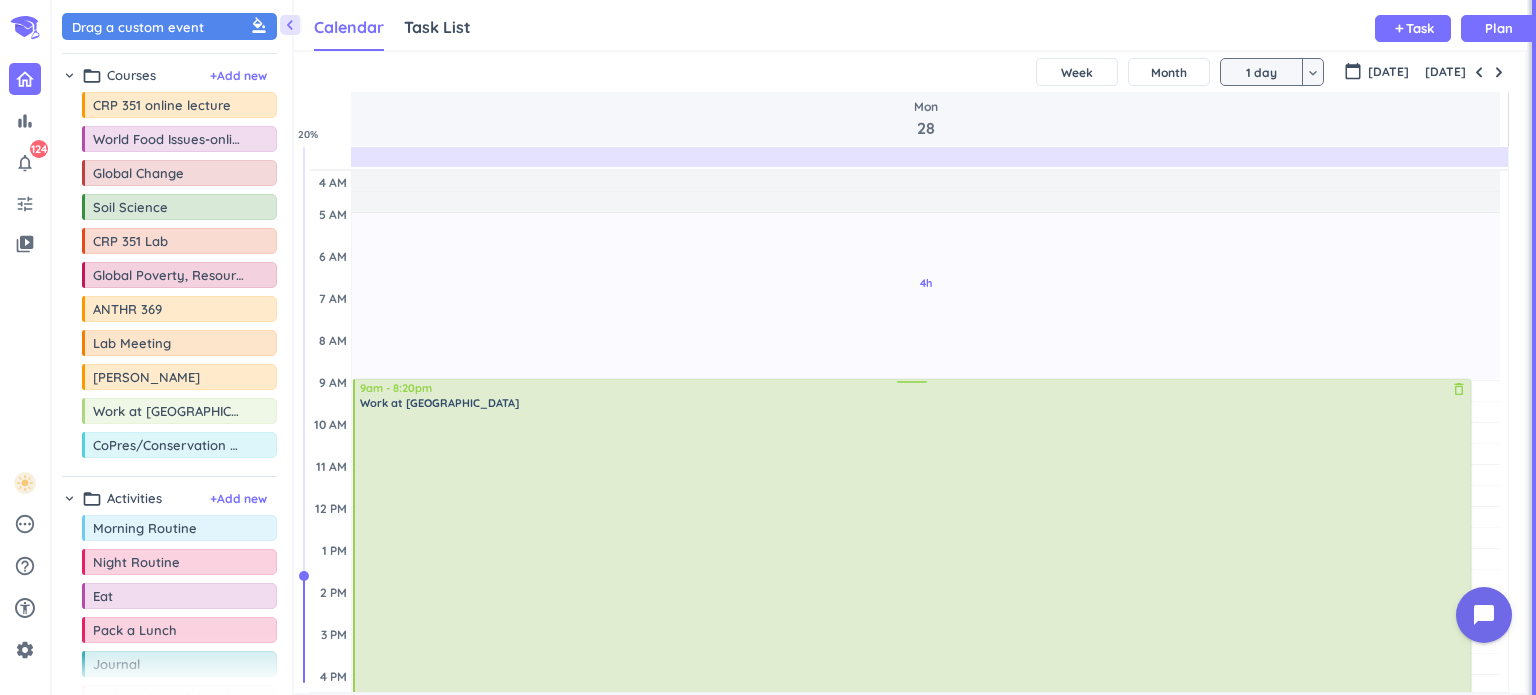click at bounding box center (914, 628) 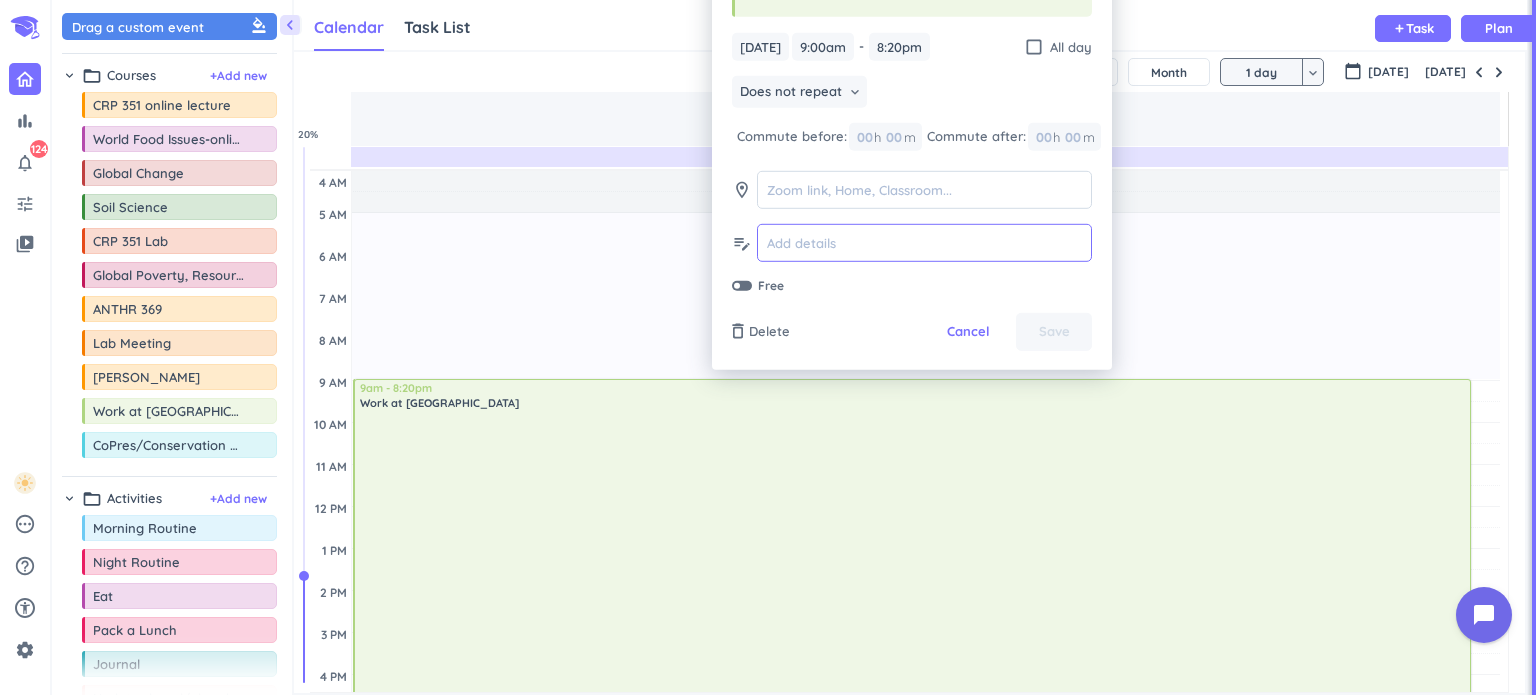 click at bounding box center (924, 243) 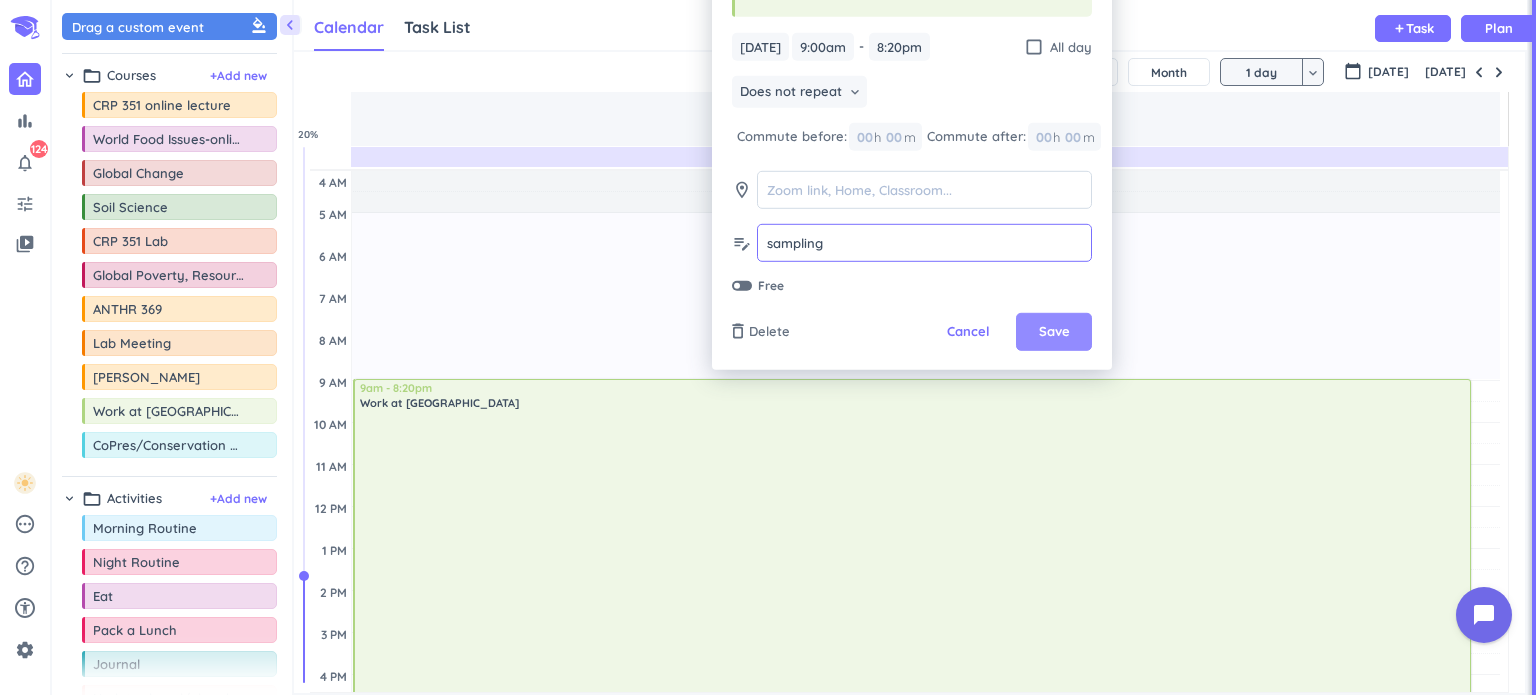 type on "sampling" 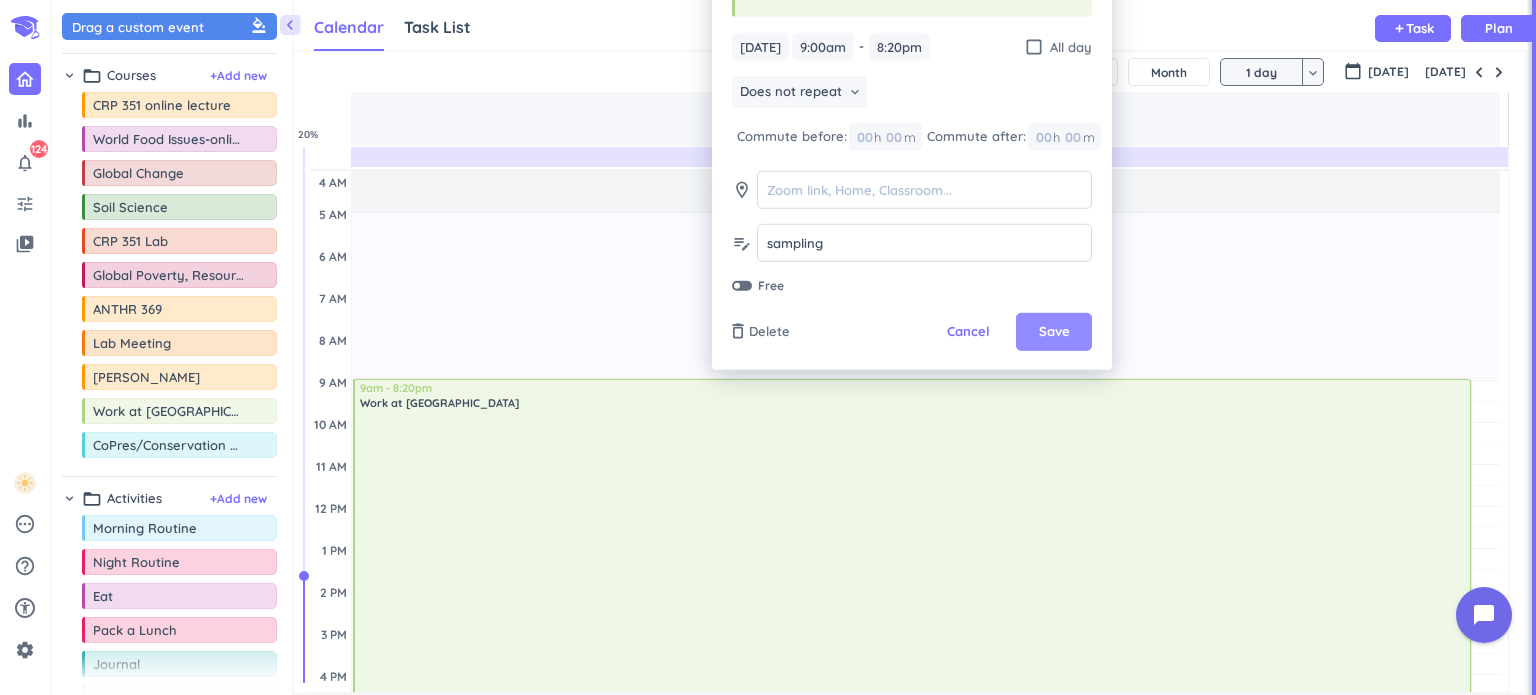 click on "Save" at bounding box center [1054, 332] 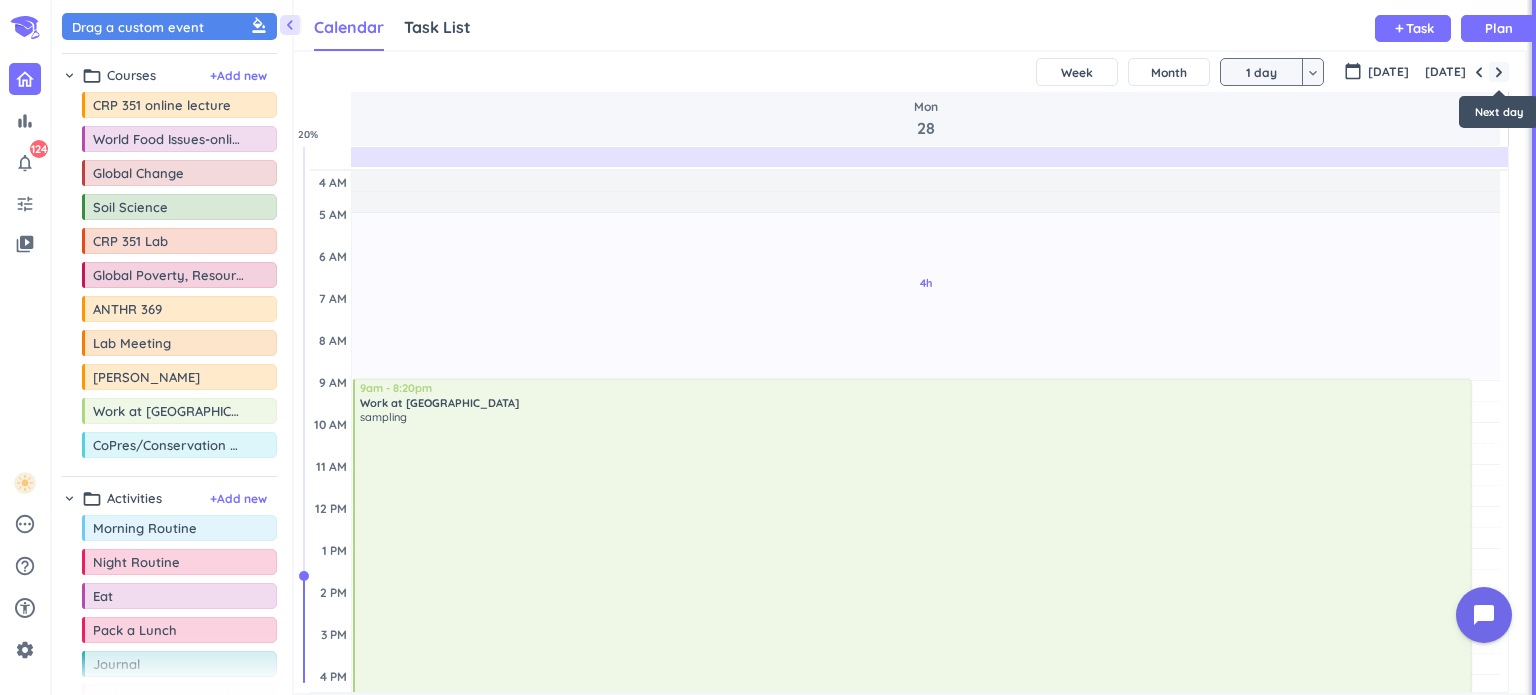 click at bounding box center [1499, 72] 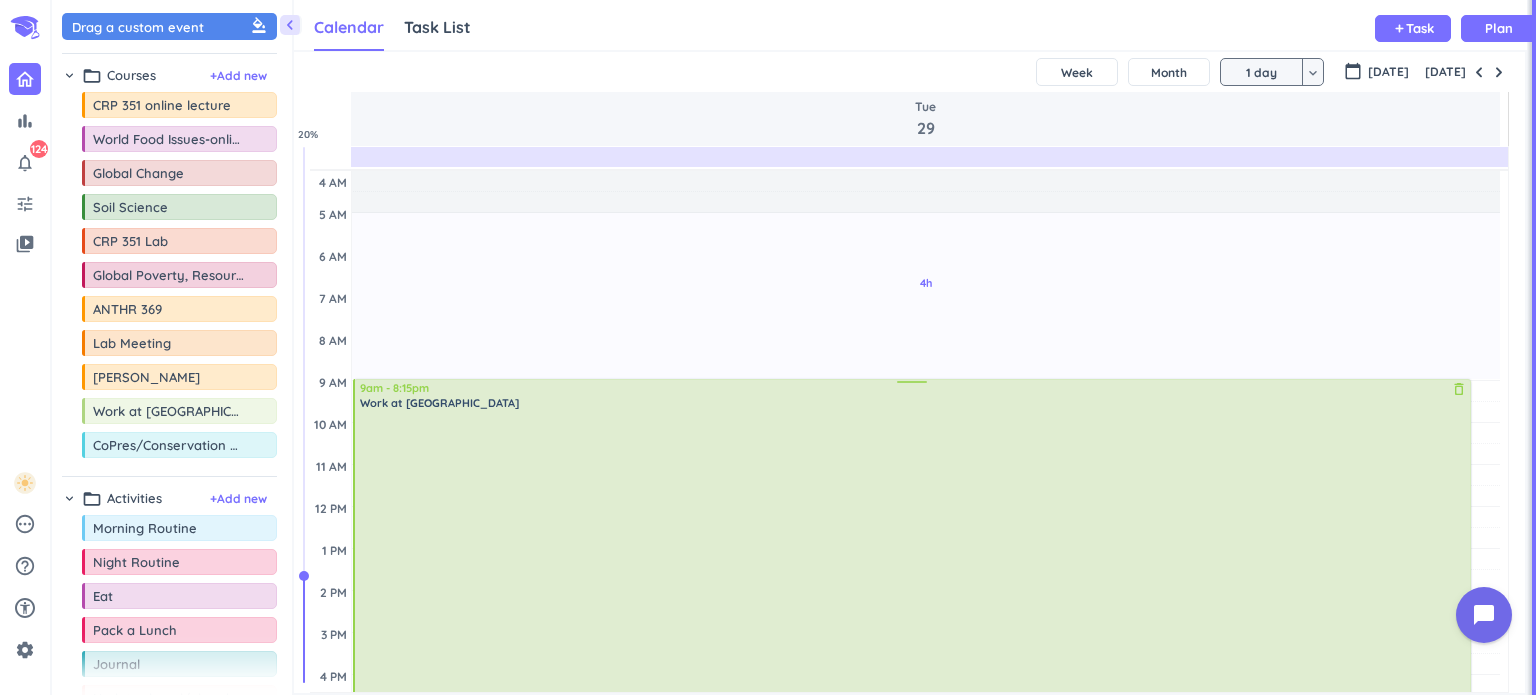 scroll, scrollTop: 188, scrollLeft: 0, axis: vertical 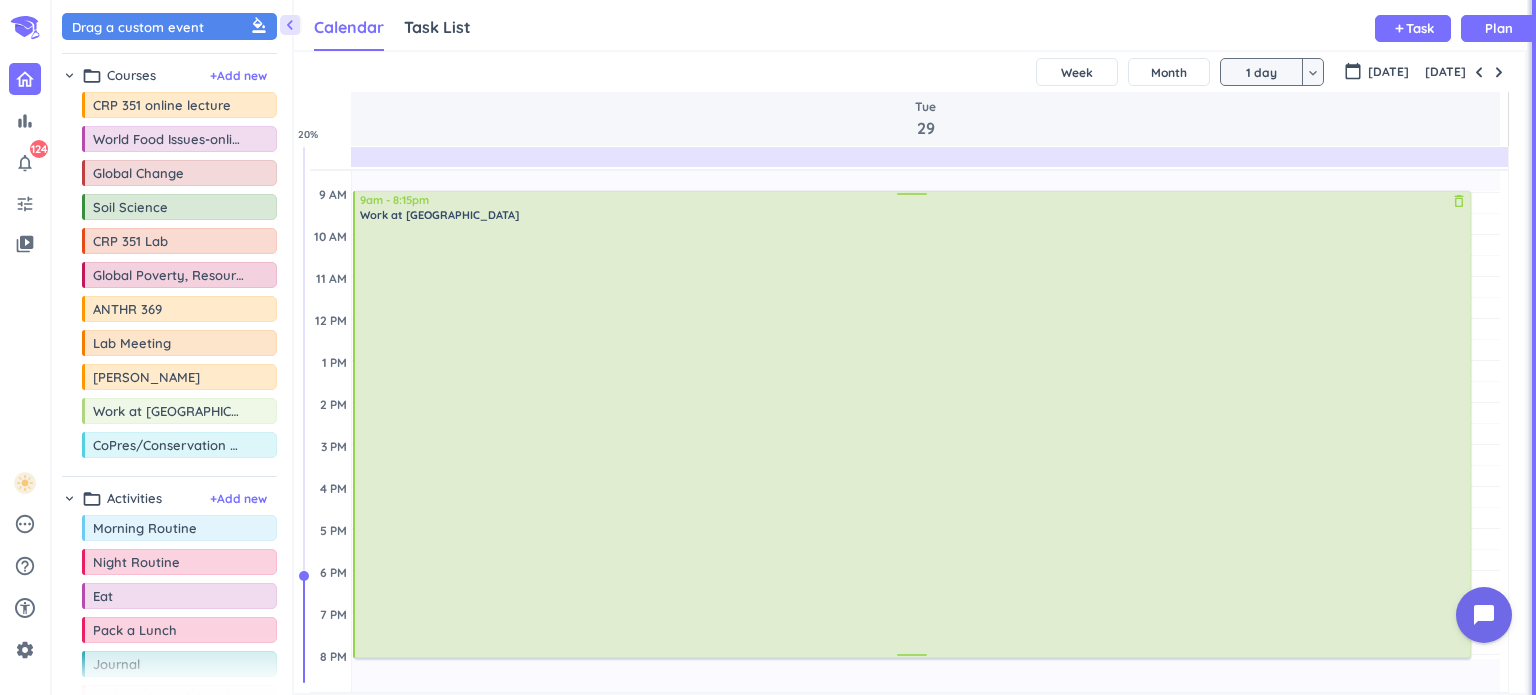 click at bounding box center (914, 439) 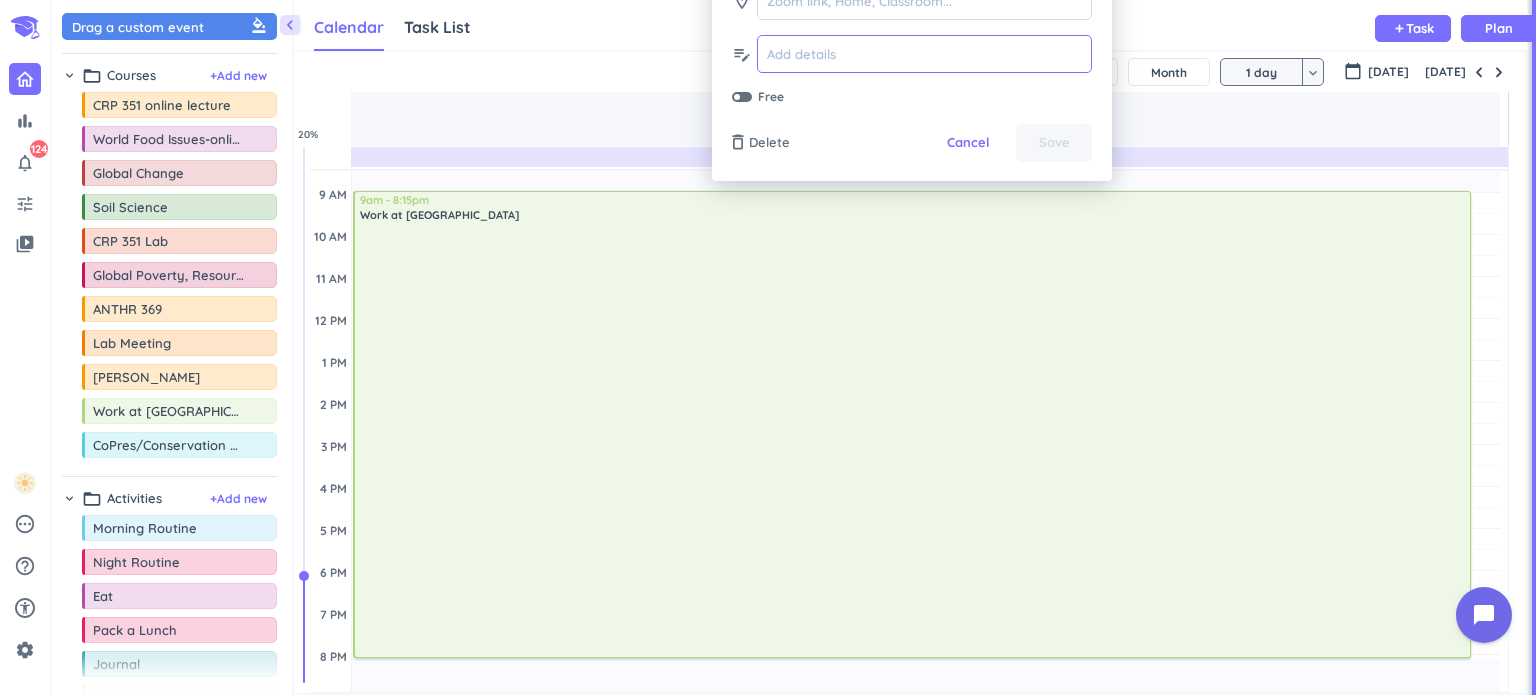 click at bounding box center [924, 54] 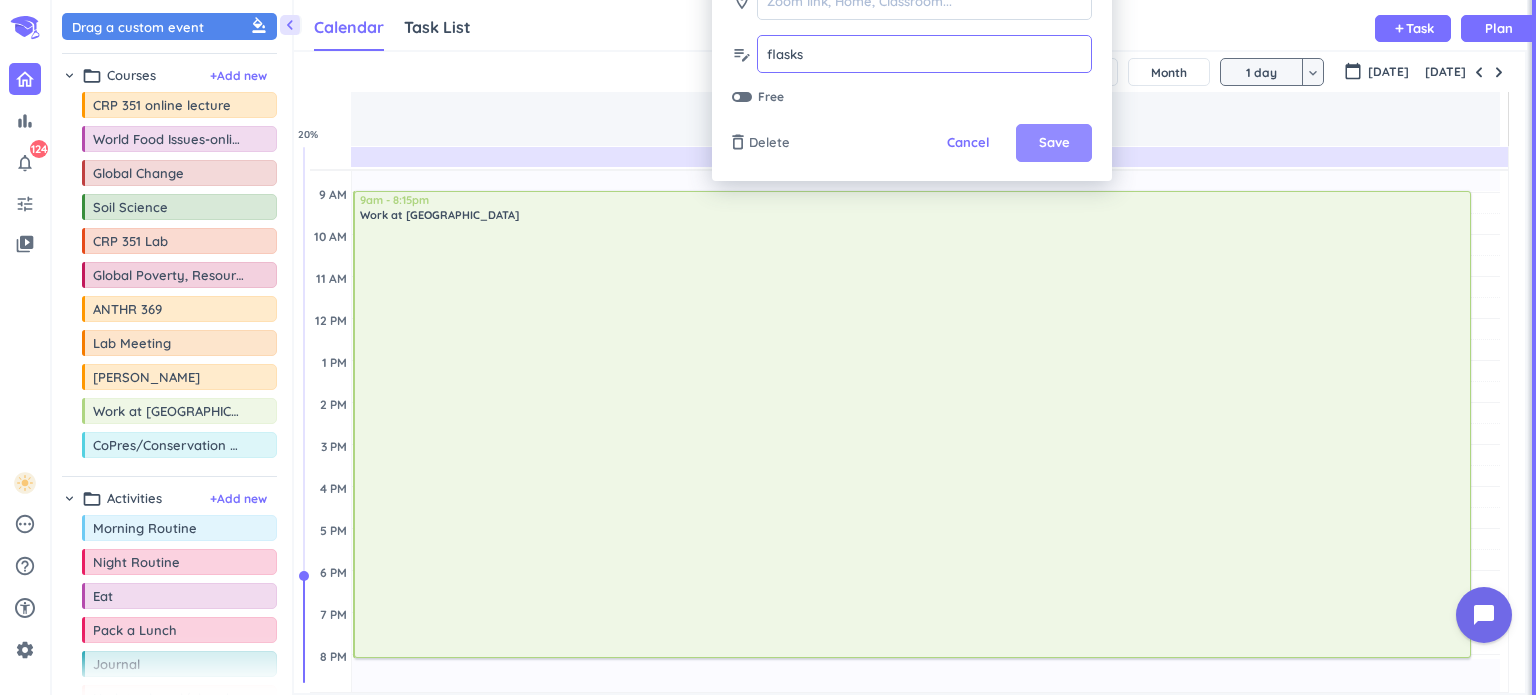 type on "flasks" 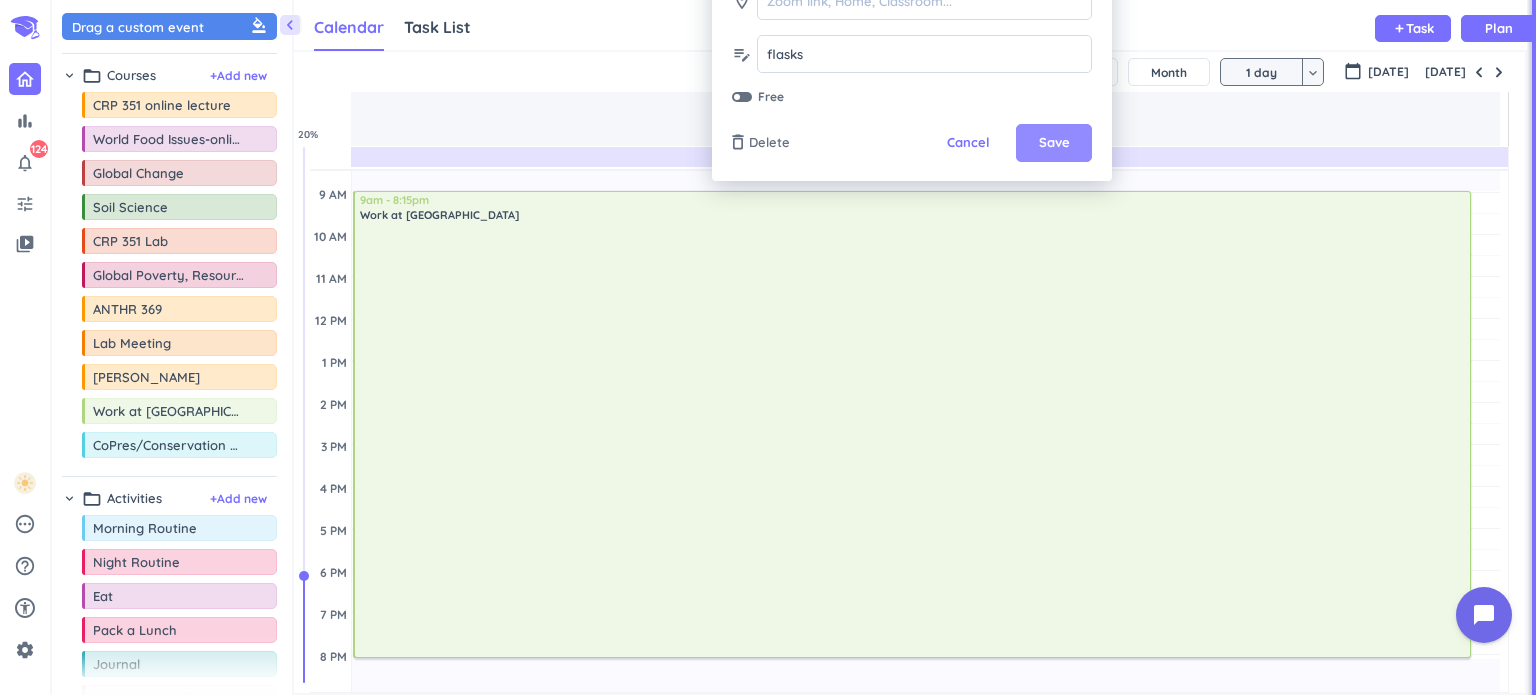 click on "Save" at bounding box center (1054, 143) 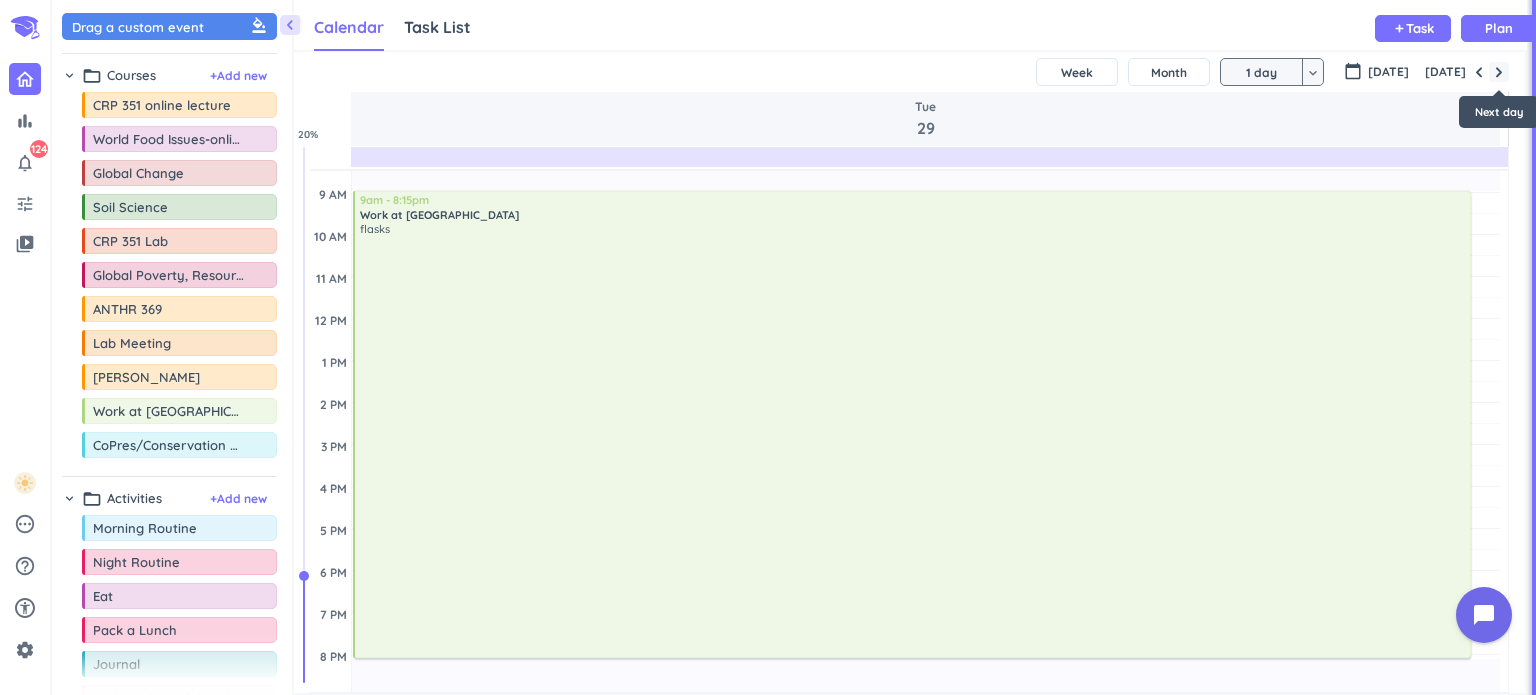 click at bounding box center (1499, 72) 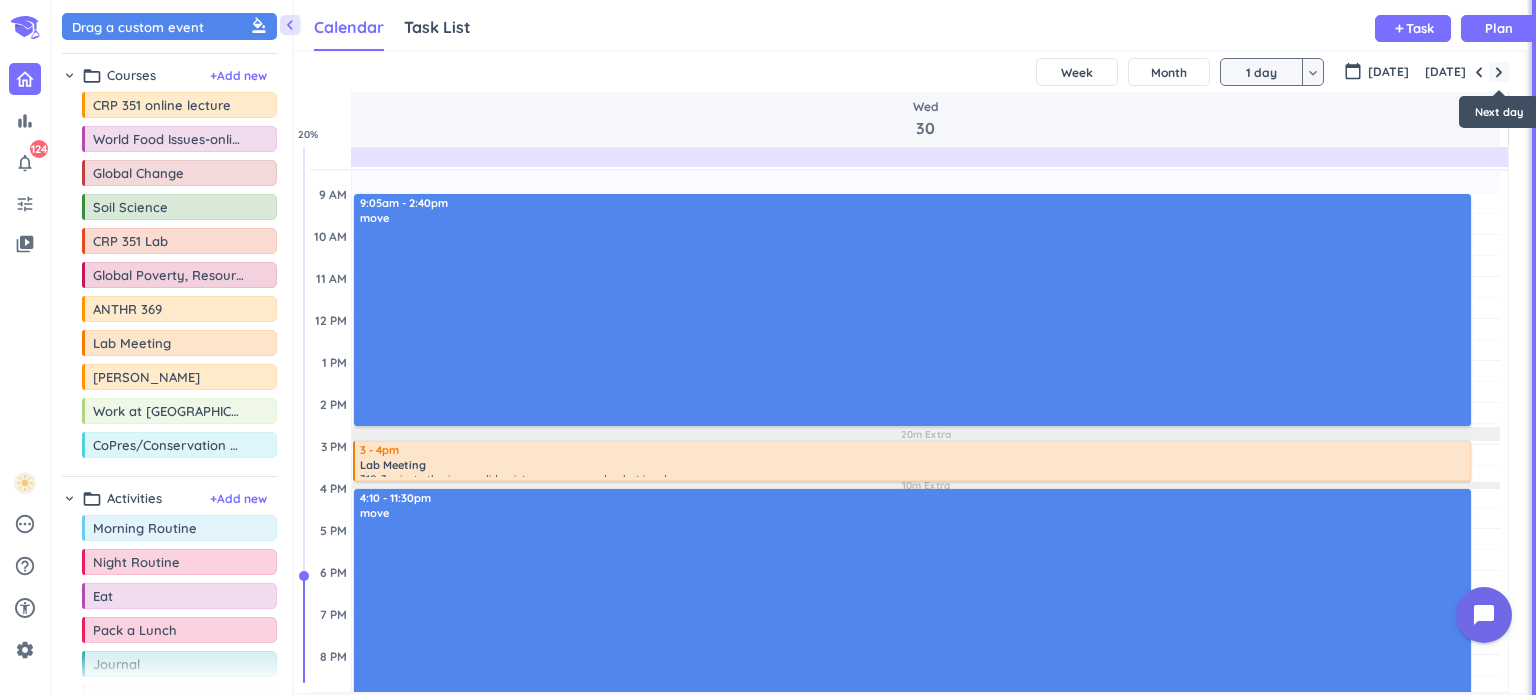 click at bounding box center (1499, 72) 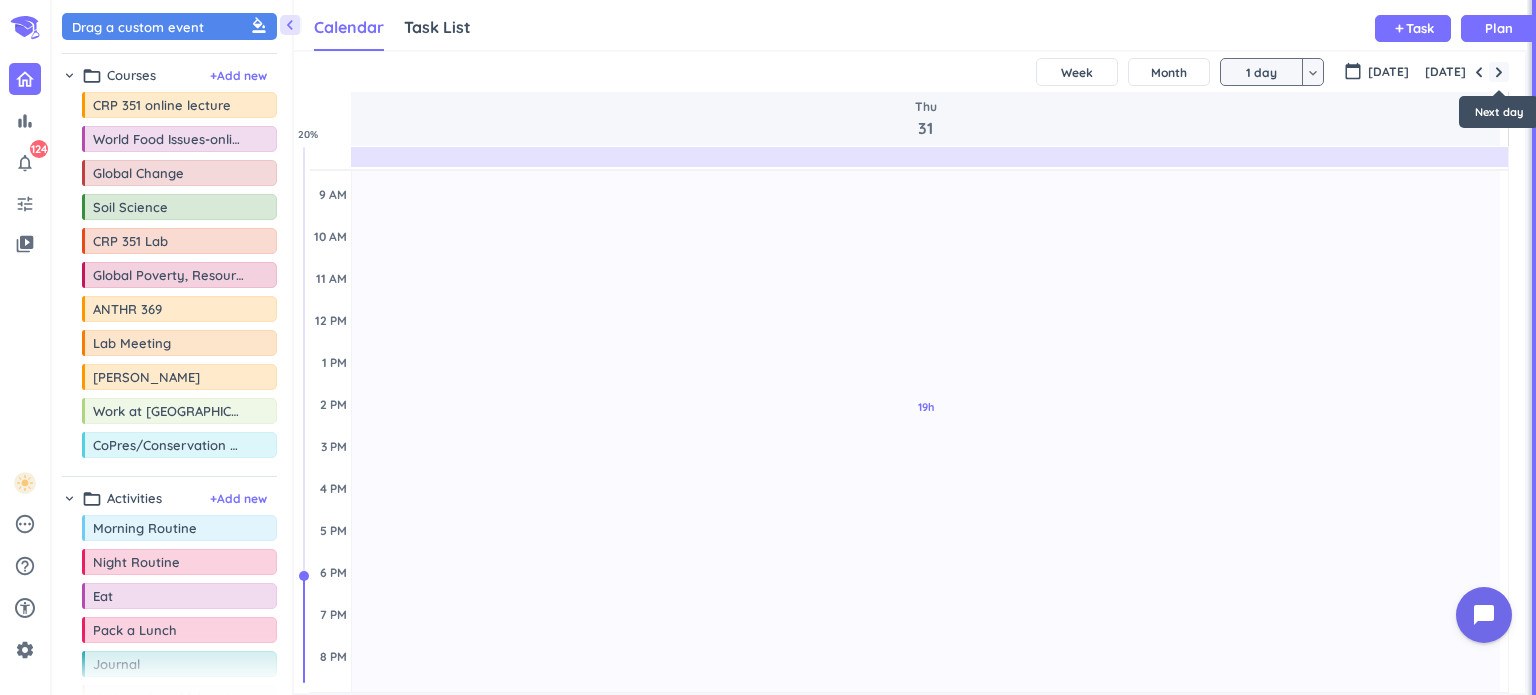 click at bounding box center [1499, 72] 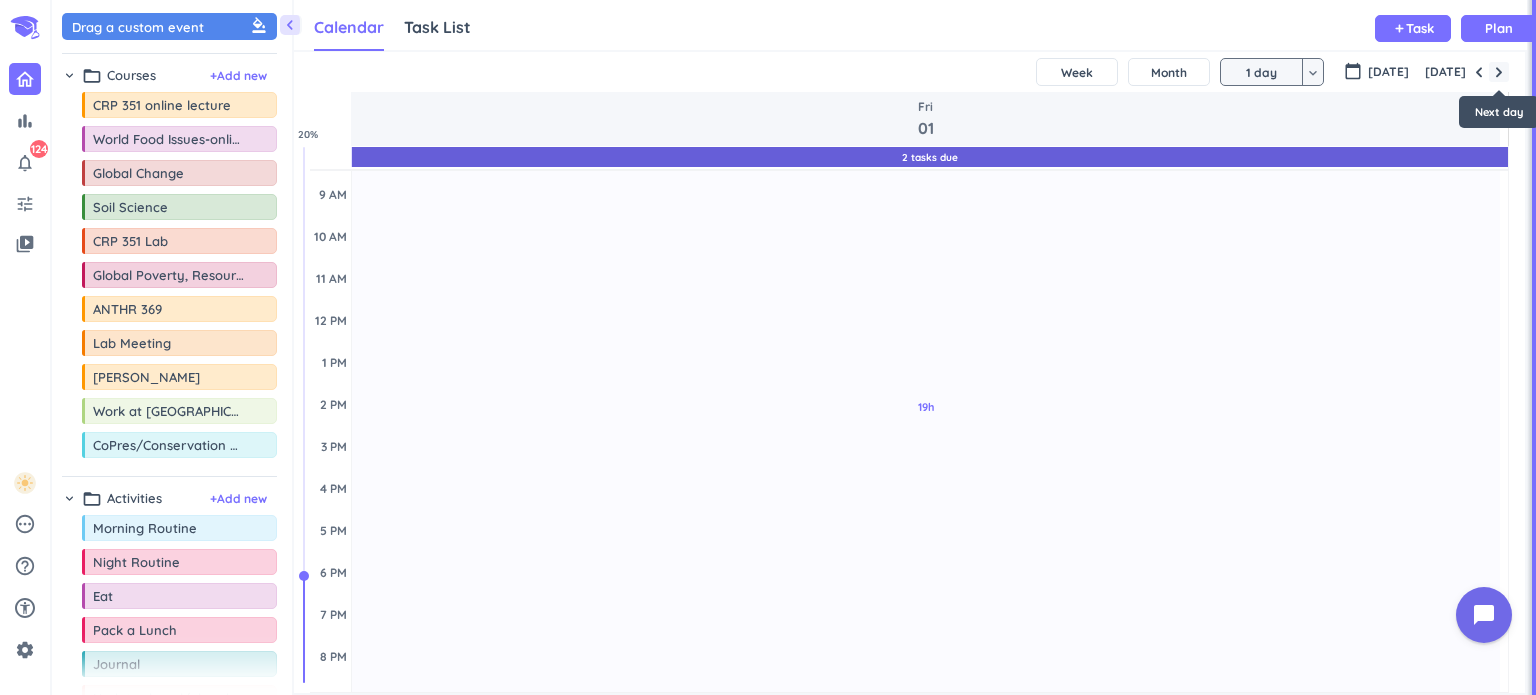 click at bounding box center [1499, 72] 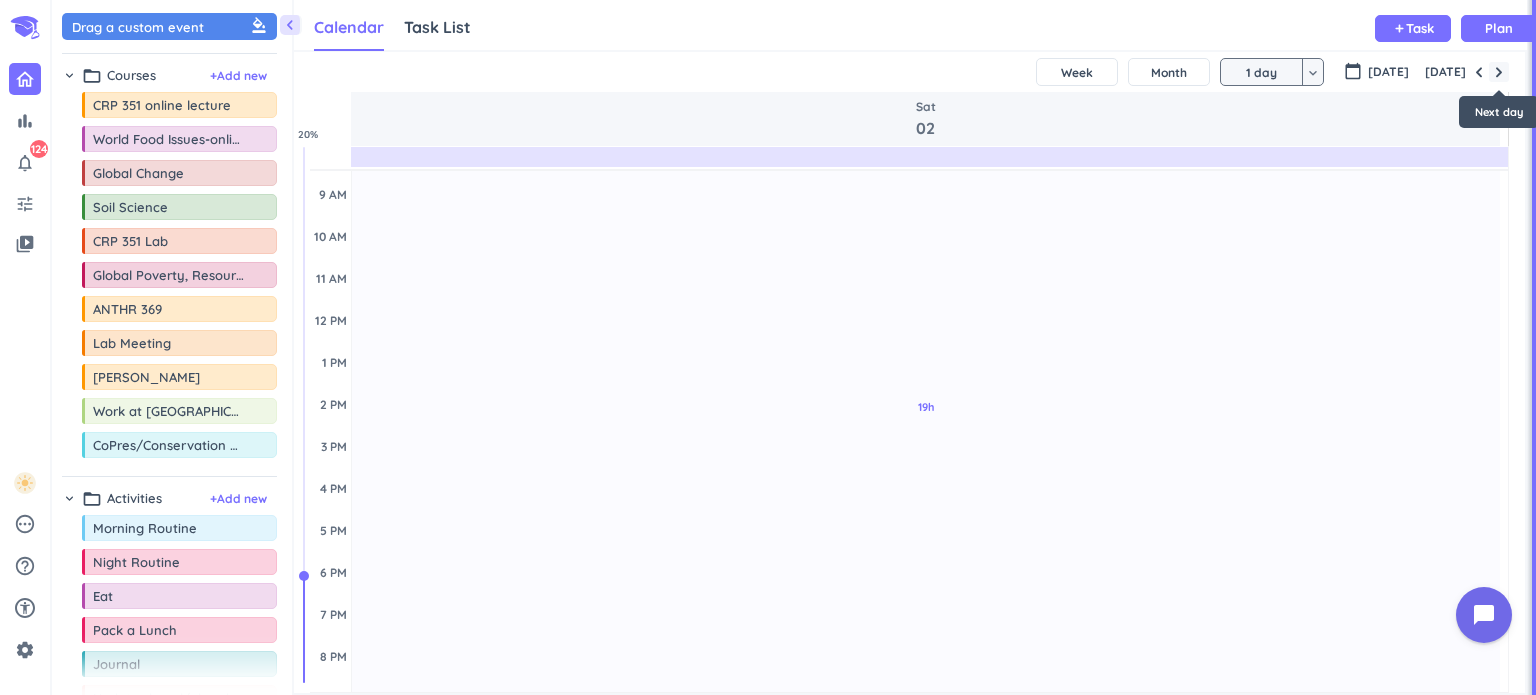 click at bounding box center (1499, 72) 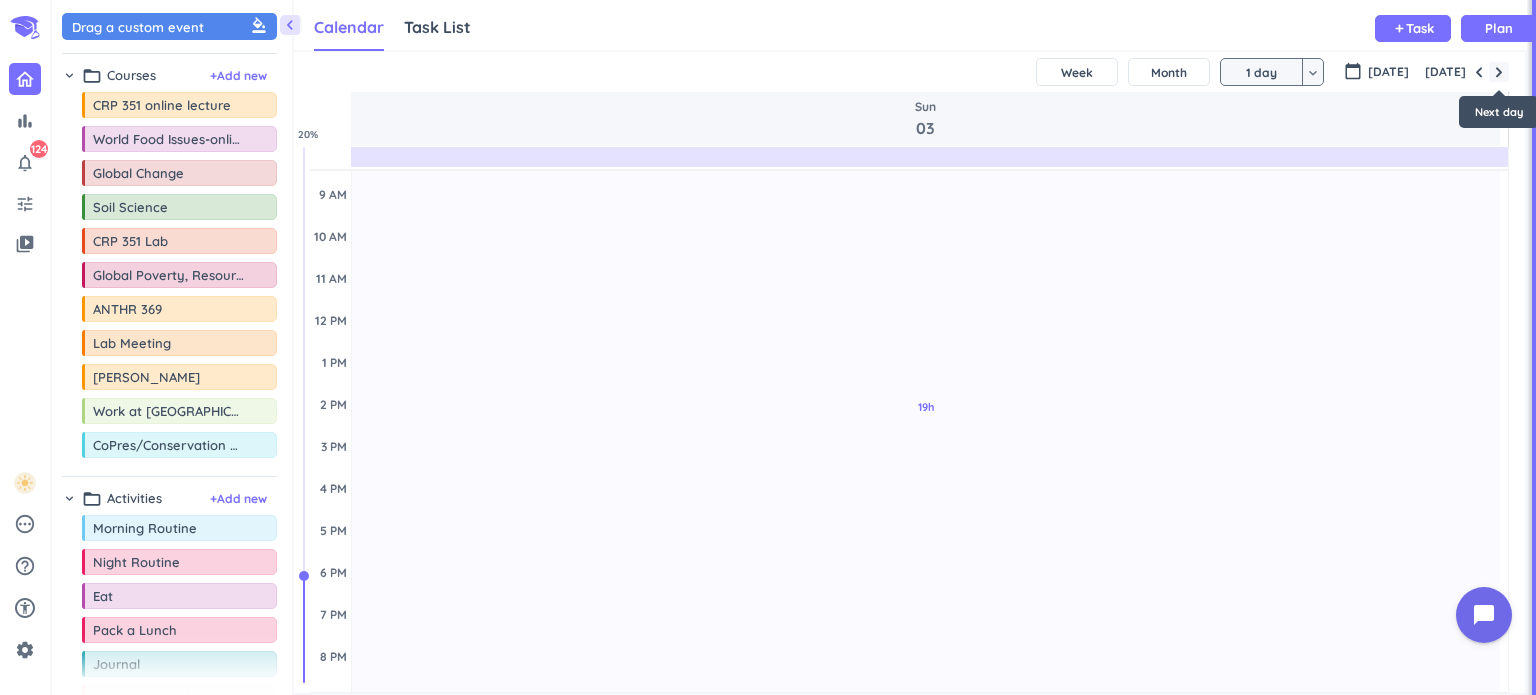 click at bounding box center [1499, 72] 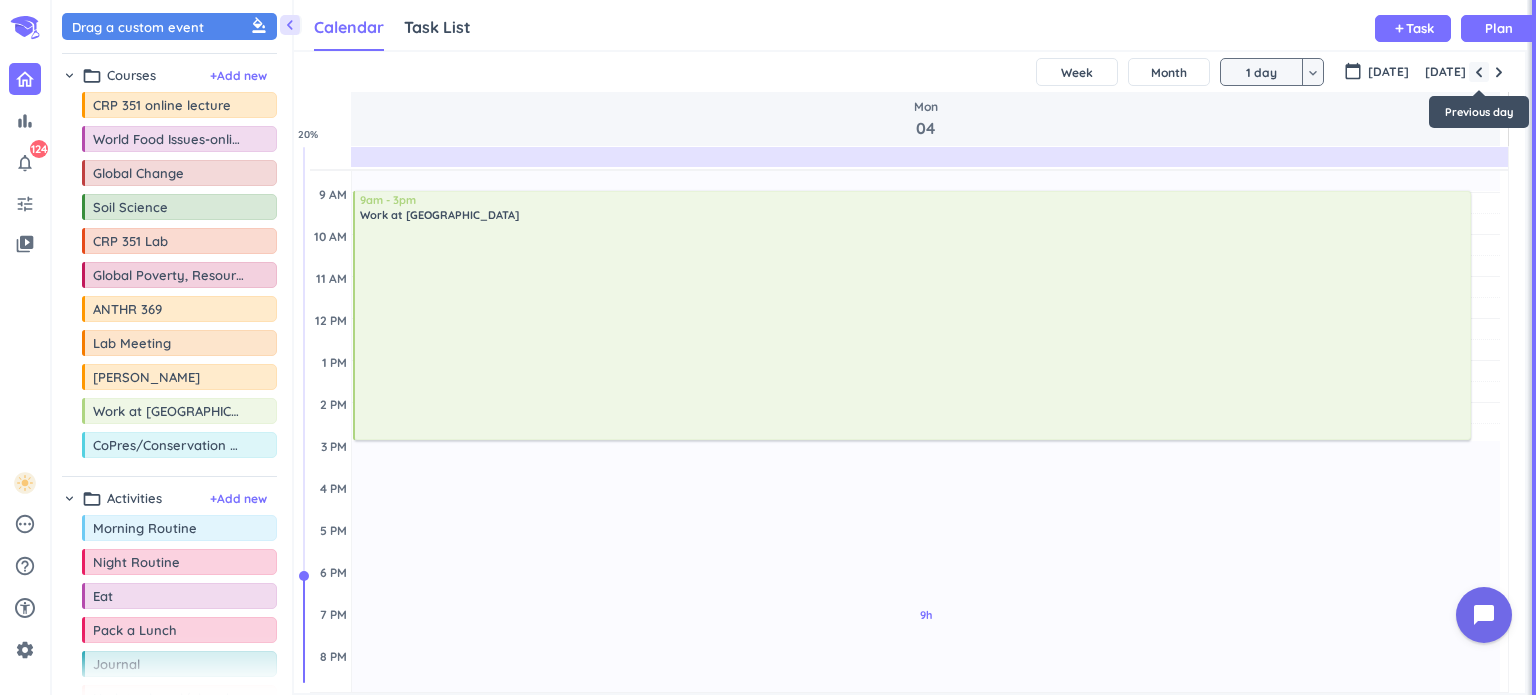 click at bounding box center (1479, 72) 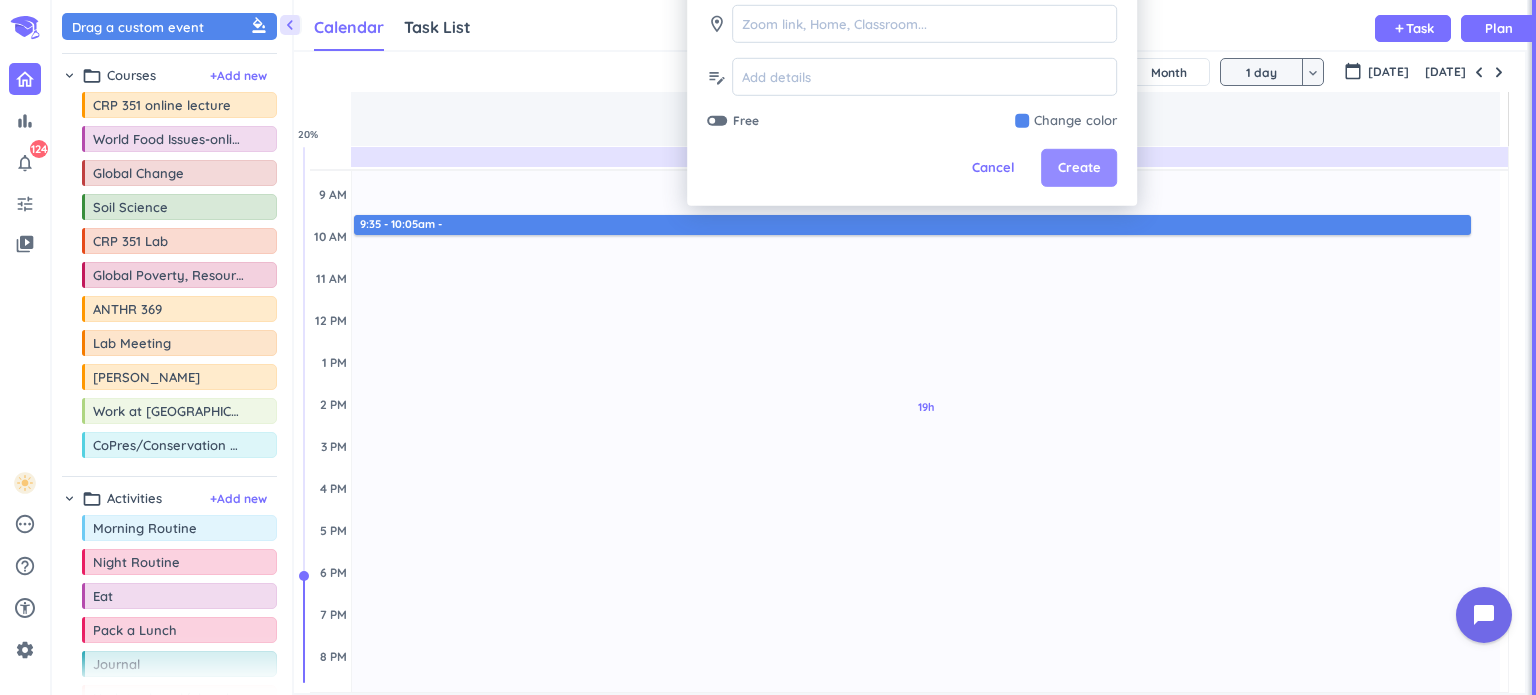 type on "stay at hotel" 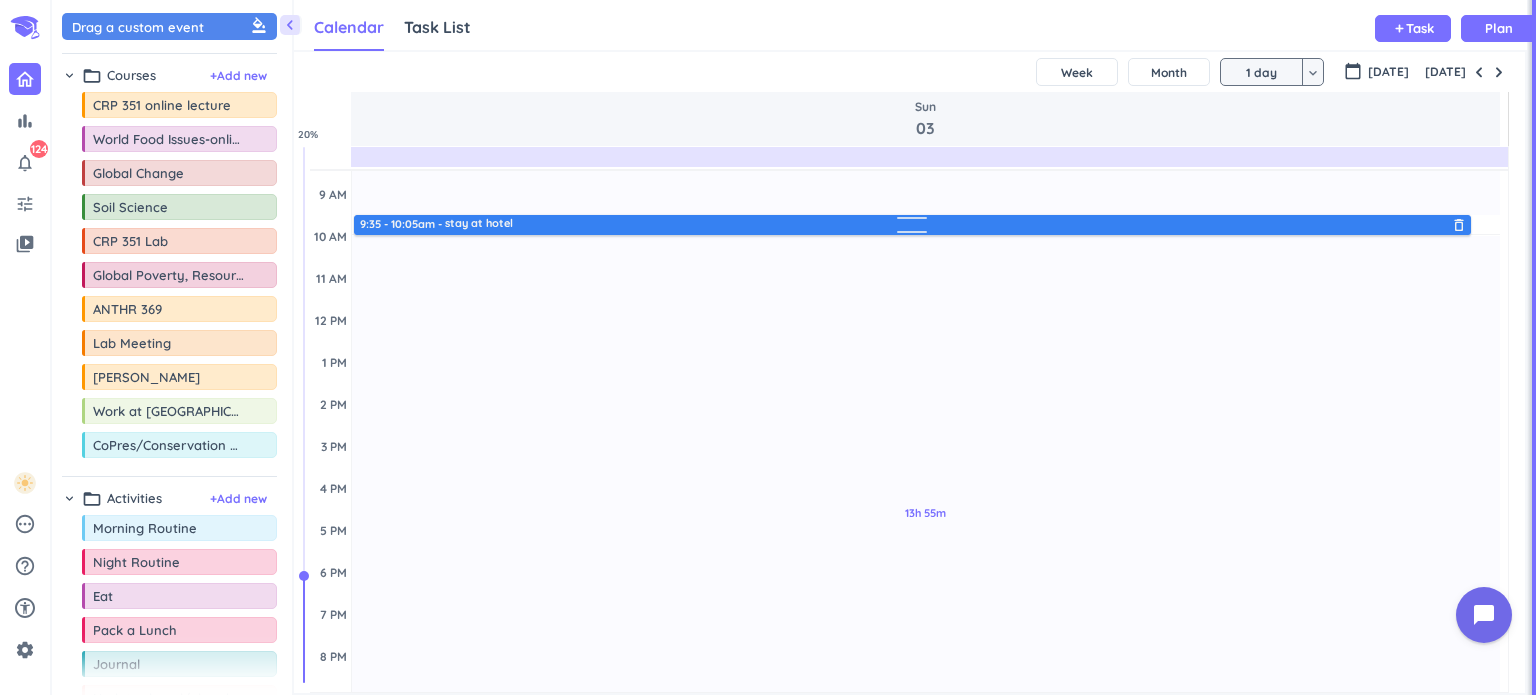click at bounding box center [913, 221] 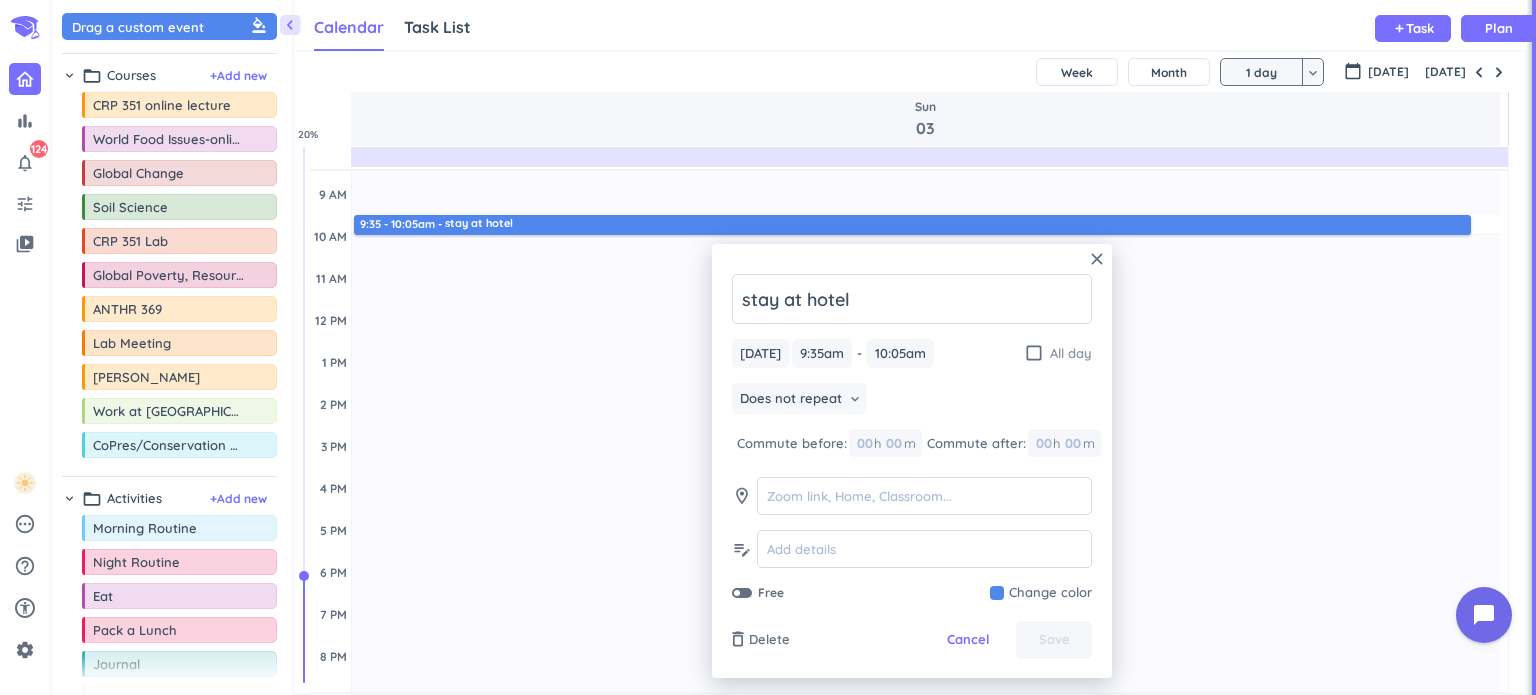 click on "check_box_outline_blank" at bounding box center (1034, 353) 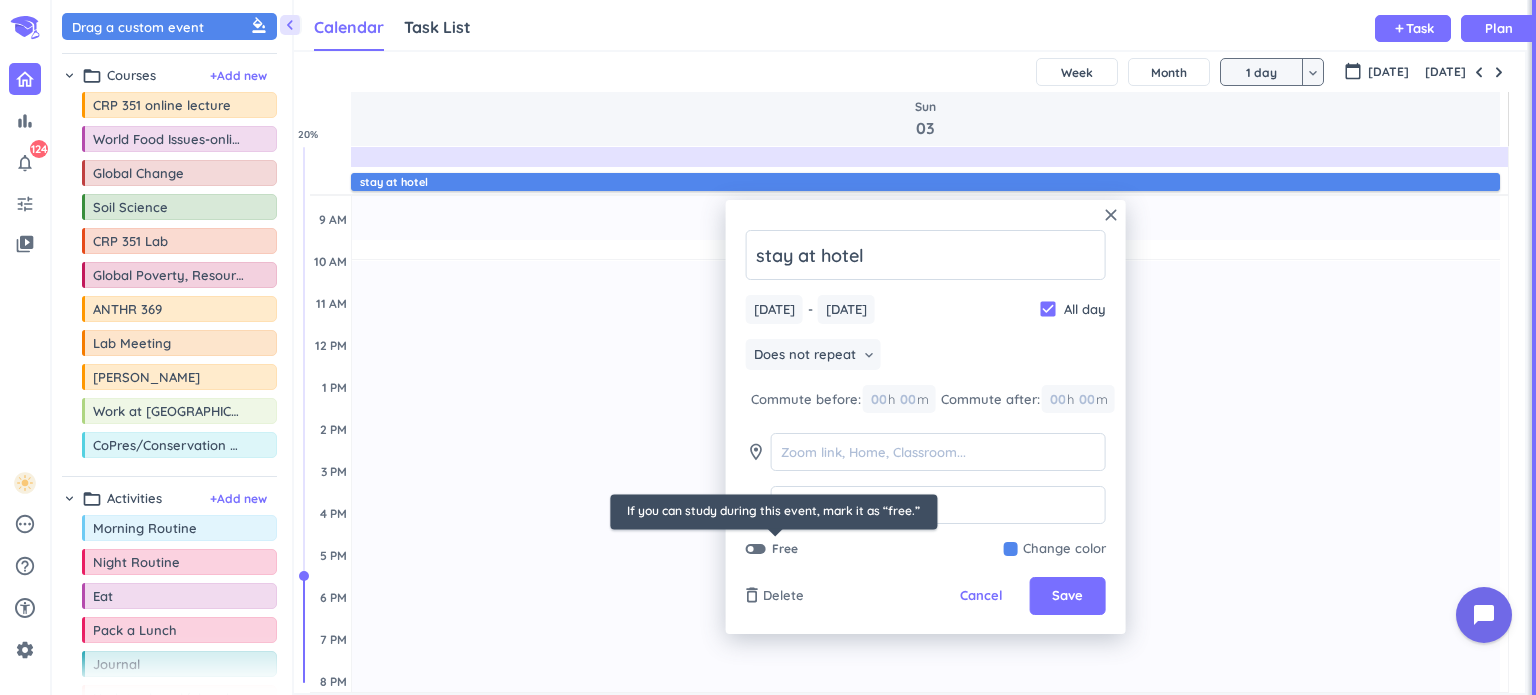 click at bounding box center [756, 549] 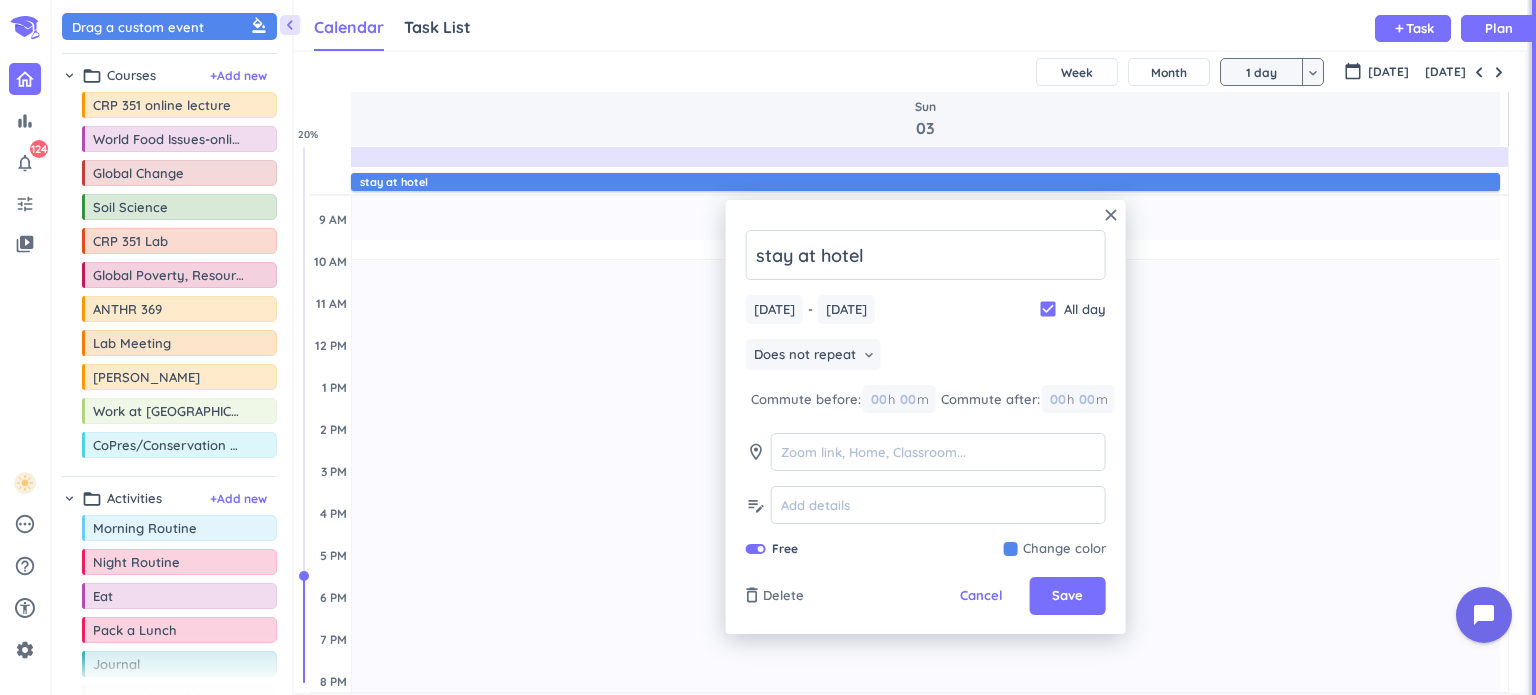 click at bounding box center (1055, 549) 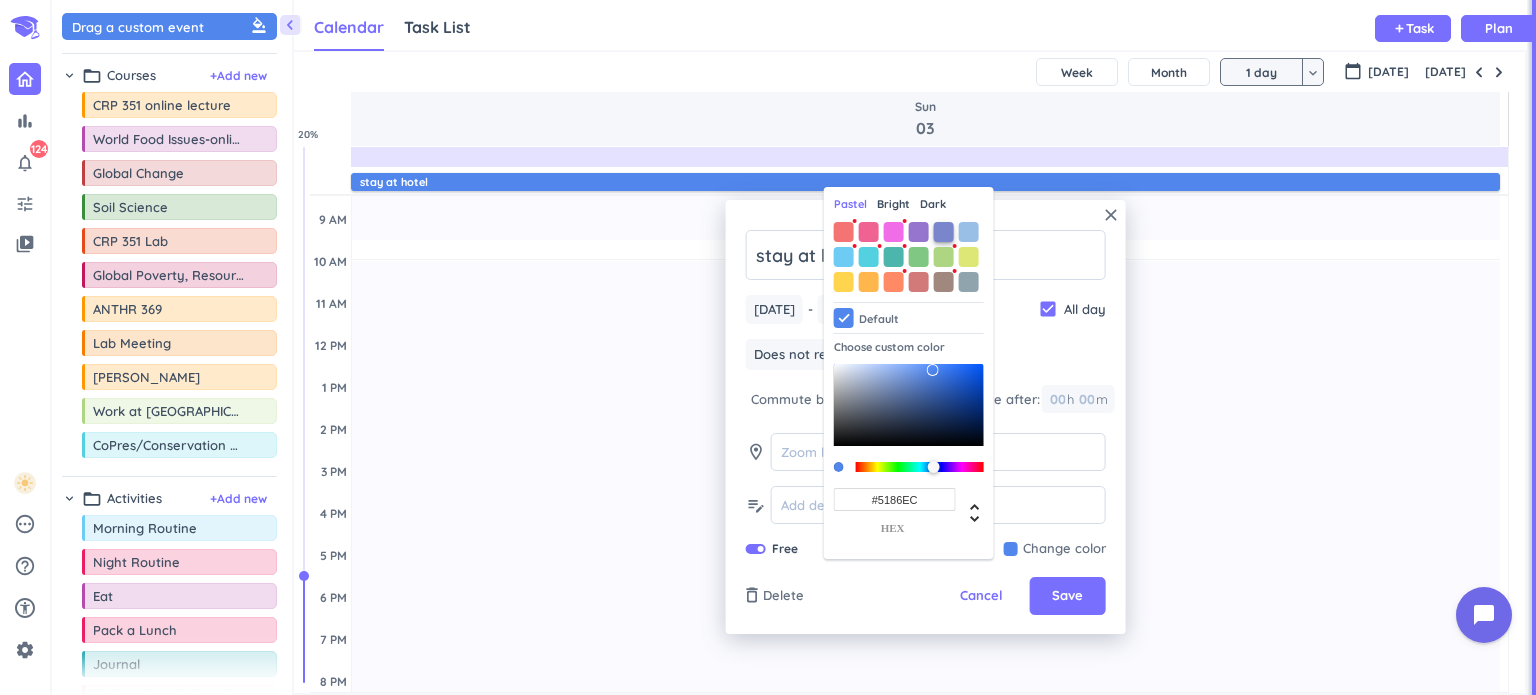 click at bounding box center [944, 232] 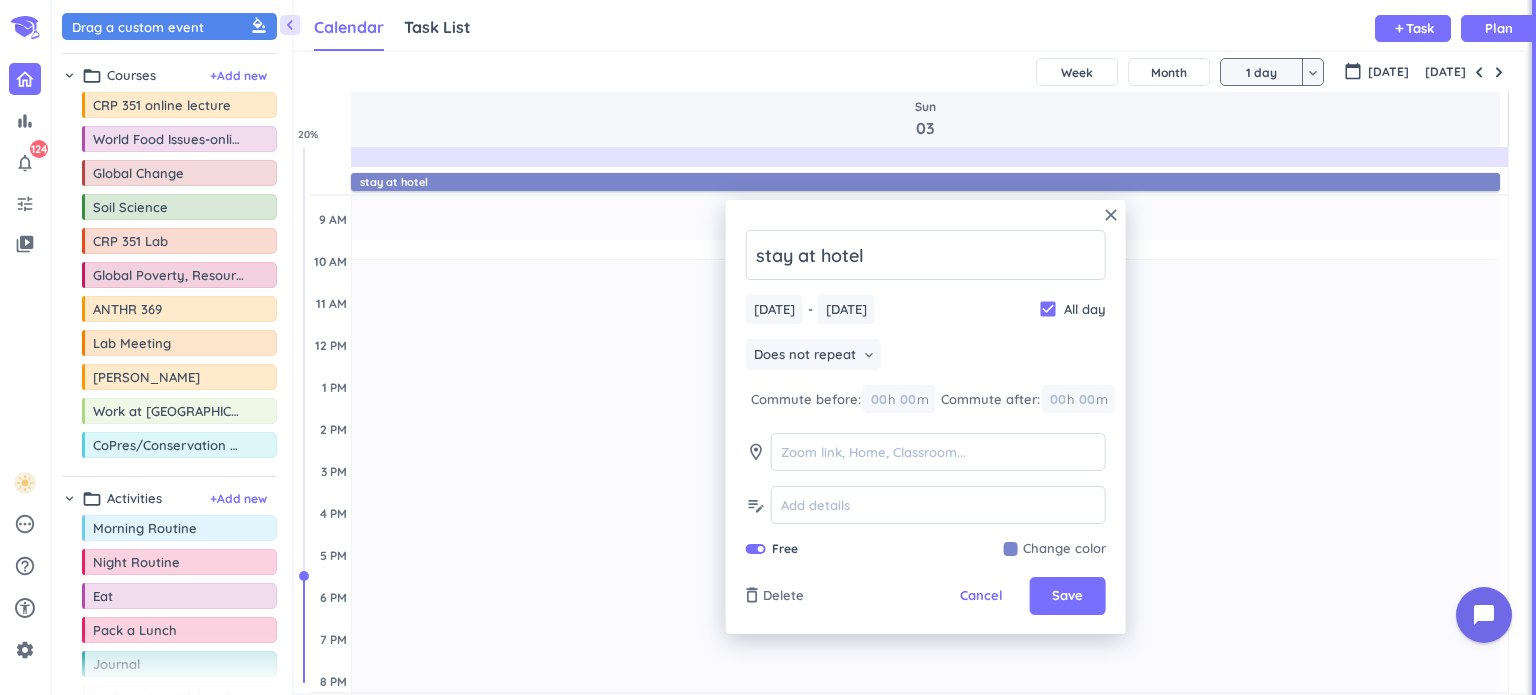 click on "Does not repeat keyboard_arrow_down" at bounding box center [926, 357] 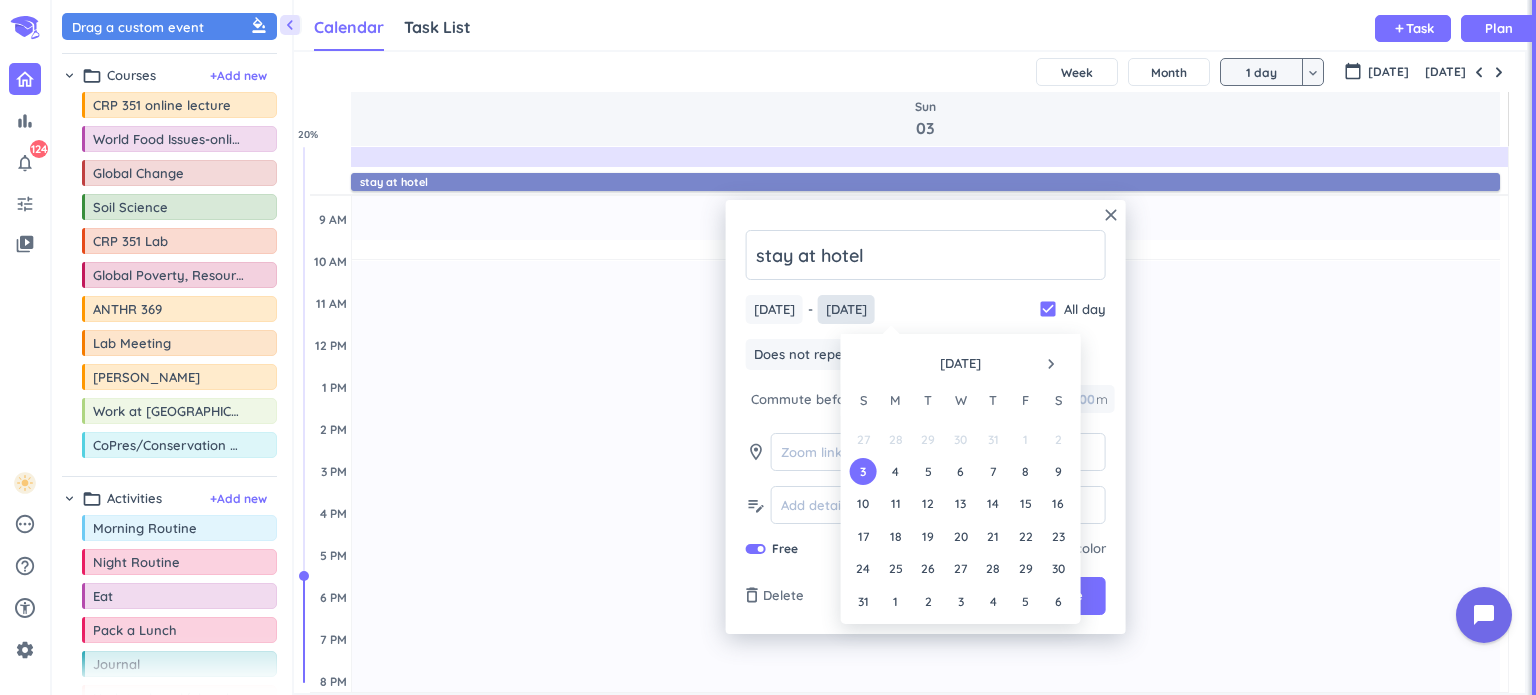 click on "[DATE]" at bounding box center (846, 309) 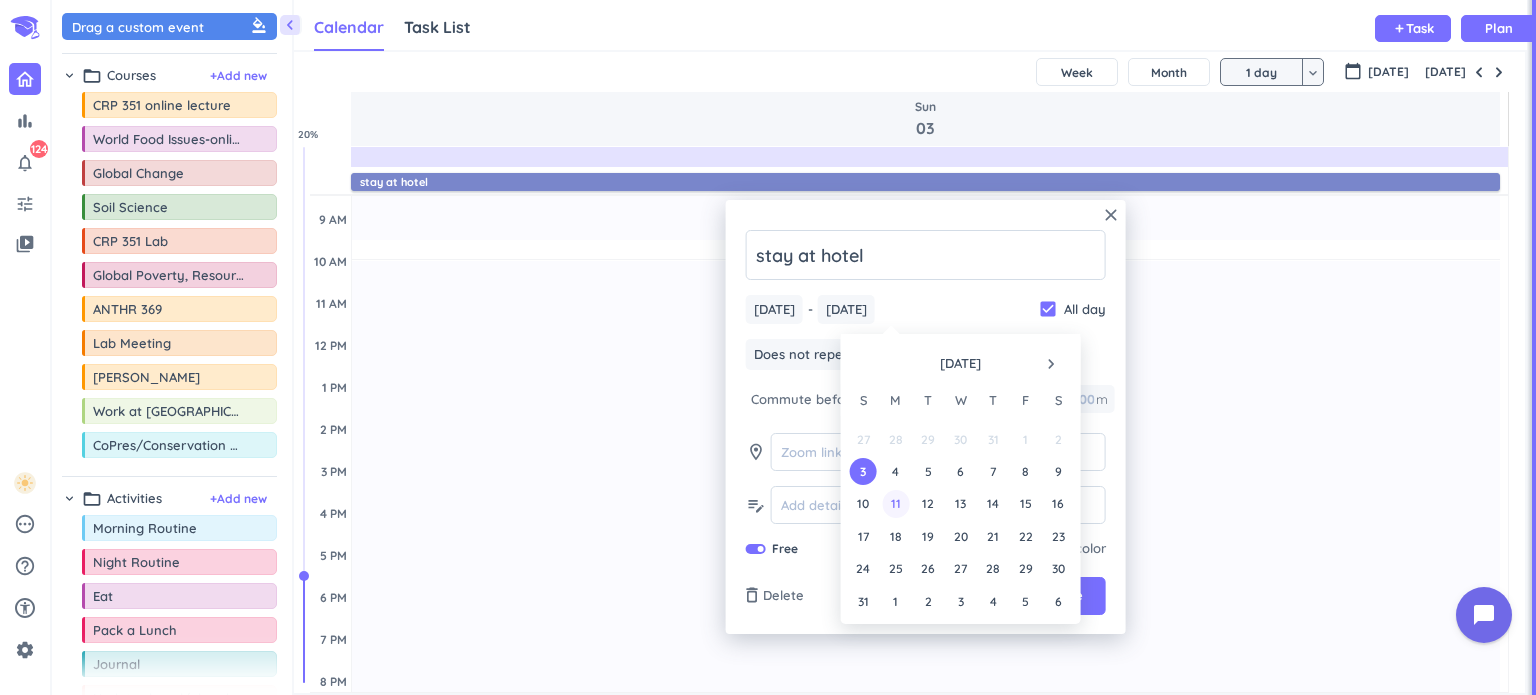 click on "11" at bounding box center (895, 503) 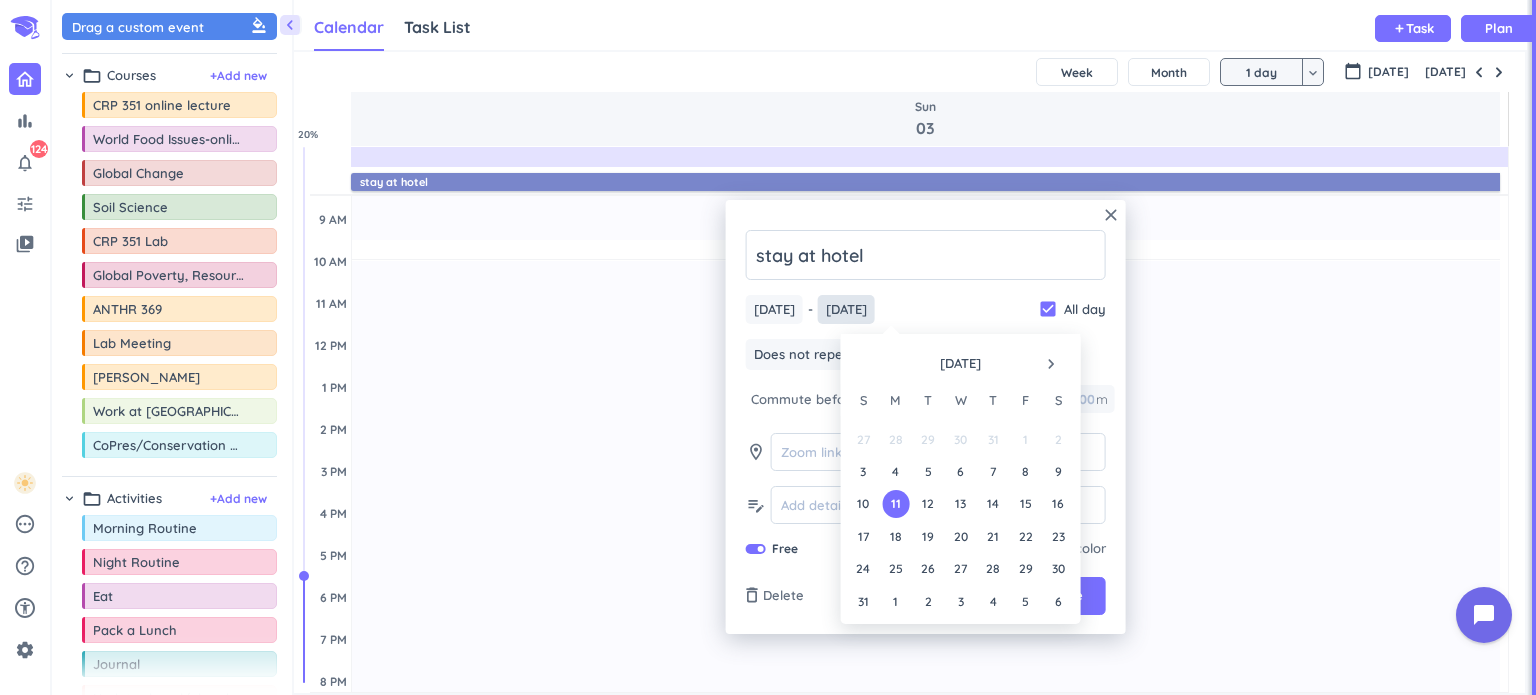 click on "[DATE]" at bounding box center (846, 309) 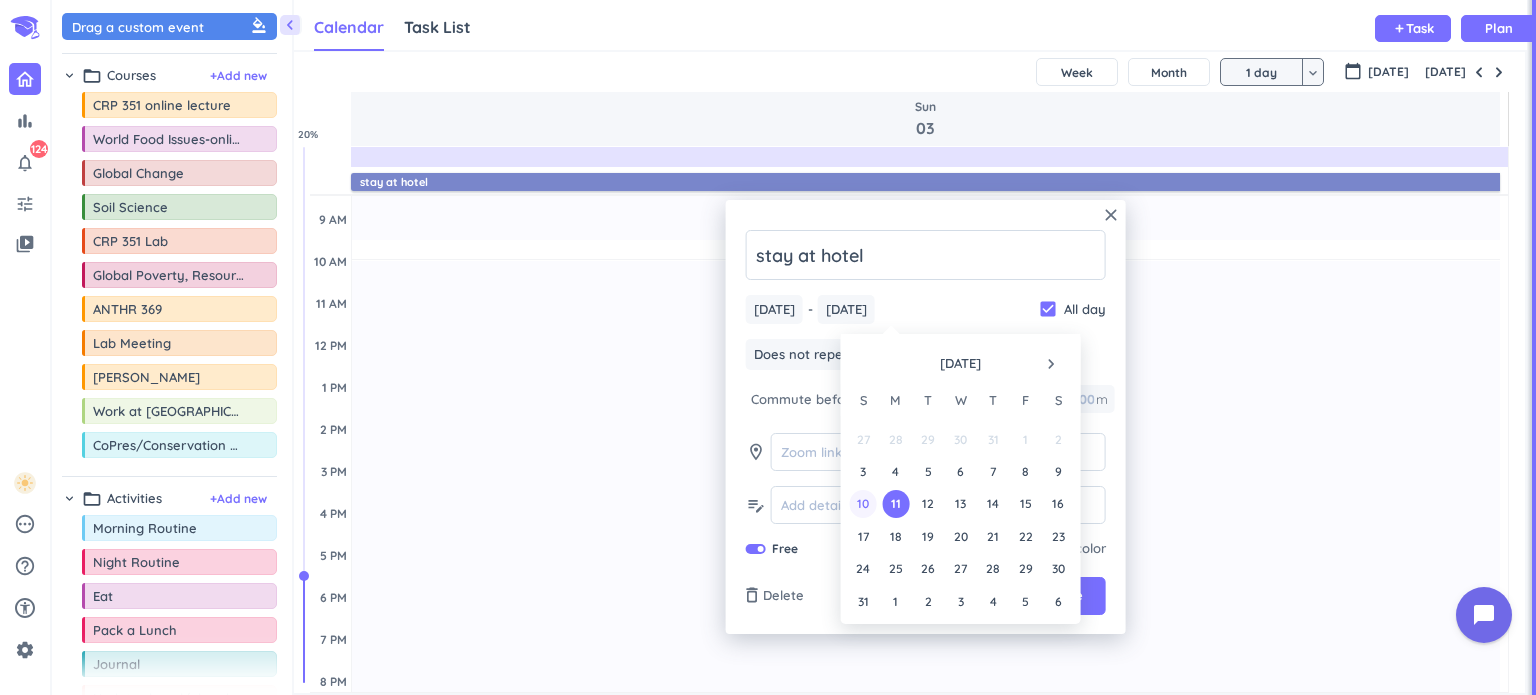 click on "10" at bounding box center [863, 503] 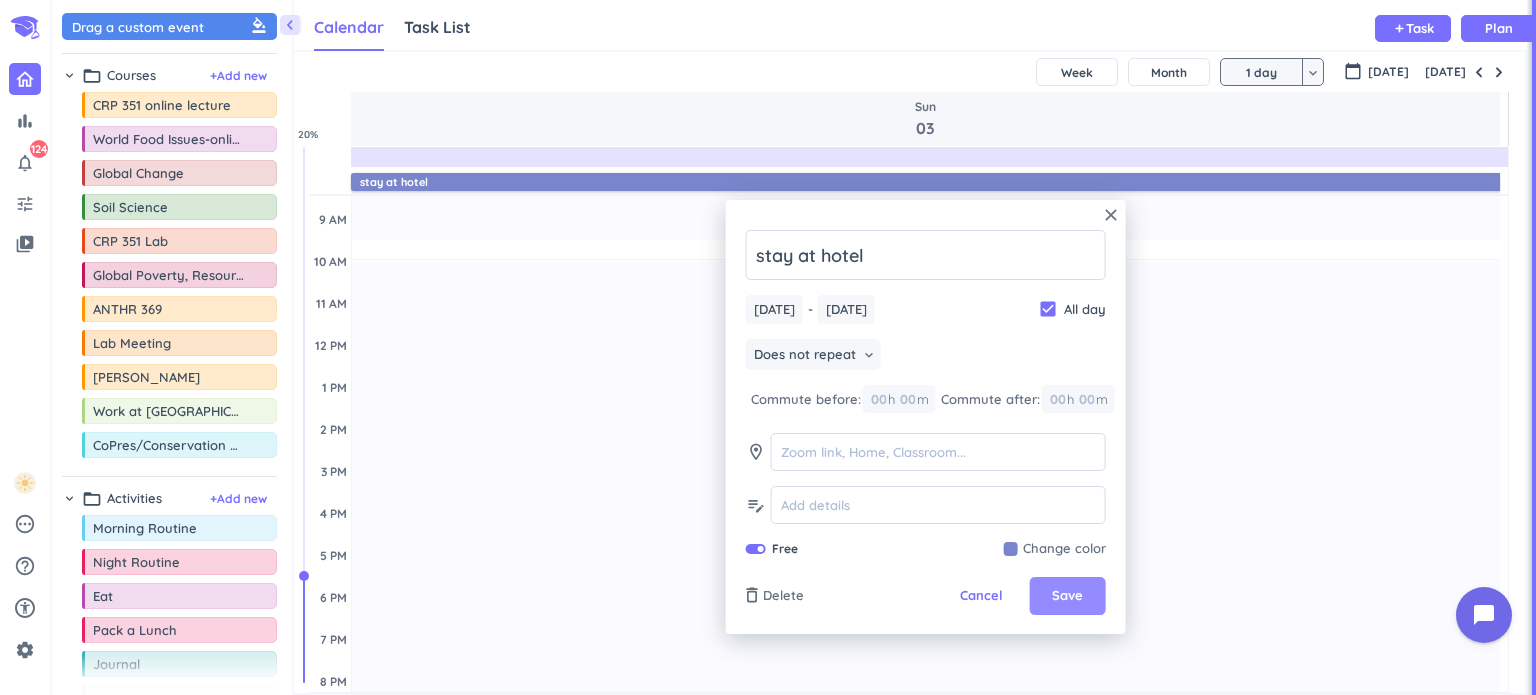 click on "Save" at bounding box center (1067, 596) 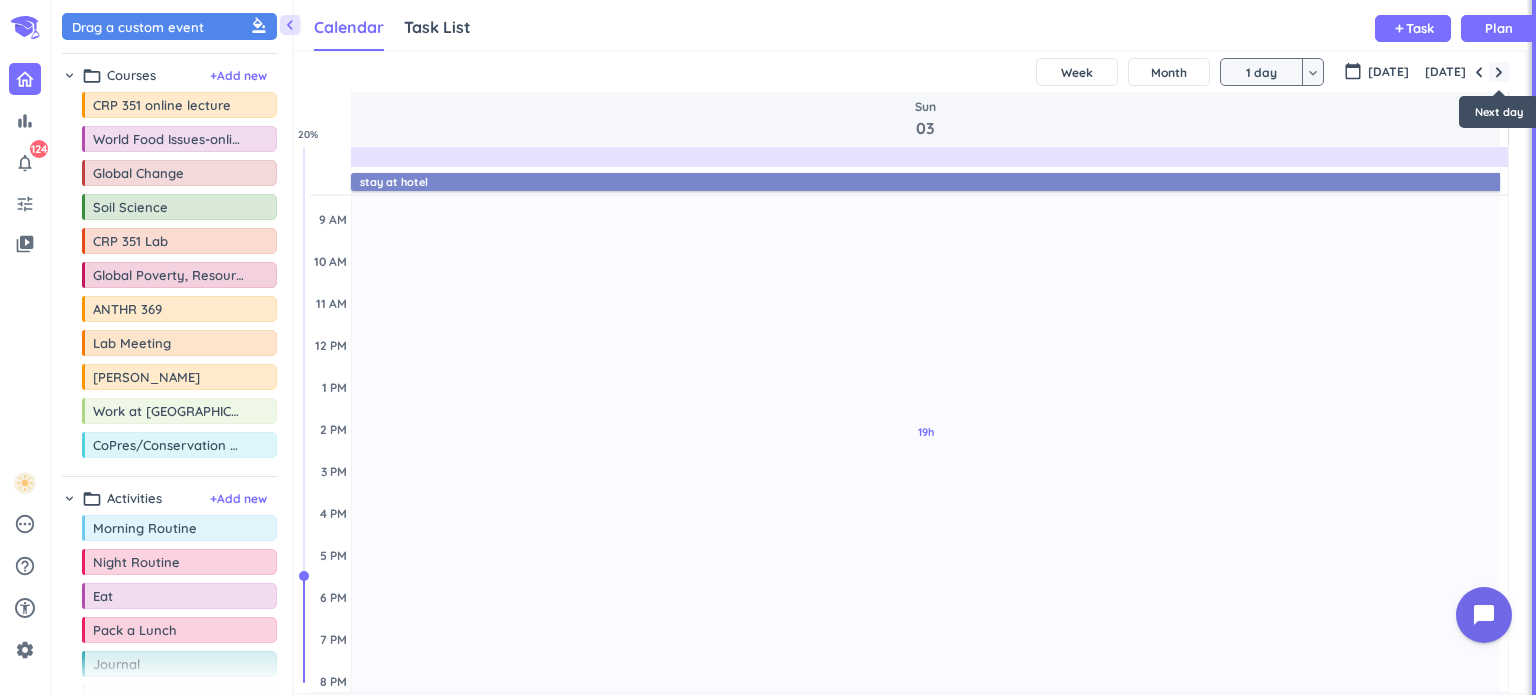 click at bounding box center [1499, 72] 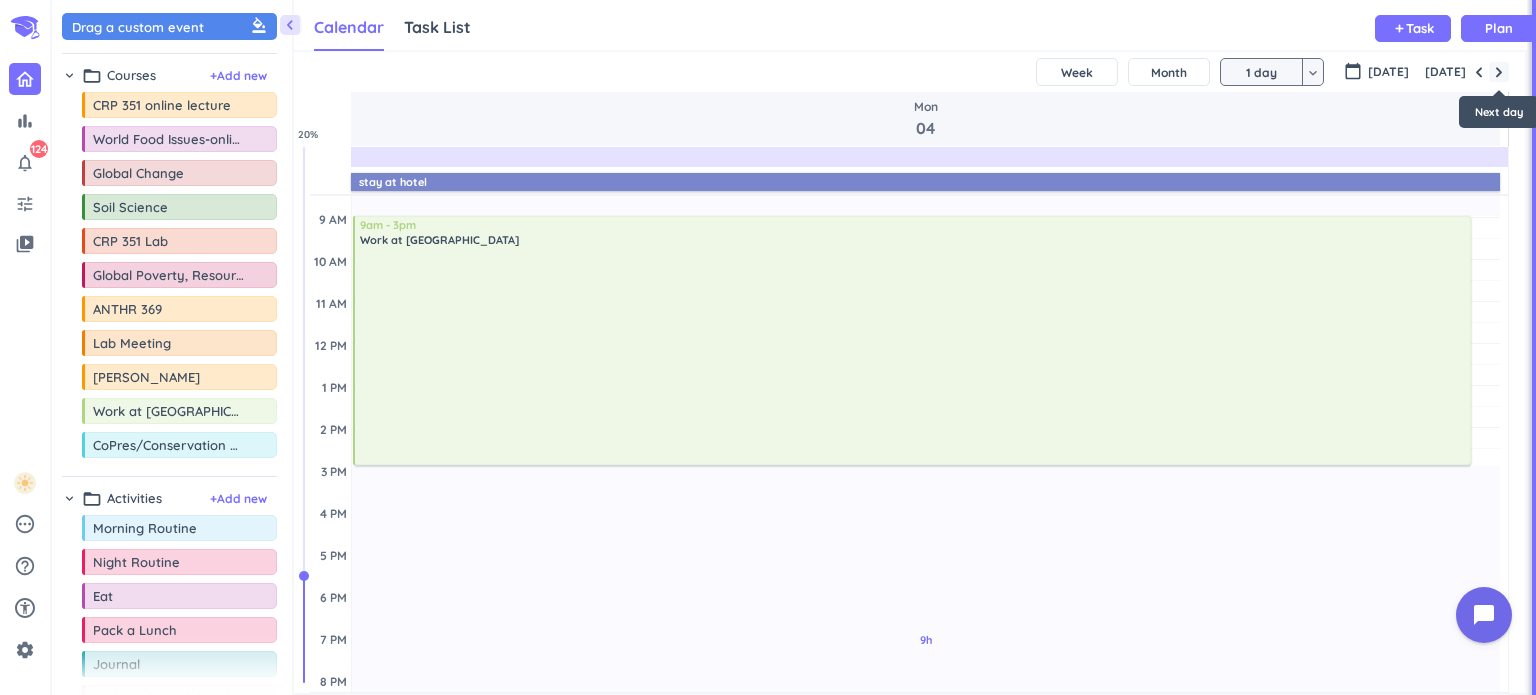 click at bounding box center (1499, 72) 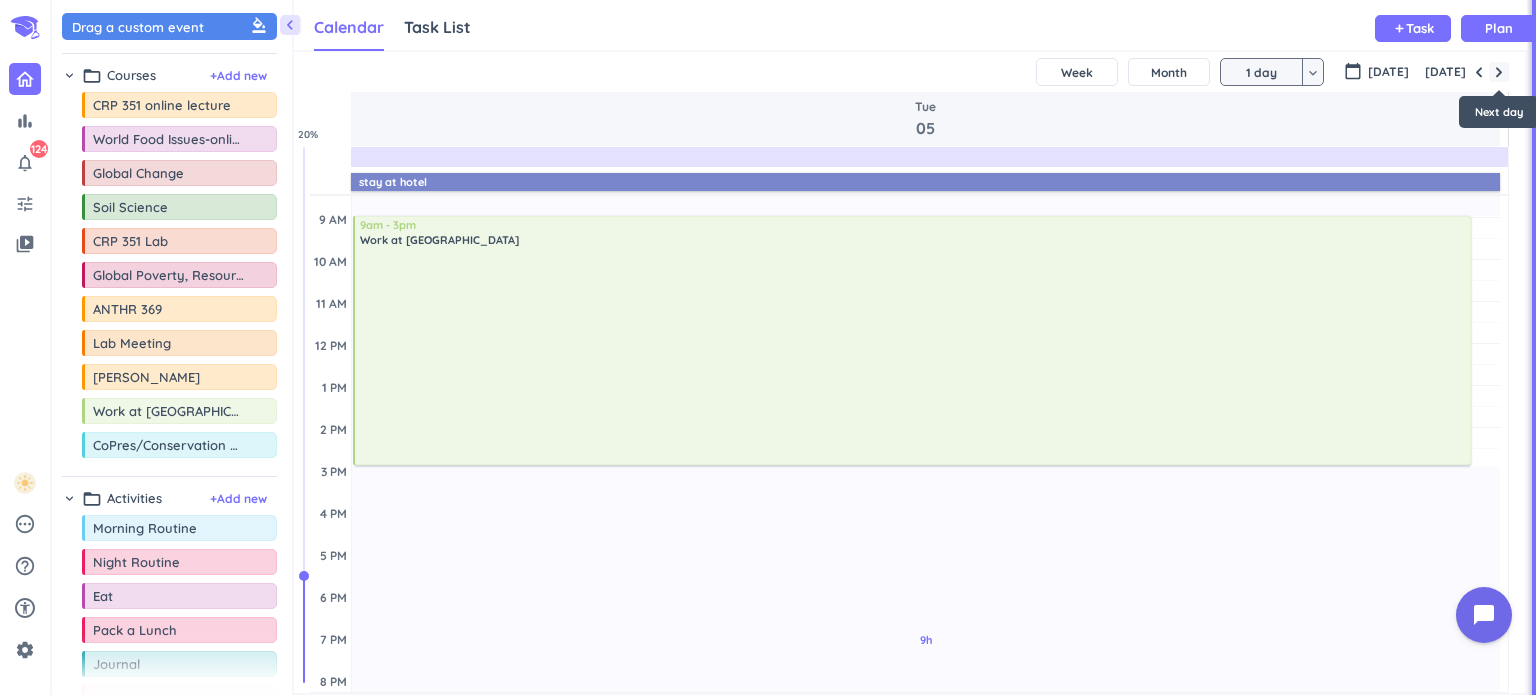 click at bounding box center (1499, 72) 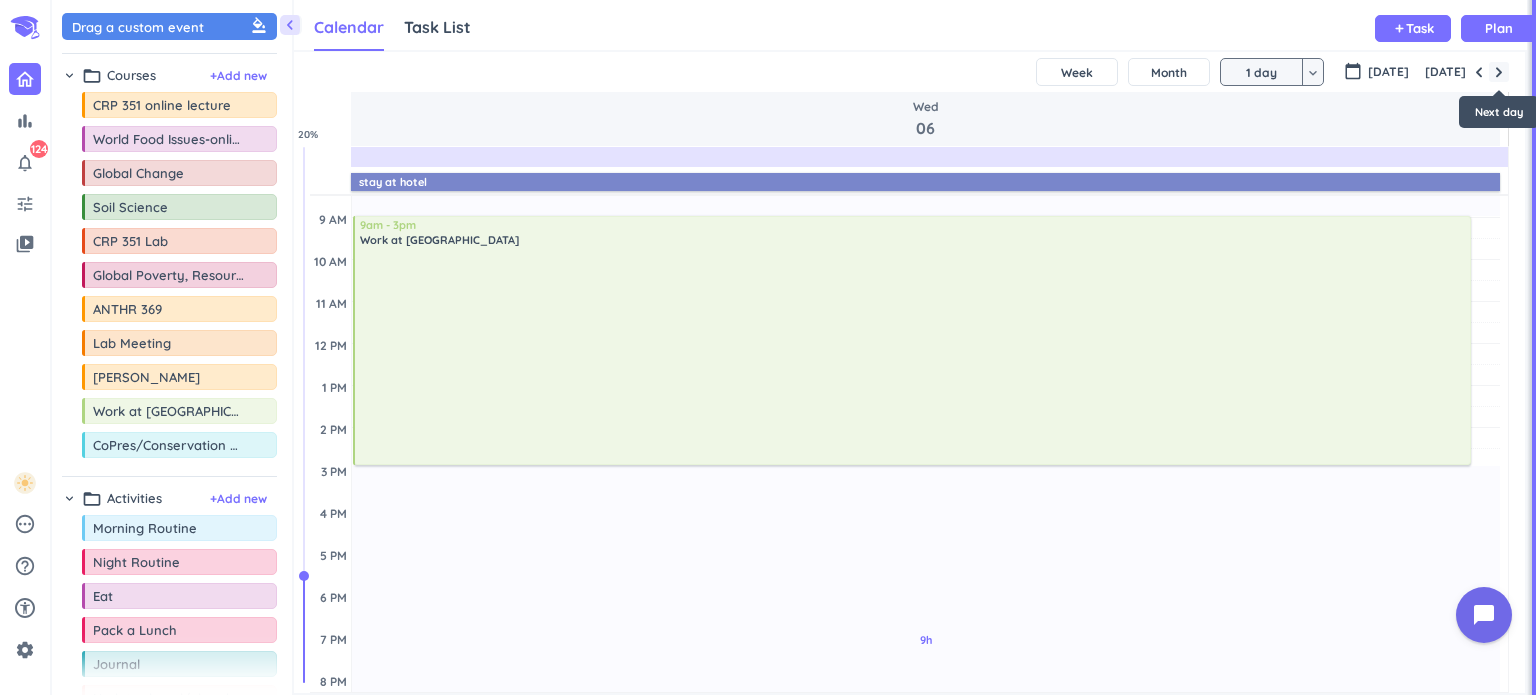 click at bounding box center (1499, 72) 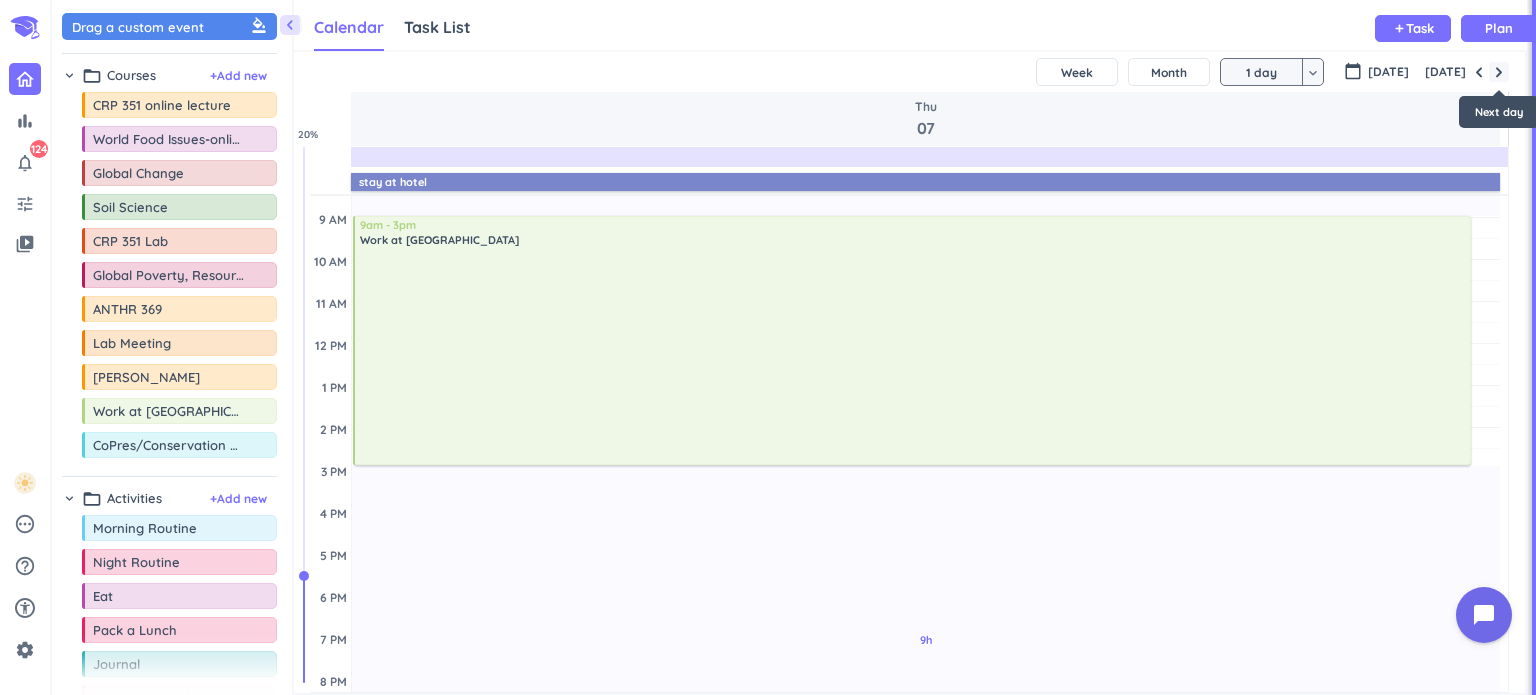 click at bounding box center (1499, 72) 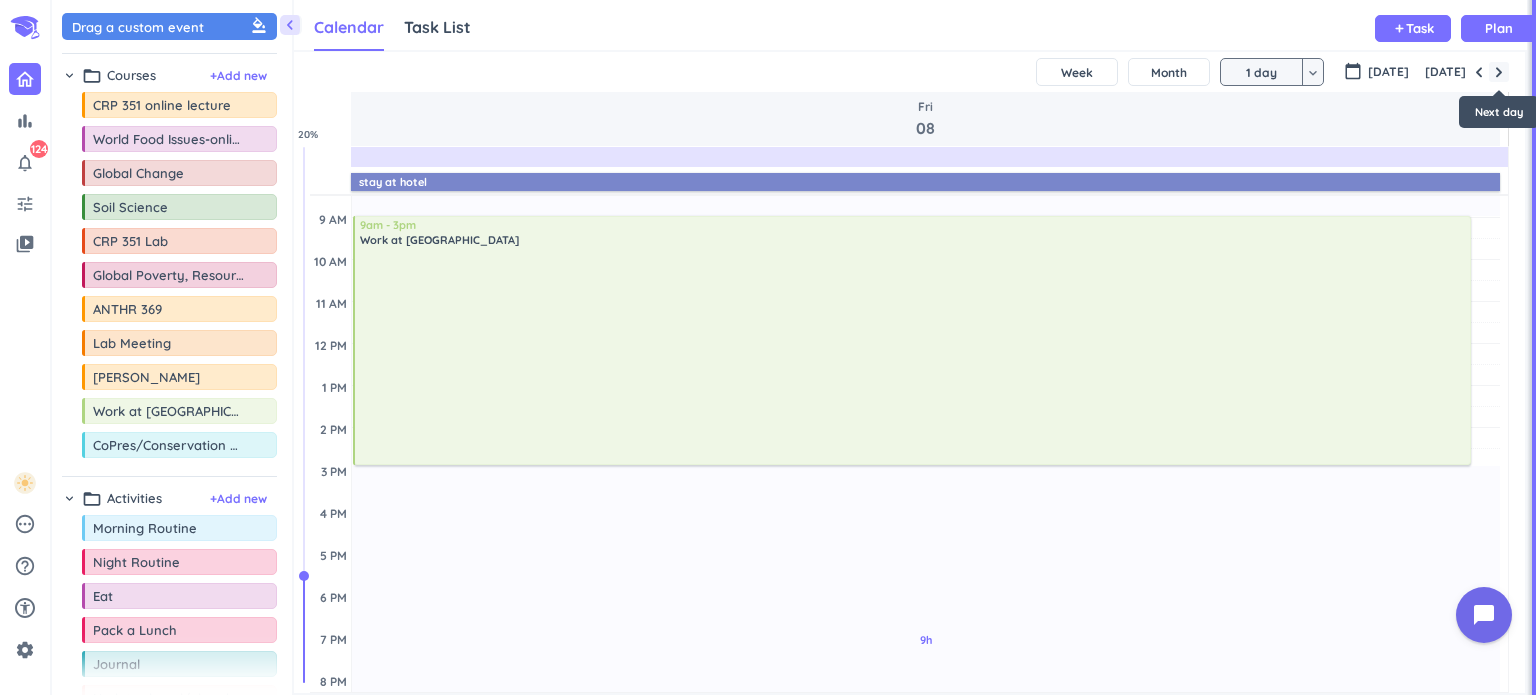 click at bounding box center (1499, 72) 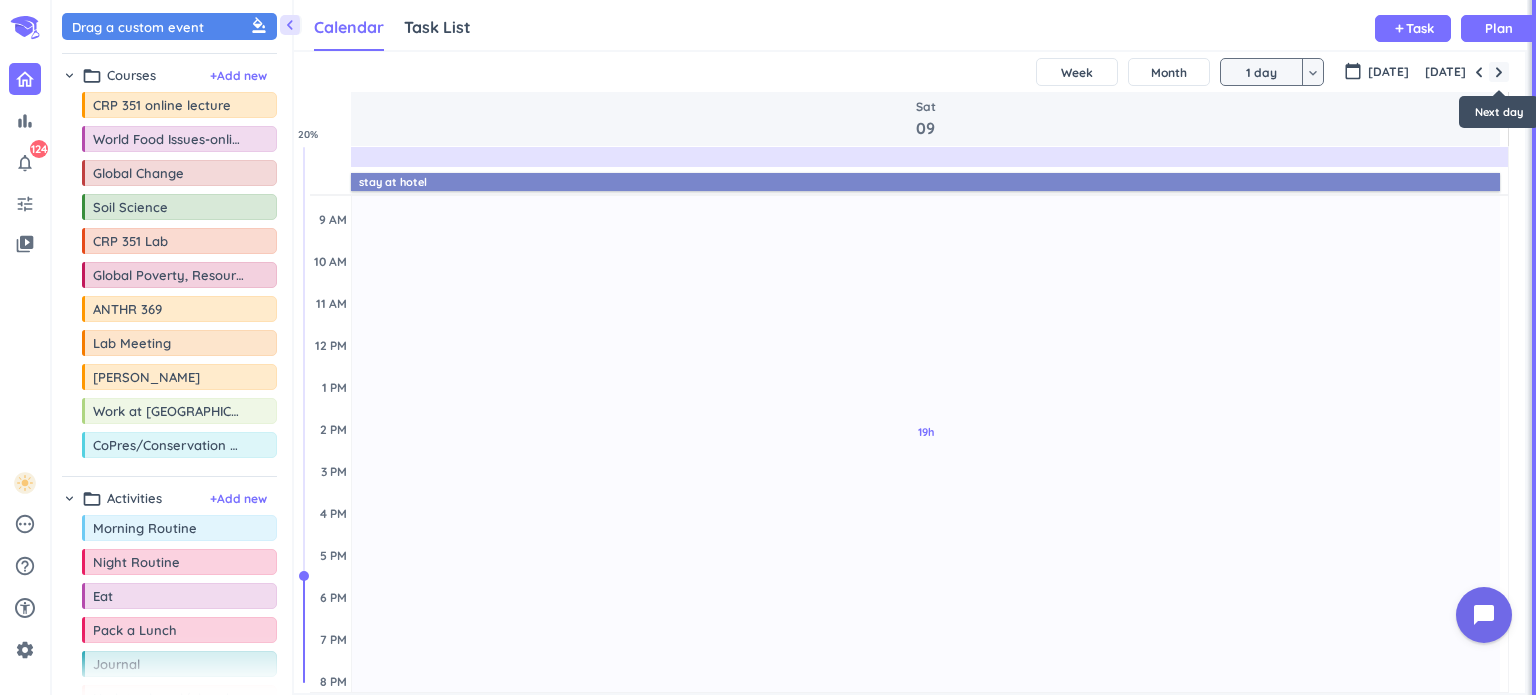 click at bounding box center [1499, 72] 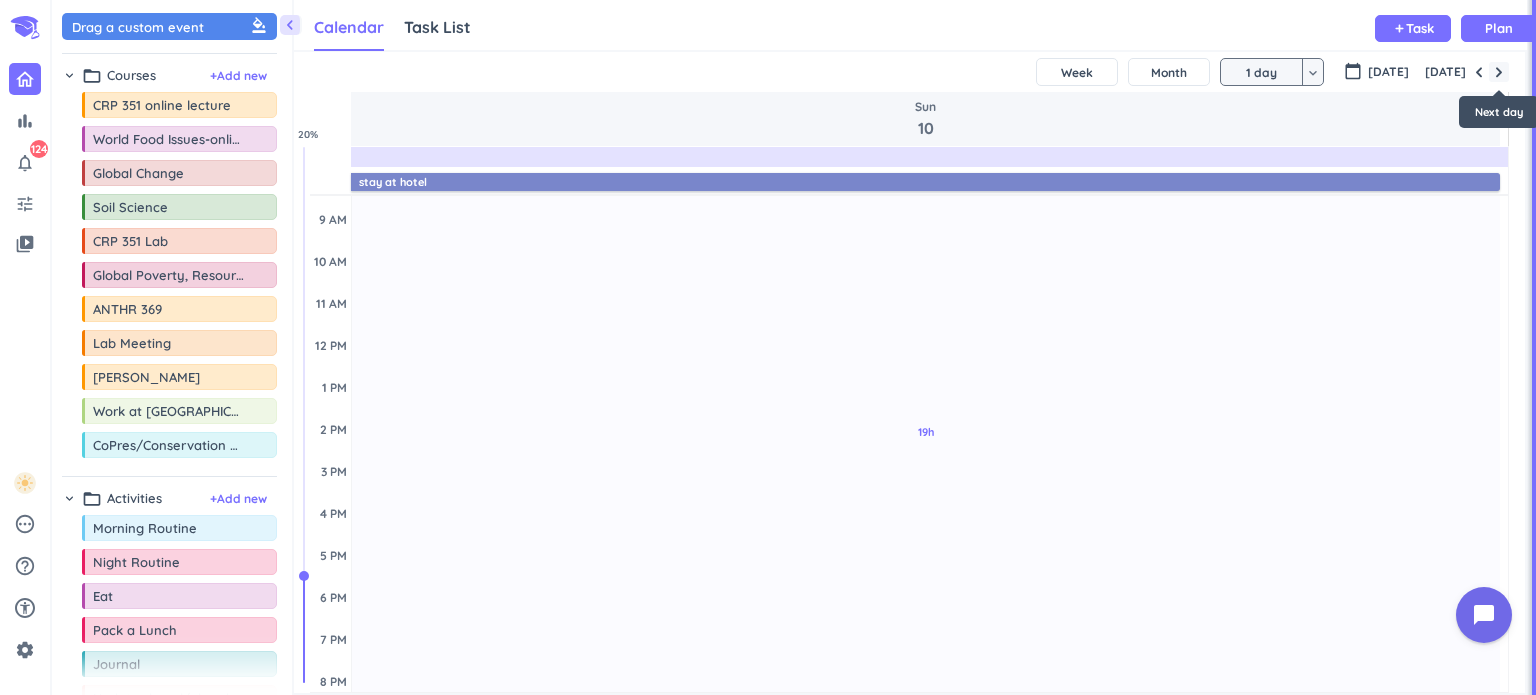 click at bounding box center (1499, 72) 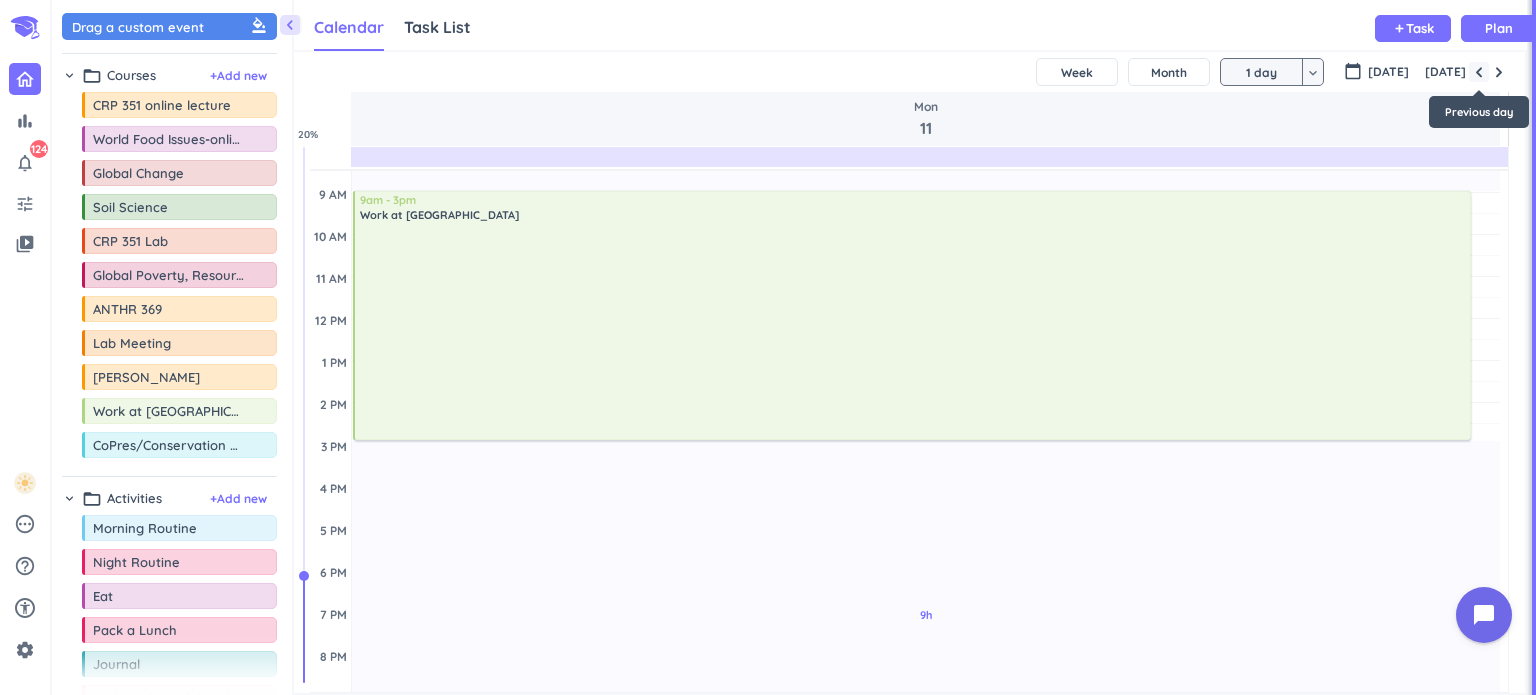 click at bounding box center (1479, 72) 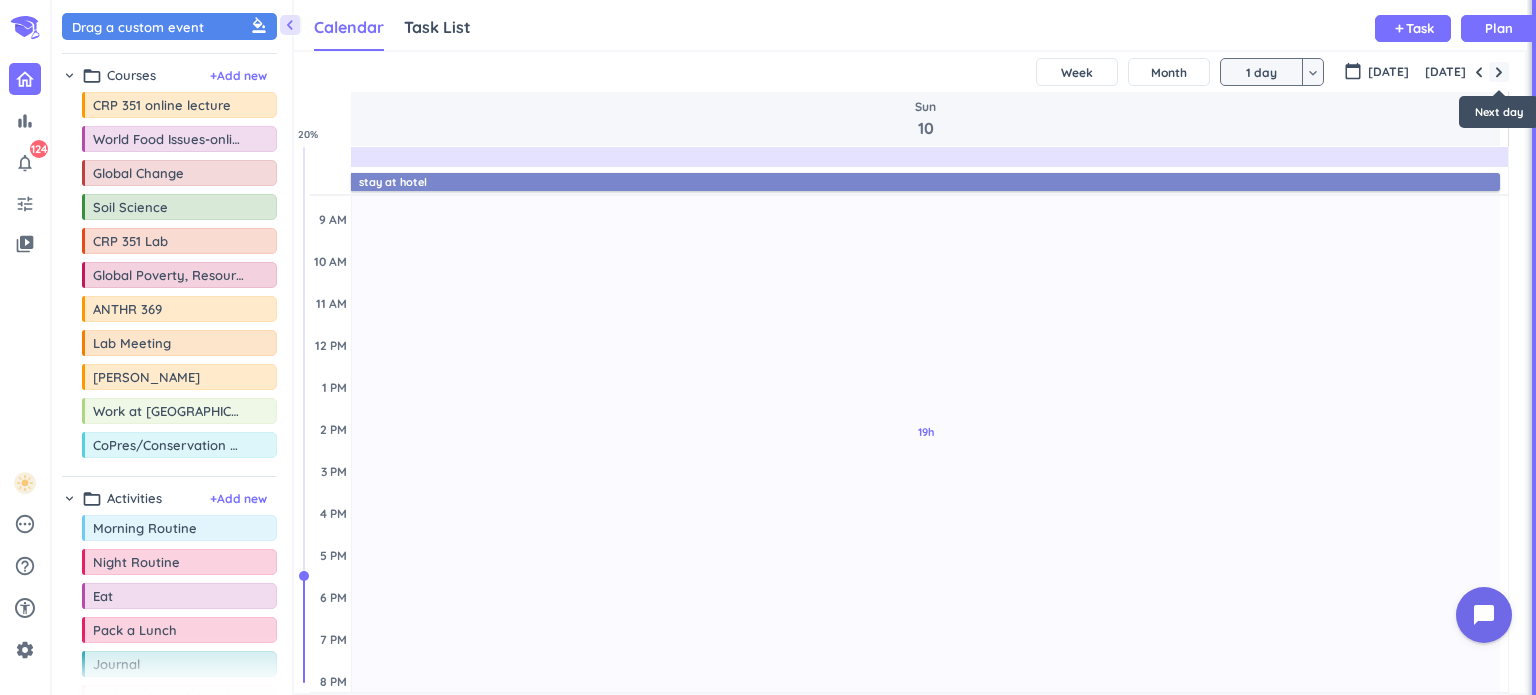 click at bounding box center [1499, 72] 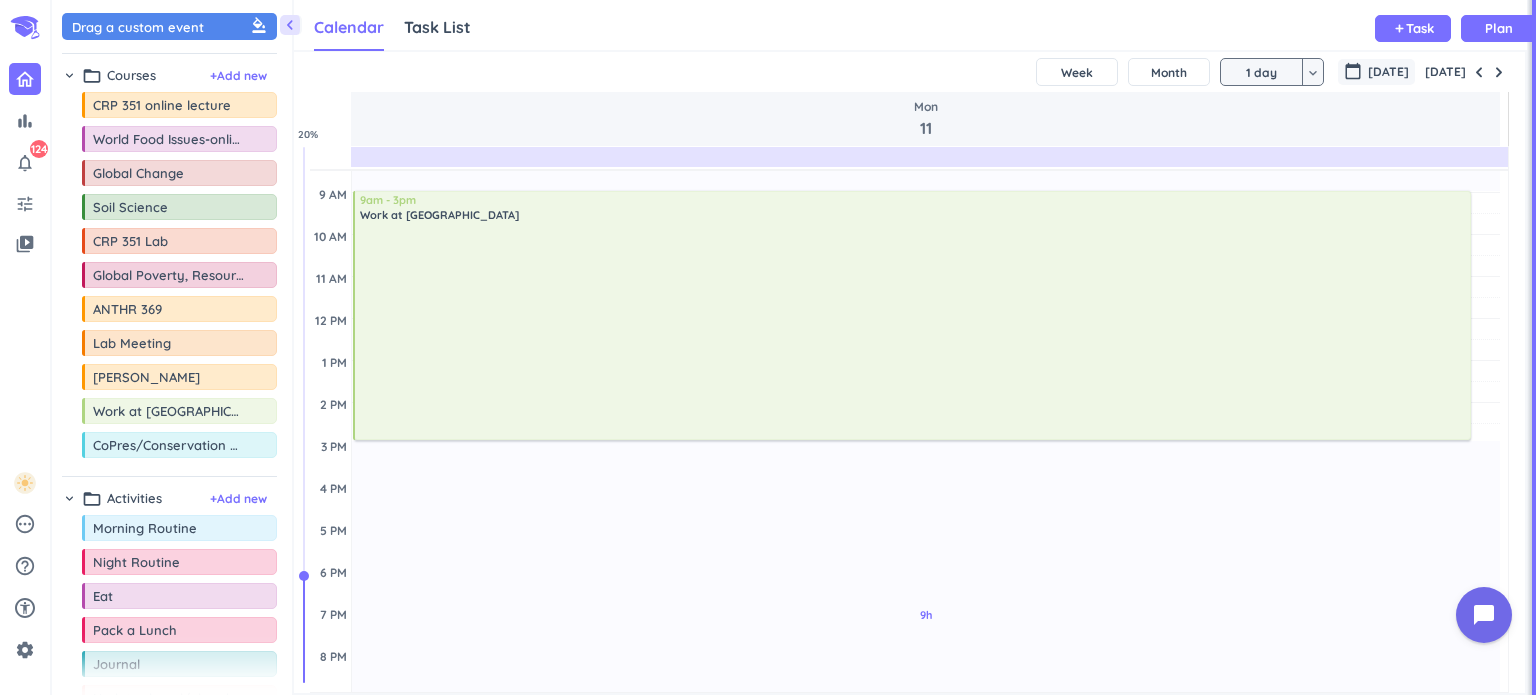 click on "[DATE]" at bounding box center [1388, 72] 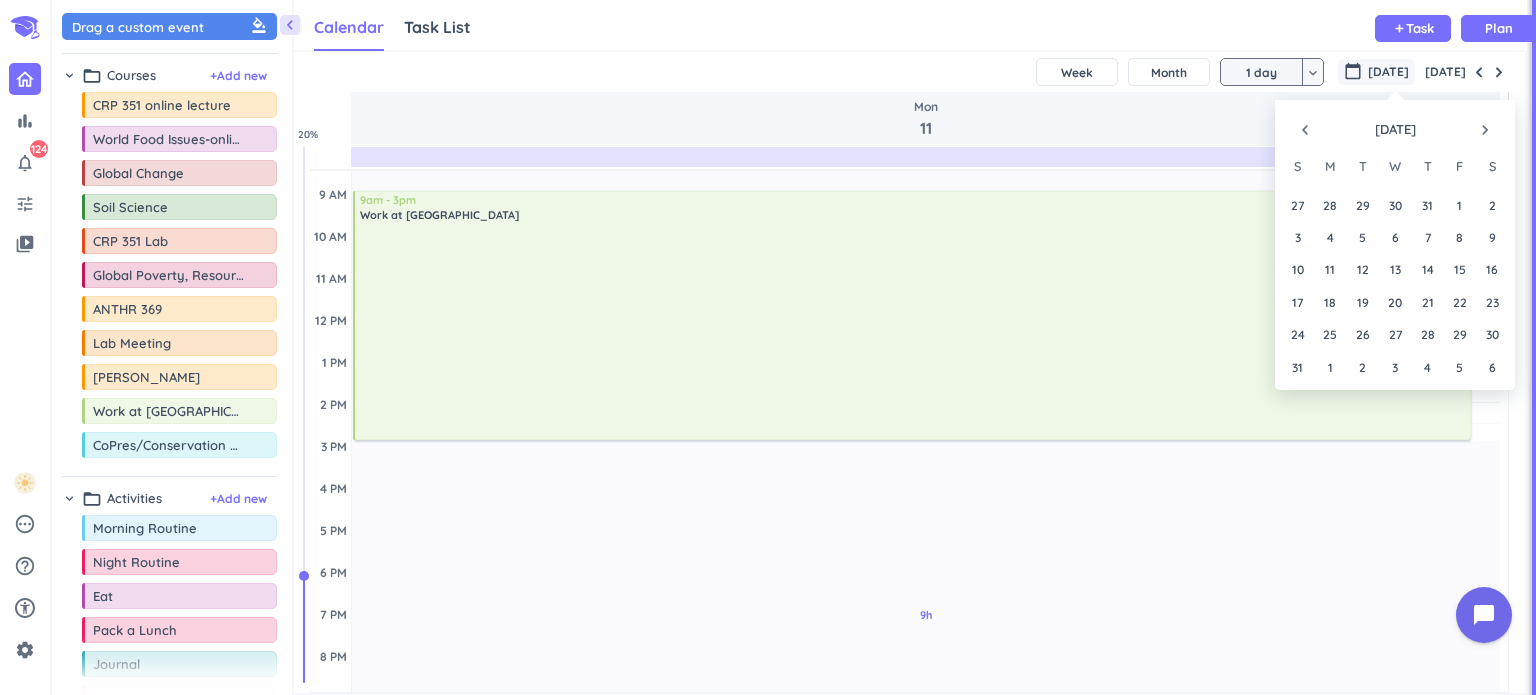 click on "navigate_next" at bounding box center [1485, 130] 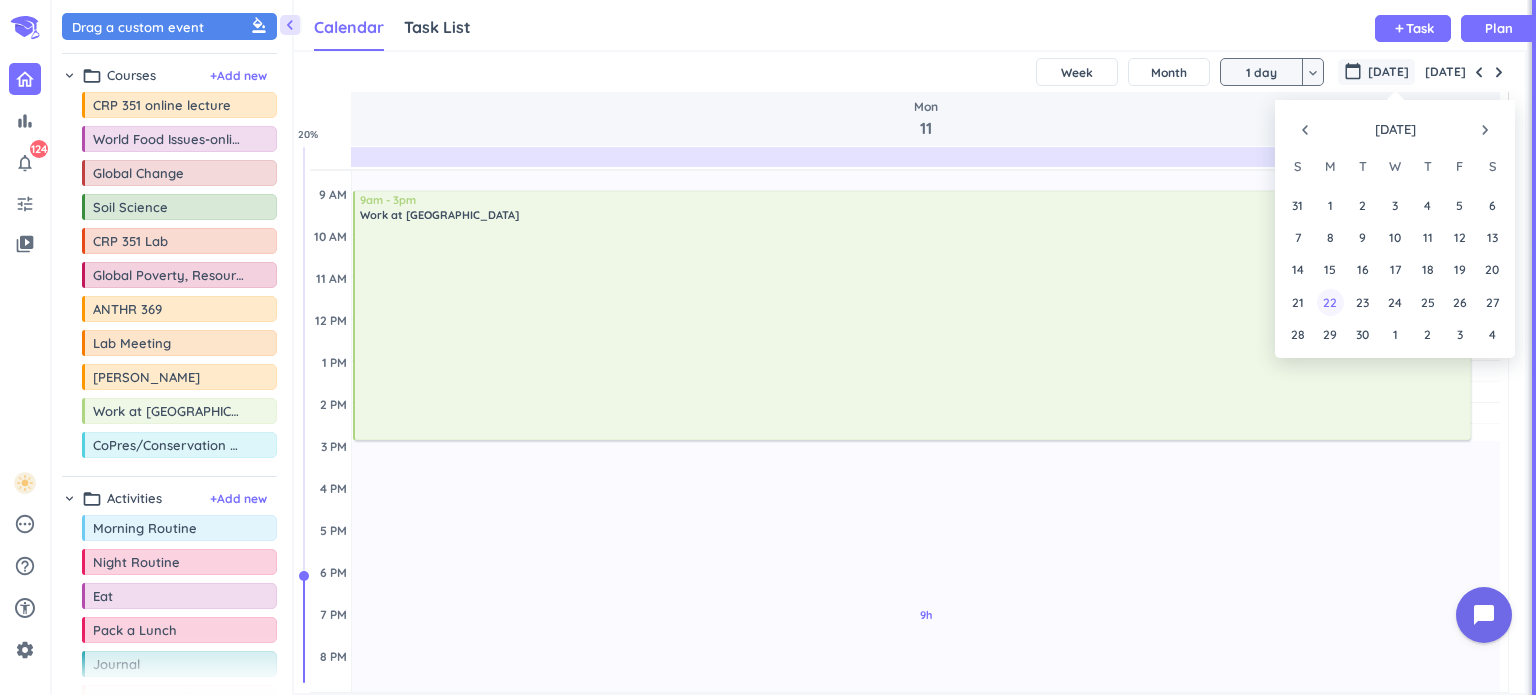 click on "22" at bounding box center (1330, 301) 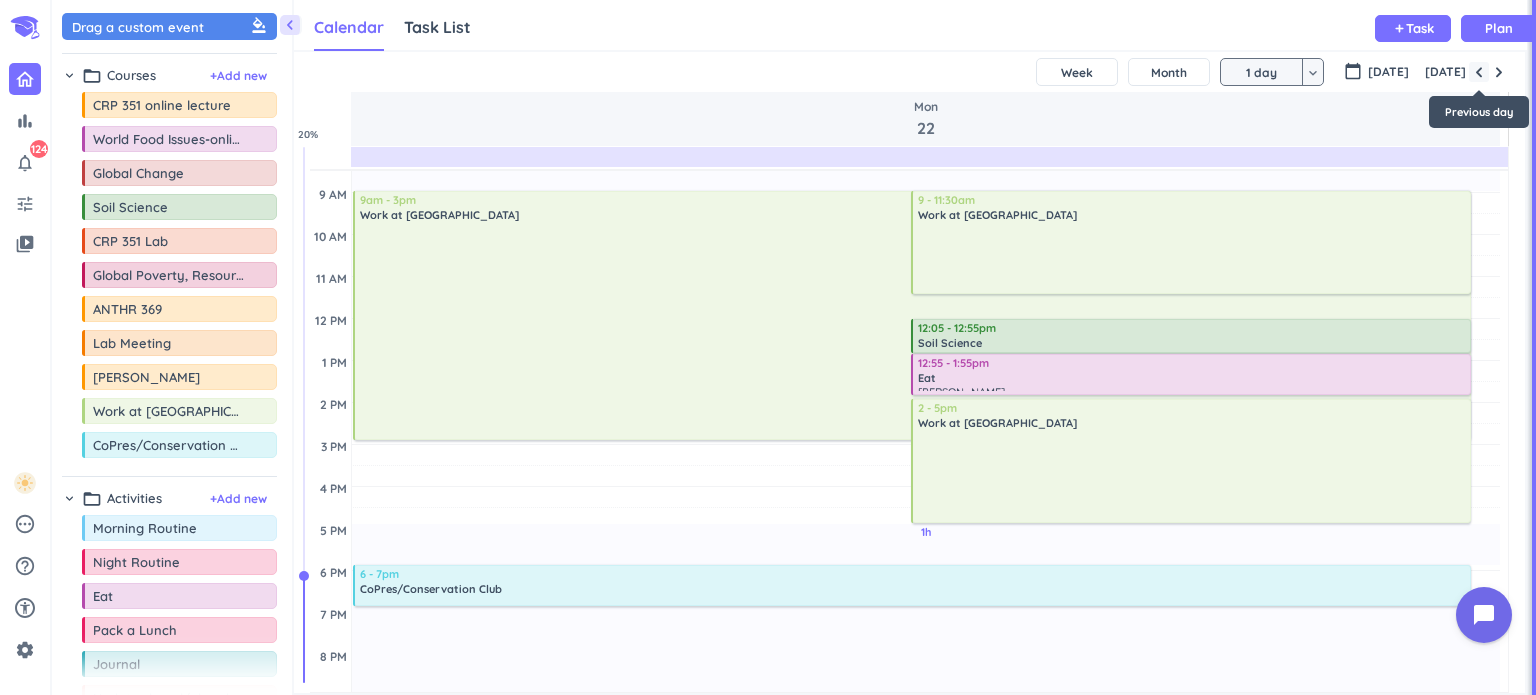 click at bounding box center (1479, 72) 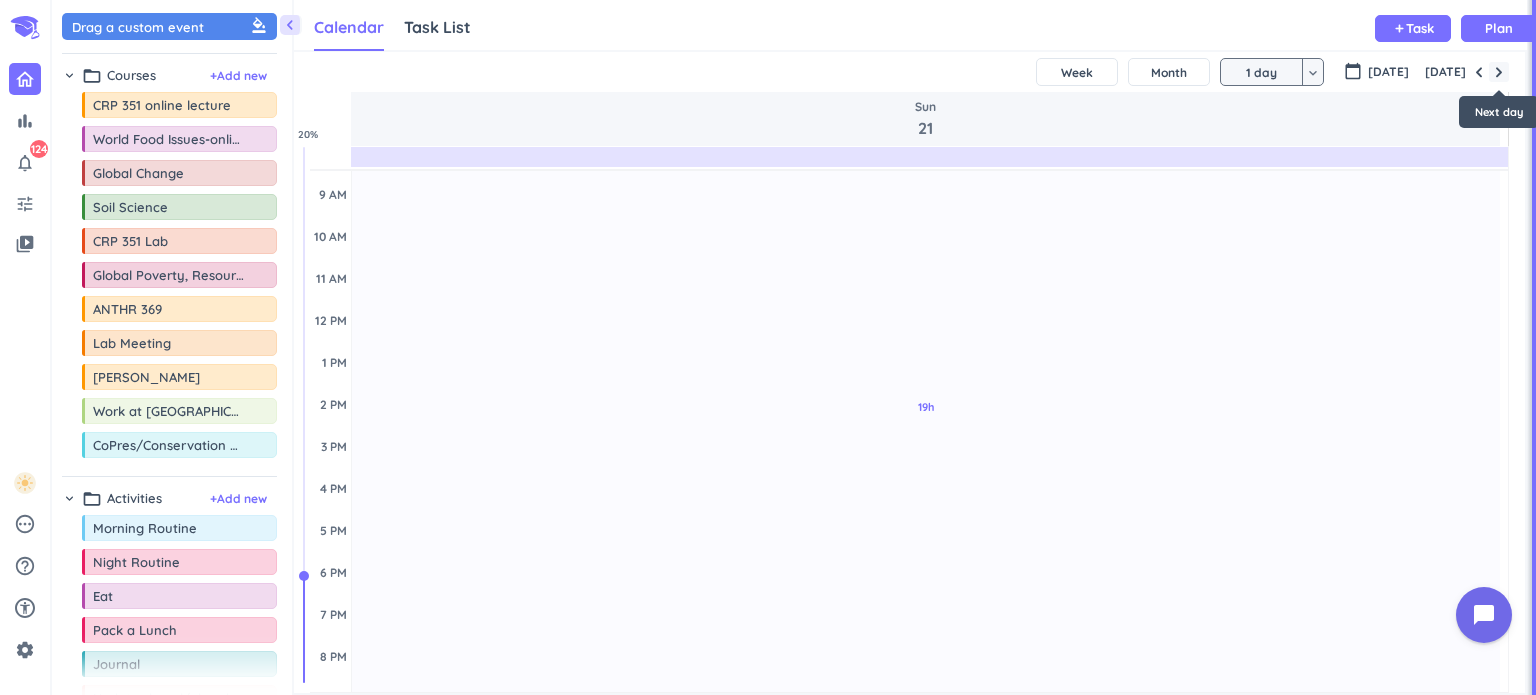 click at bounding box center [1499, 72] 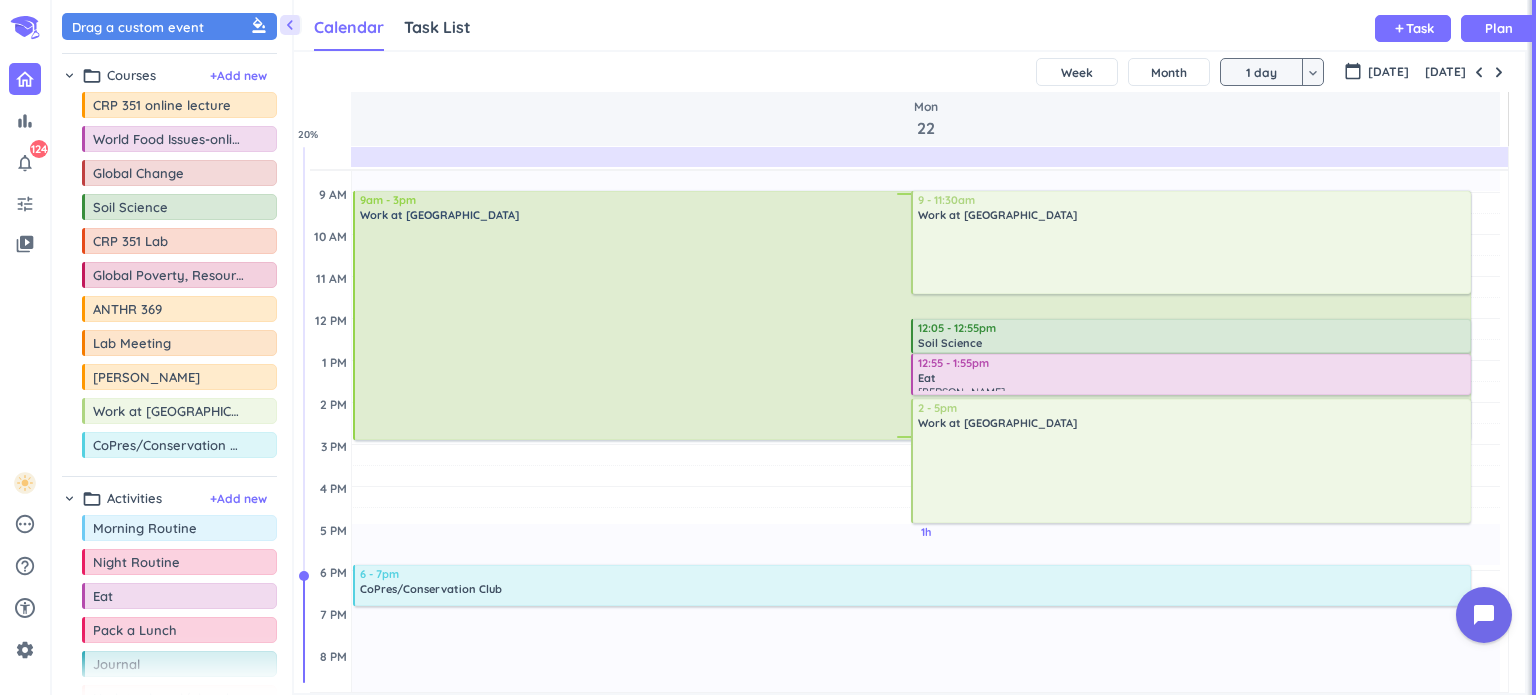 click at bounding box center (914, 330) 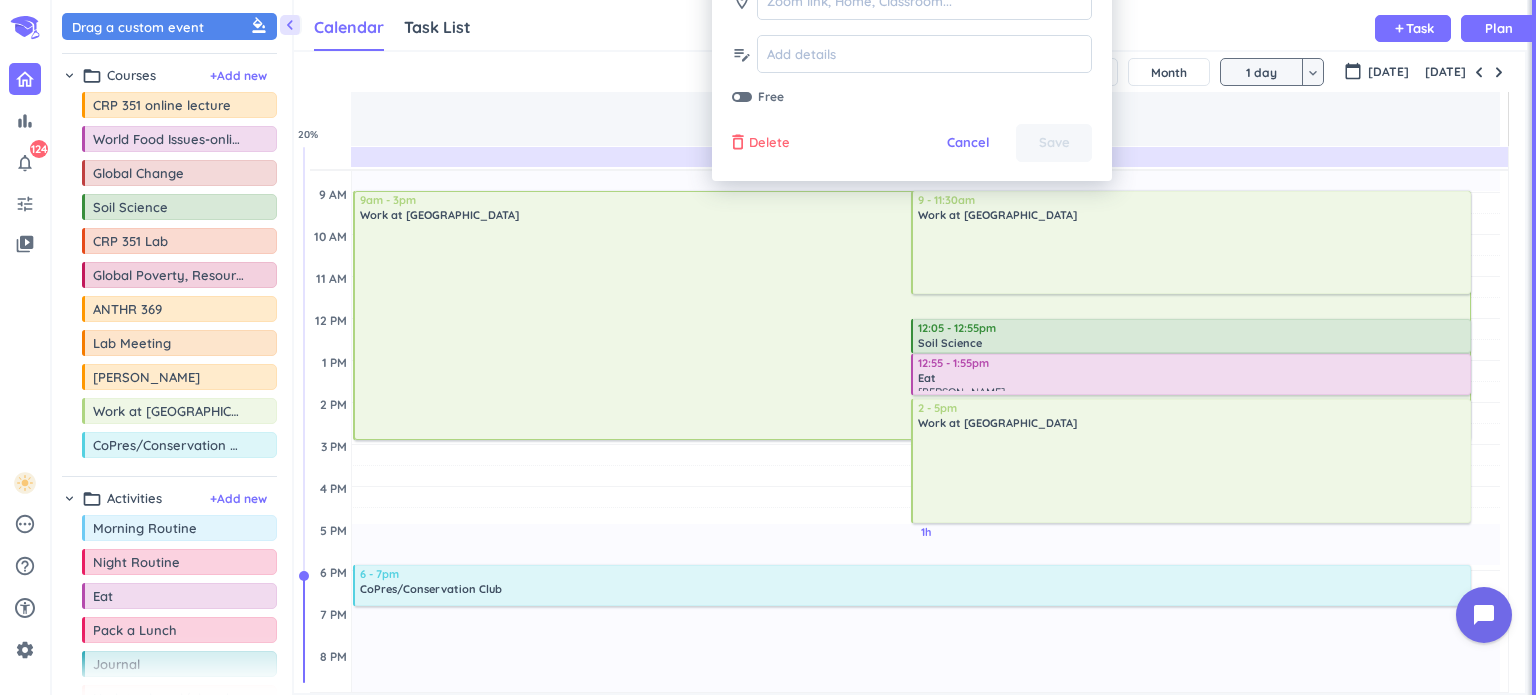 click on "Delete" at bounding box center (769, 143) 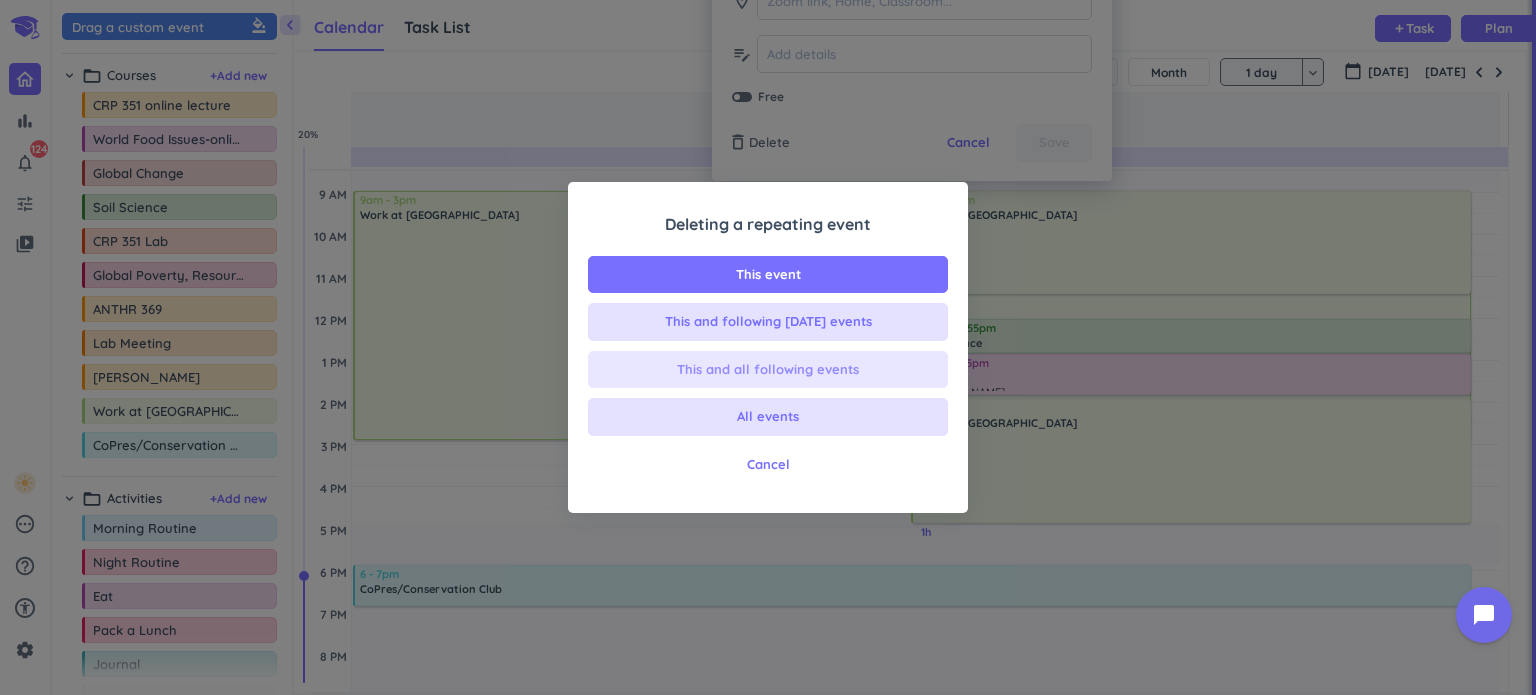 click on "This and all following events" at bounding box center (768, 370) 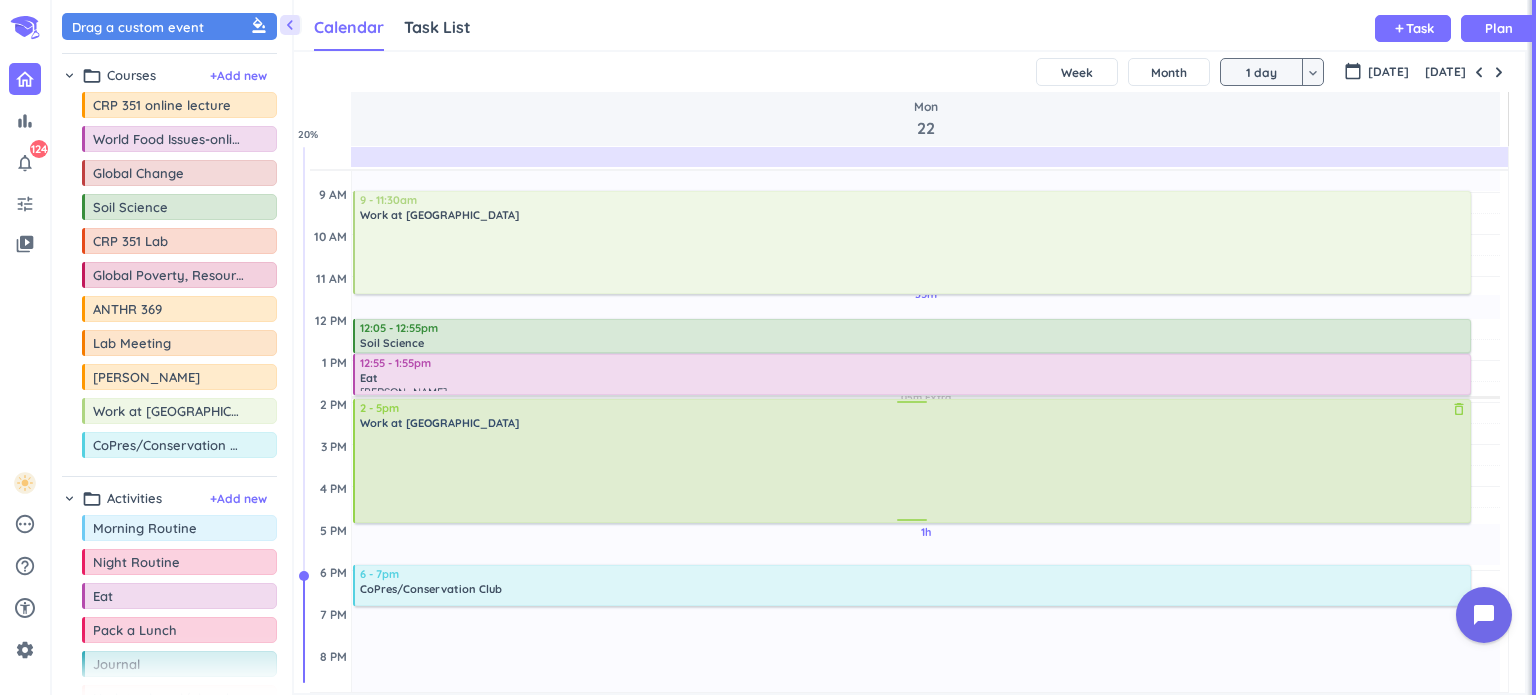 scroll, scrollTop: 124, scrollLeft: 0, axis: vertical 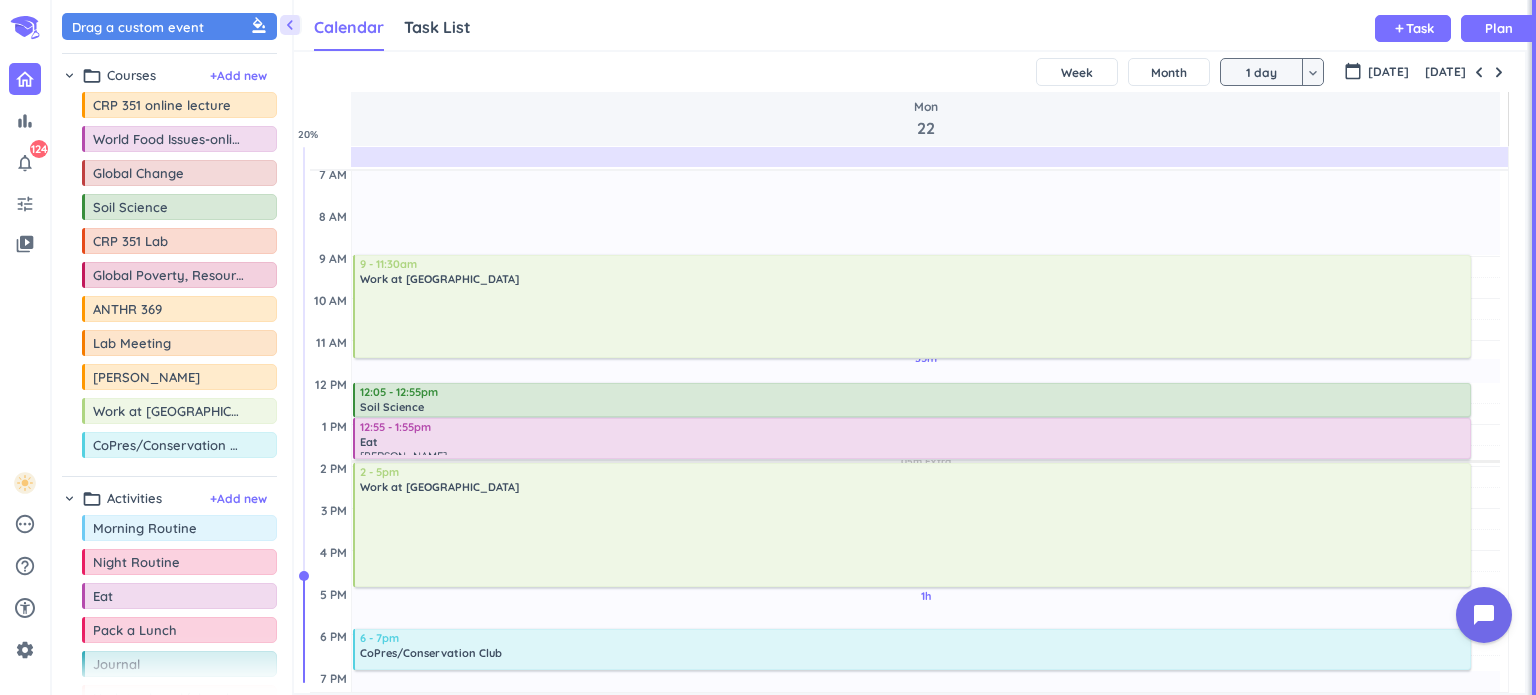 click on "keyboard_arrow_down" at bounding box center [1313, 73] 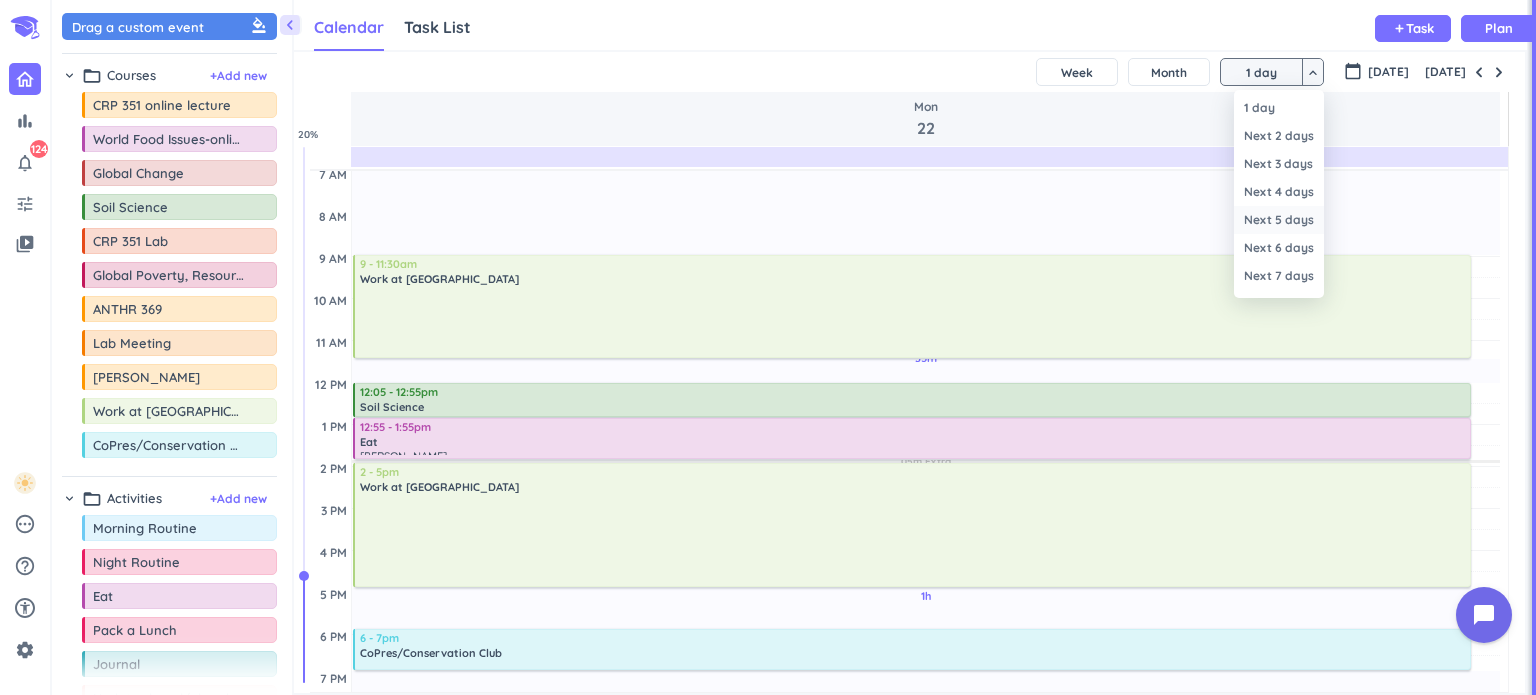 click on "Next 5 days" at bounding box center [1279, 220] 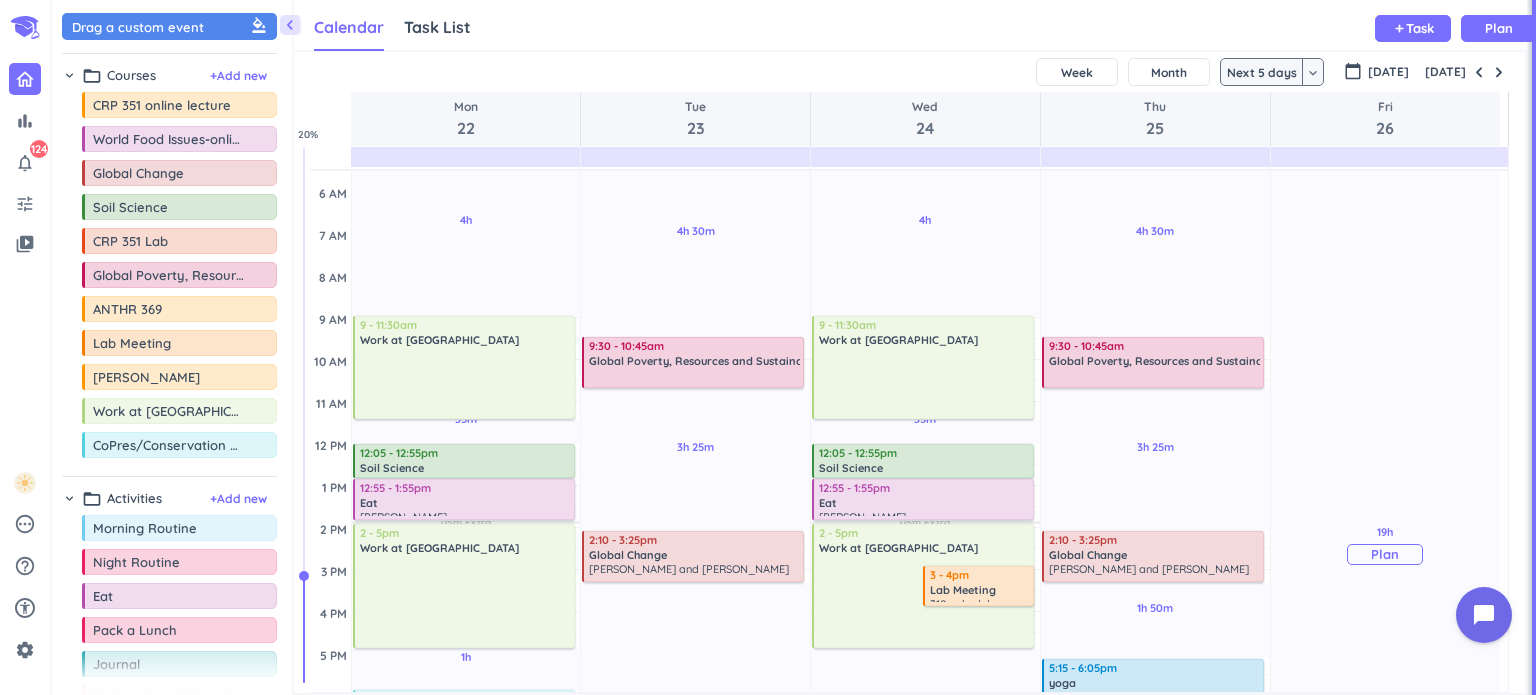 scroll, scrollTop: 69, scrollLeft: 0, axis: vertical 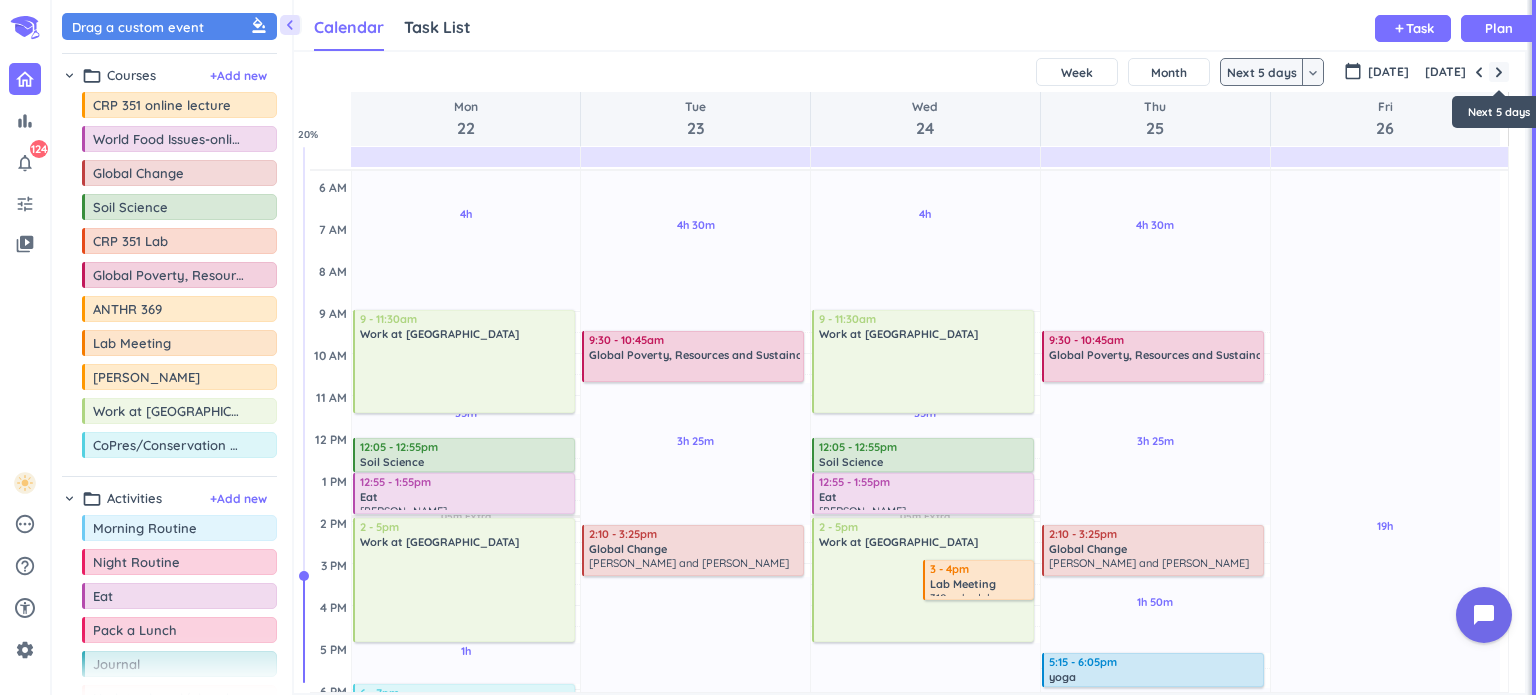 click at bounding box center [1499, 72] 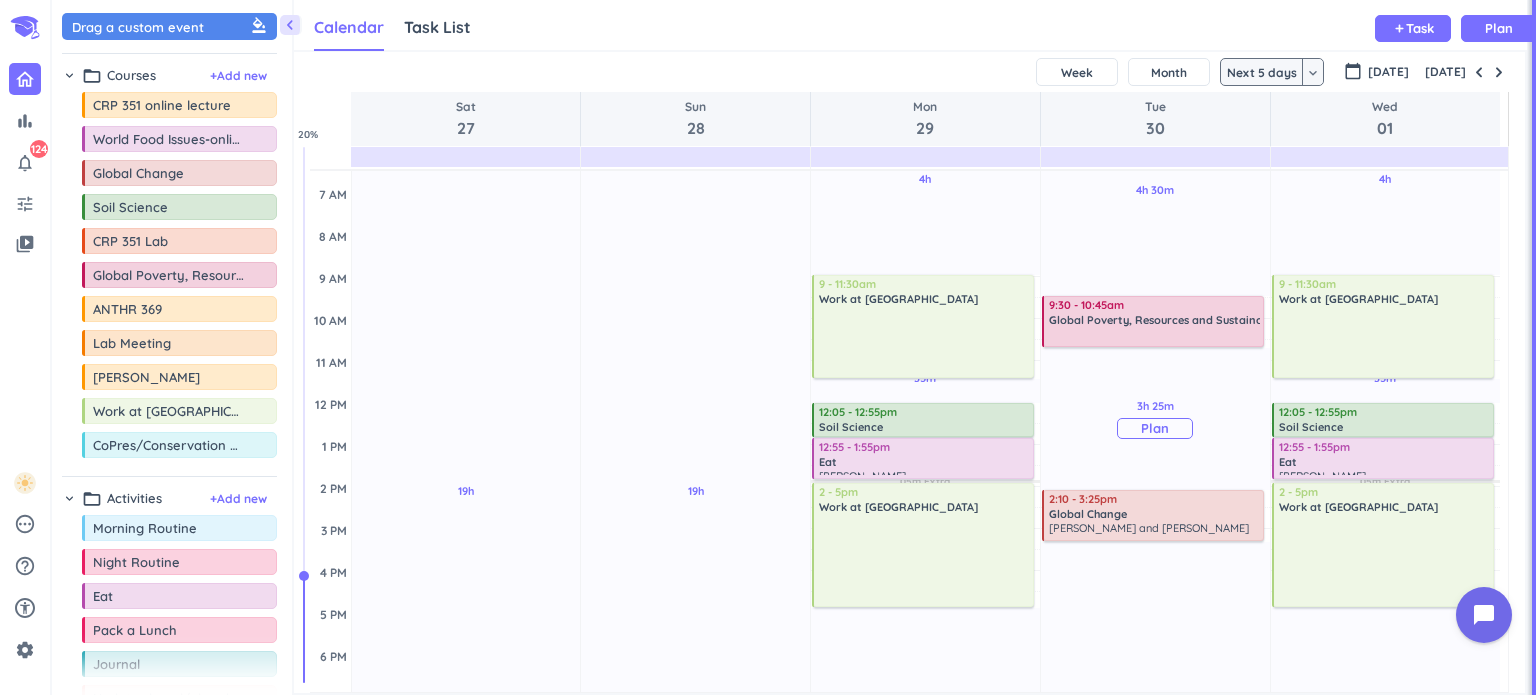 scroll, scrollTop: 112, scrollLeft: 0, axis: vertical 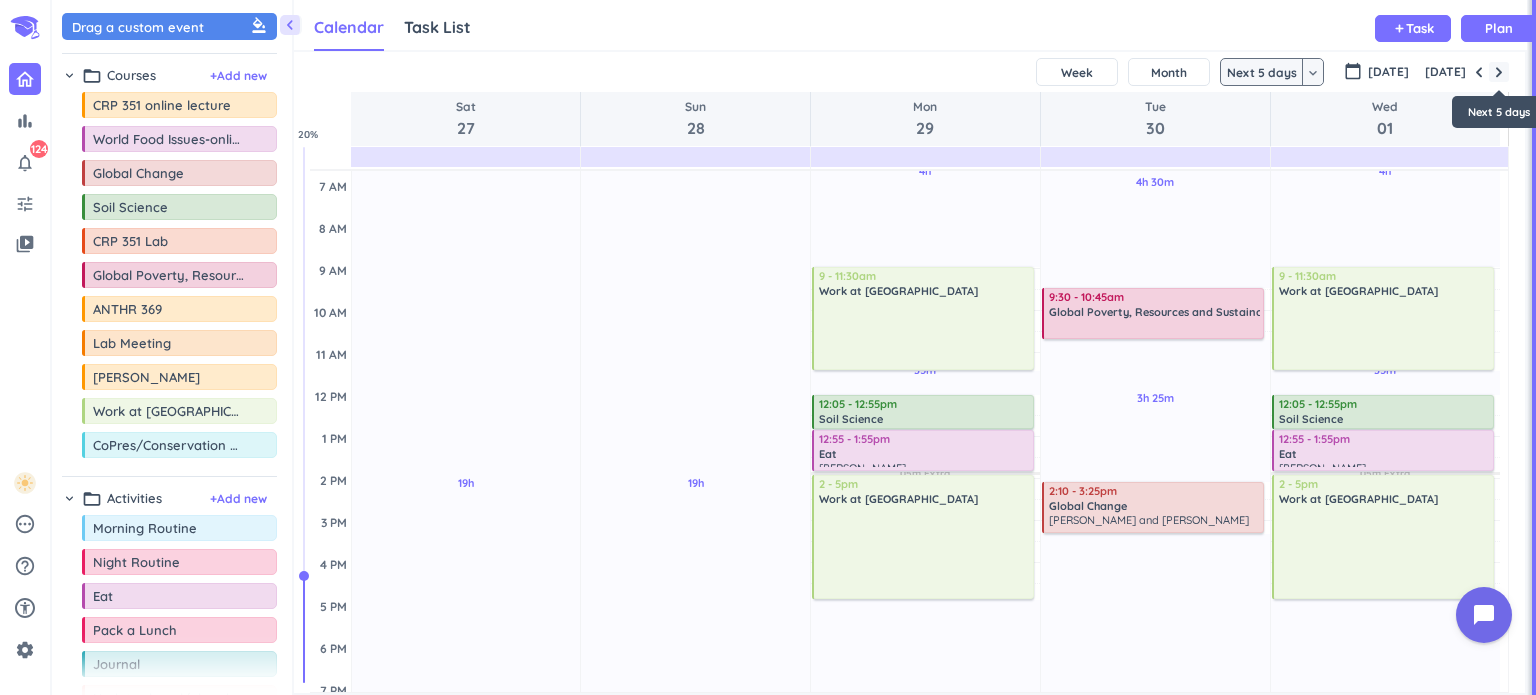 click at bounding box center [1499, 72] 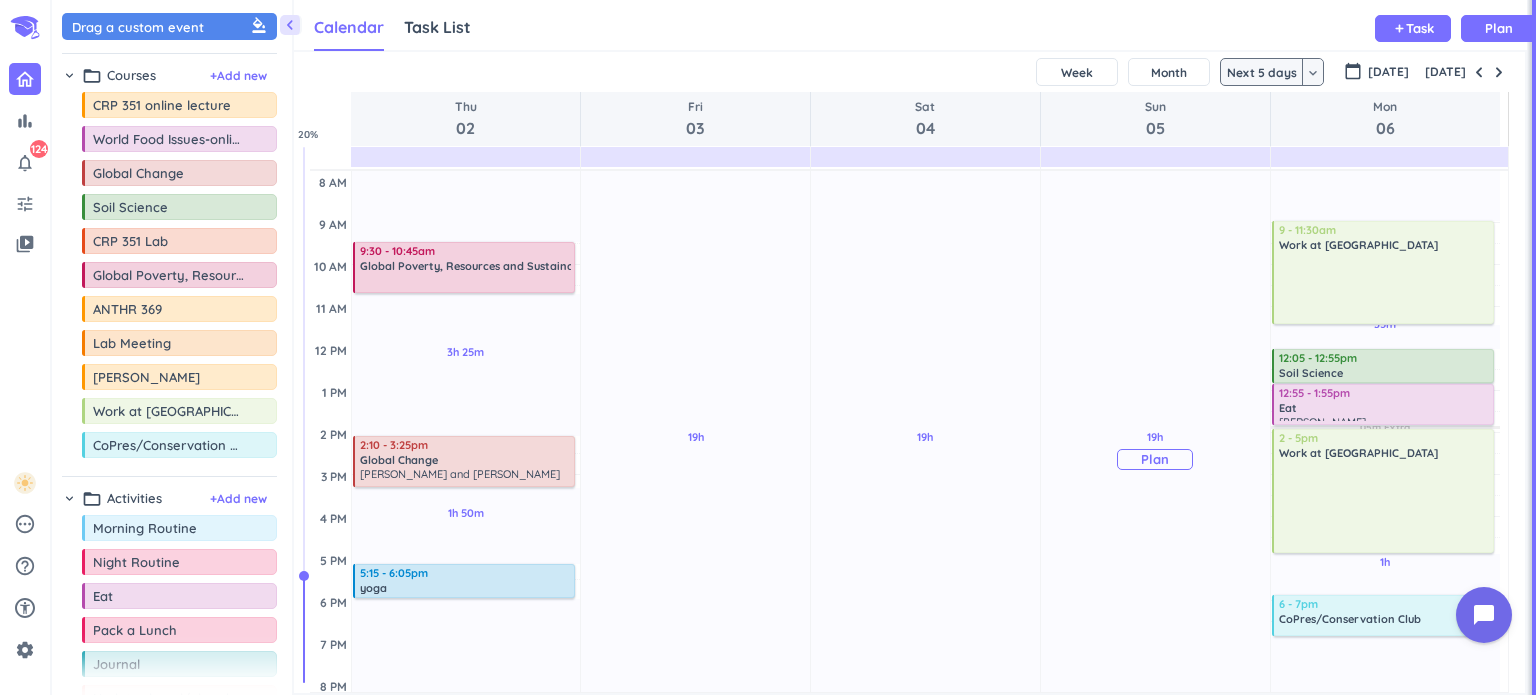 scroll, scrollTop: 163, scrollLeft: 0, axis: vertical 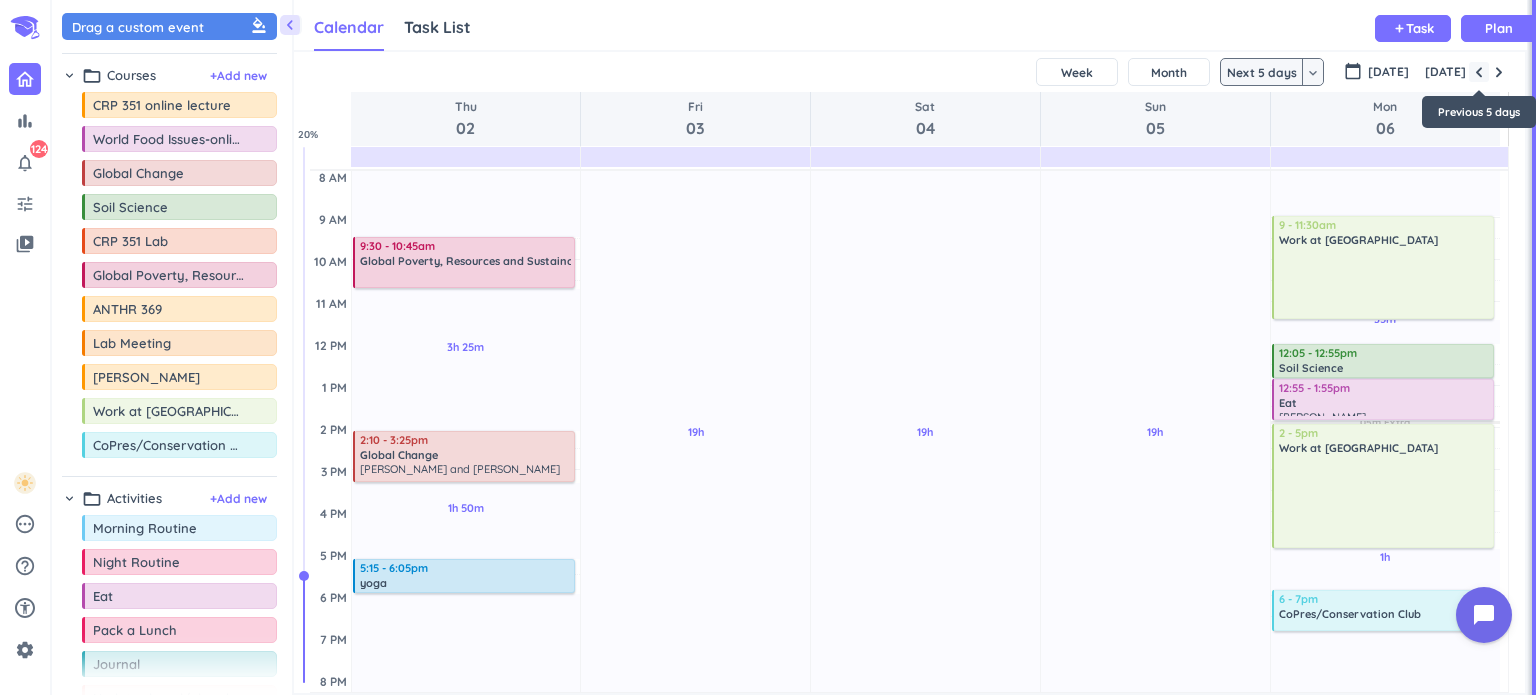 click at bounding box center [1479, 72] 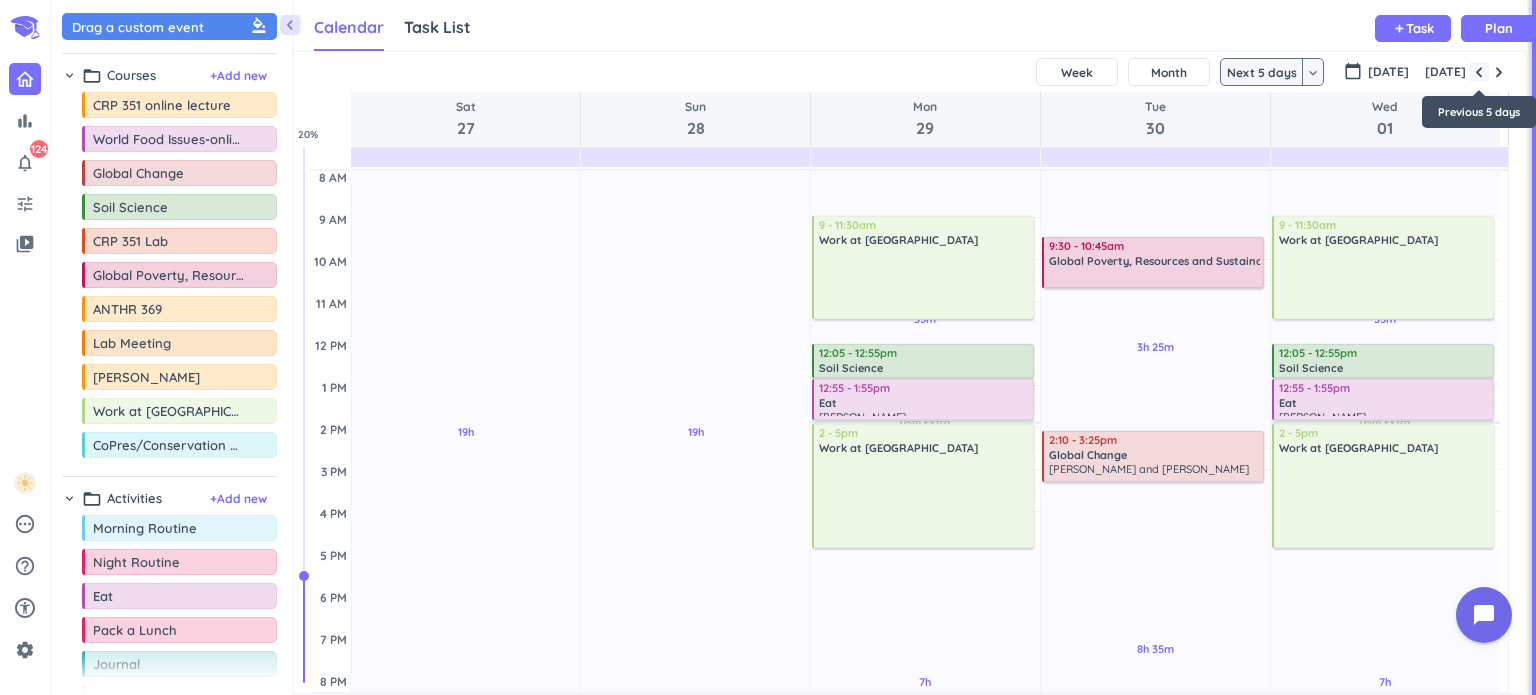 scroll, scrollTop: 188, scrollLeft: 0, axis: vertical 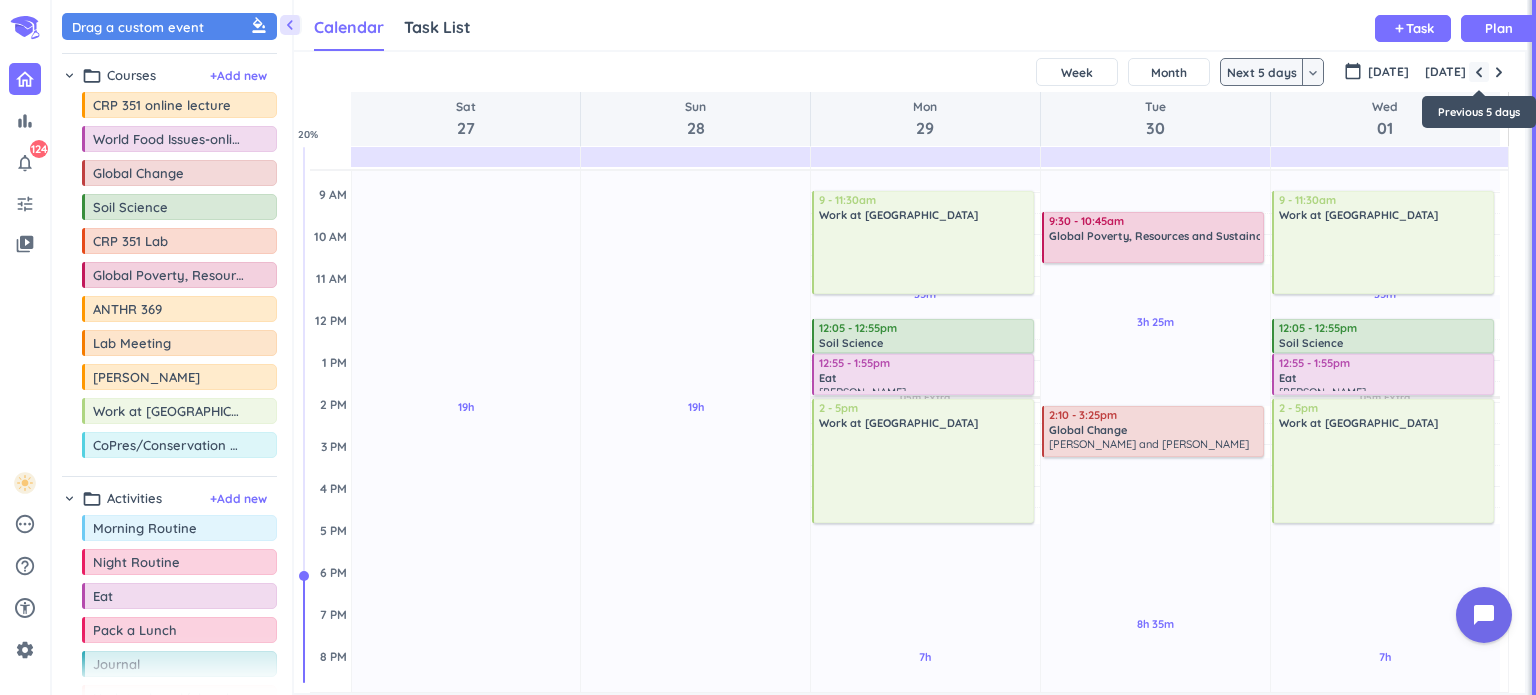click at bounding box center [1479, 72] 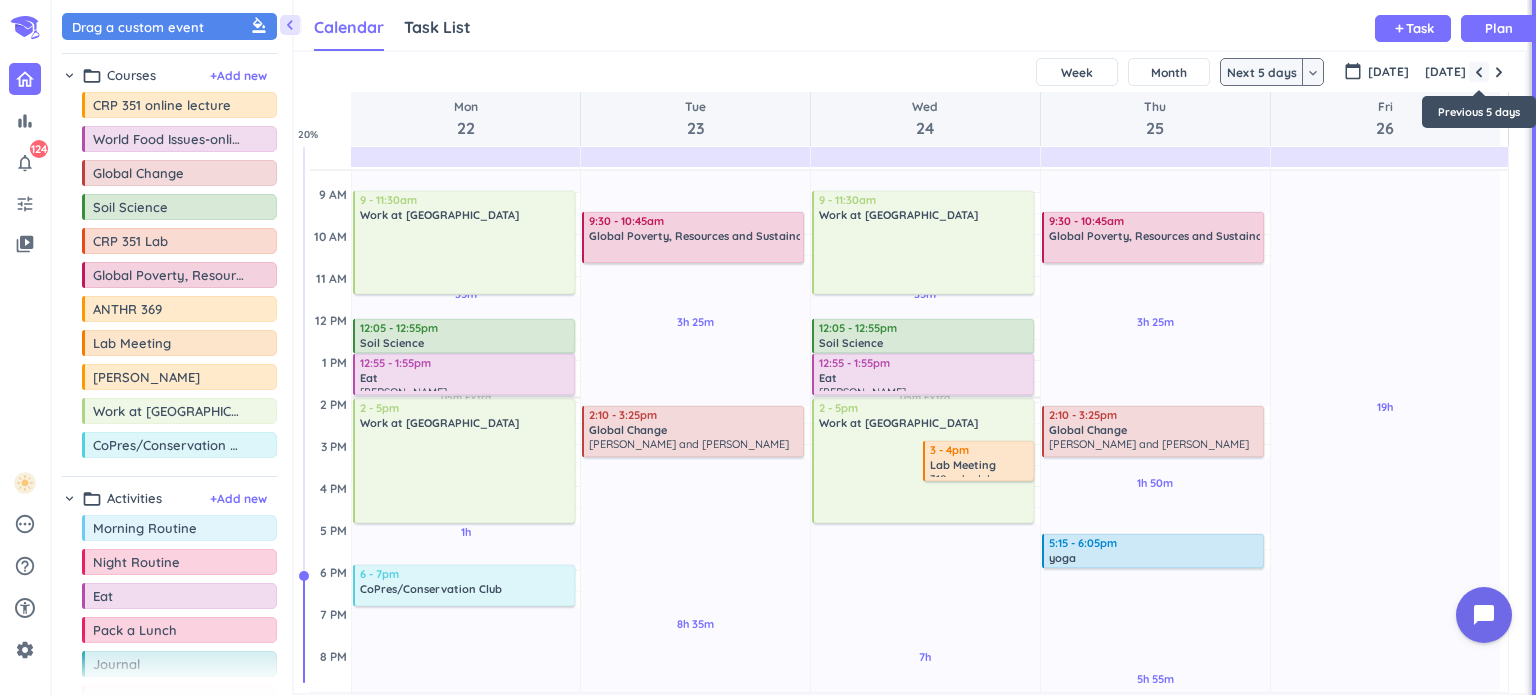 click at bounding box center (1479, 72) 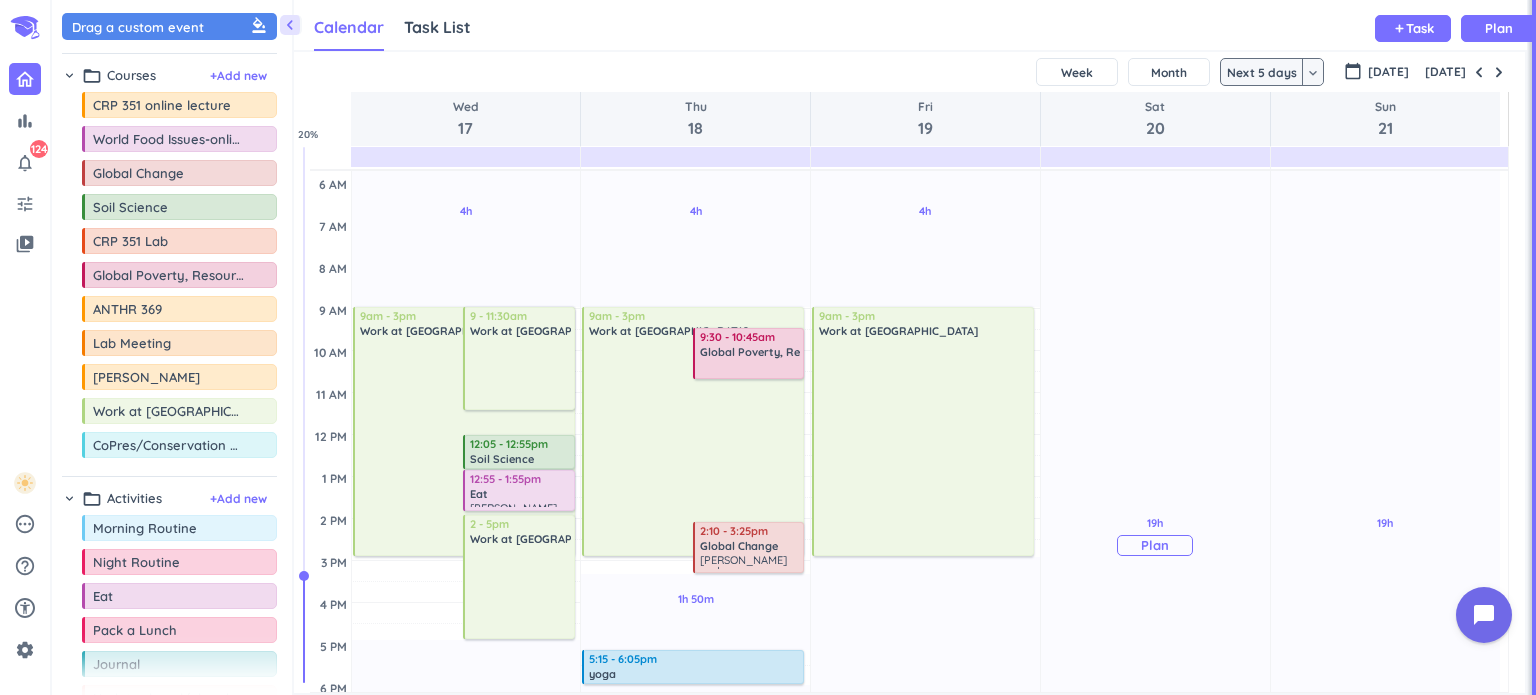 scroll, scrollTop: 72, scrollLeft: 0, axis: vertical 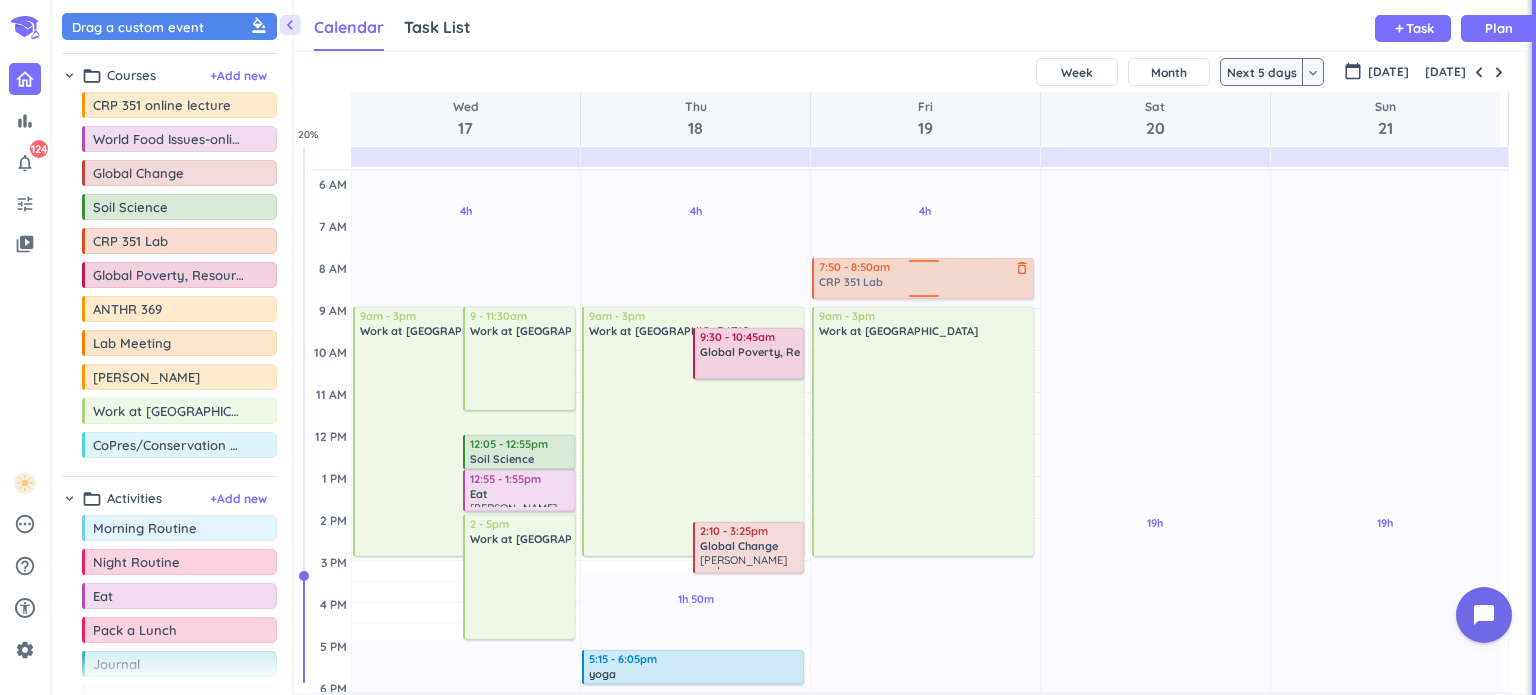 drag, startPoint x: 160, startPoint y: 239, endPoint x: 967, endPoint y: 260, distance: 807.2732 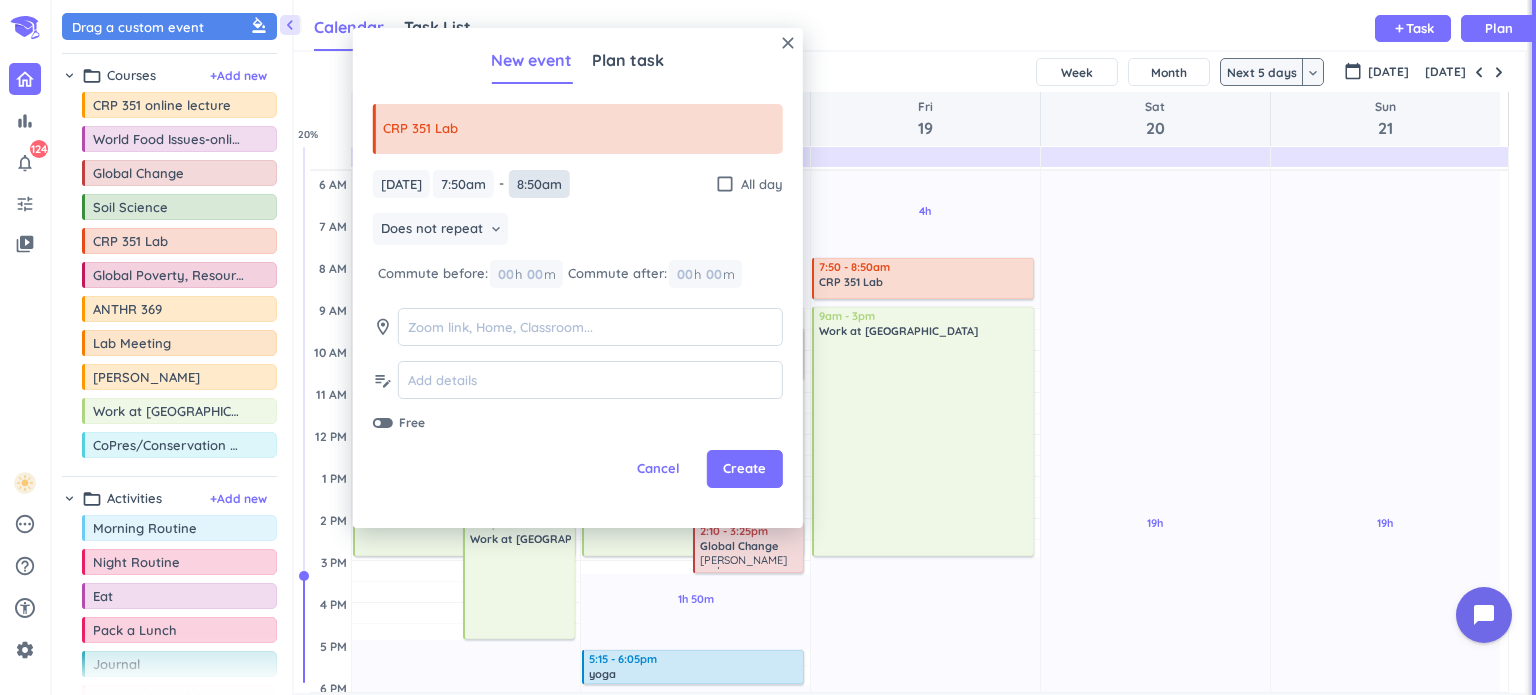 click on "8:50am" at bounding box center (539, 184) 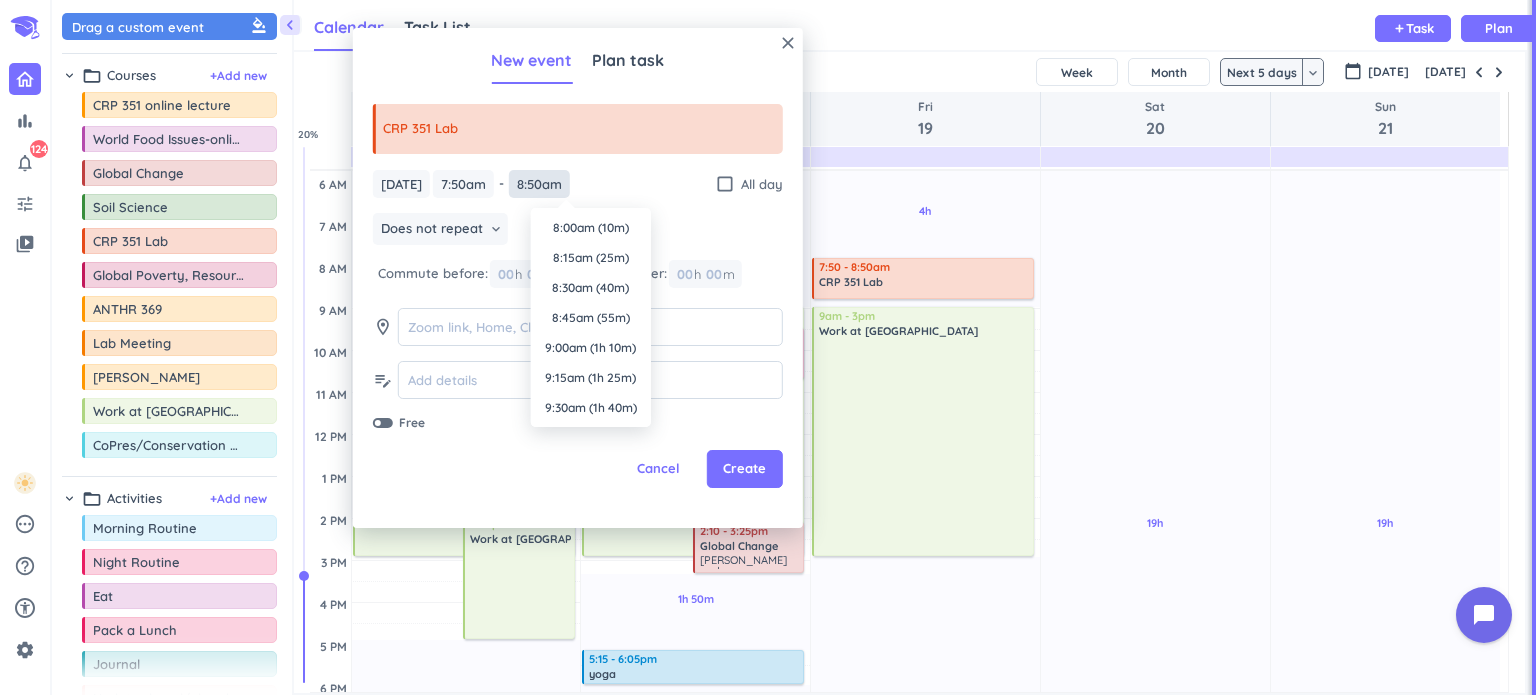 scroll, scrollTop: 960, scrollLeft: 0, axis: vertical 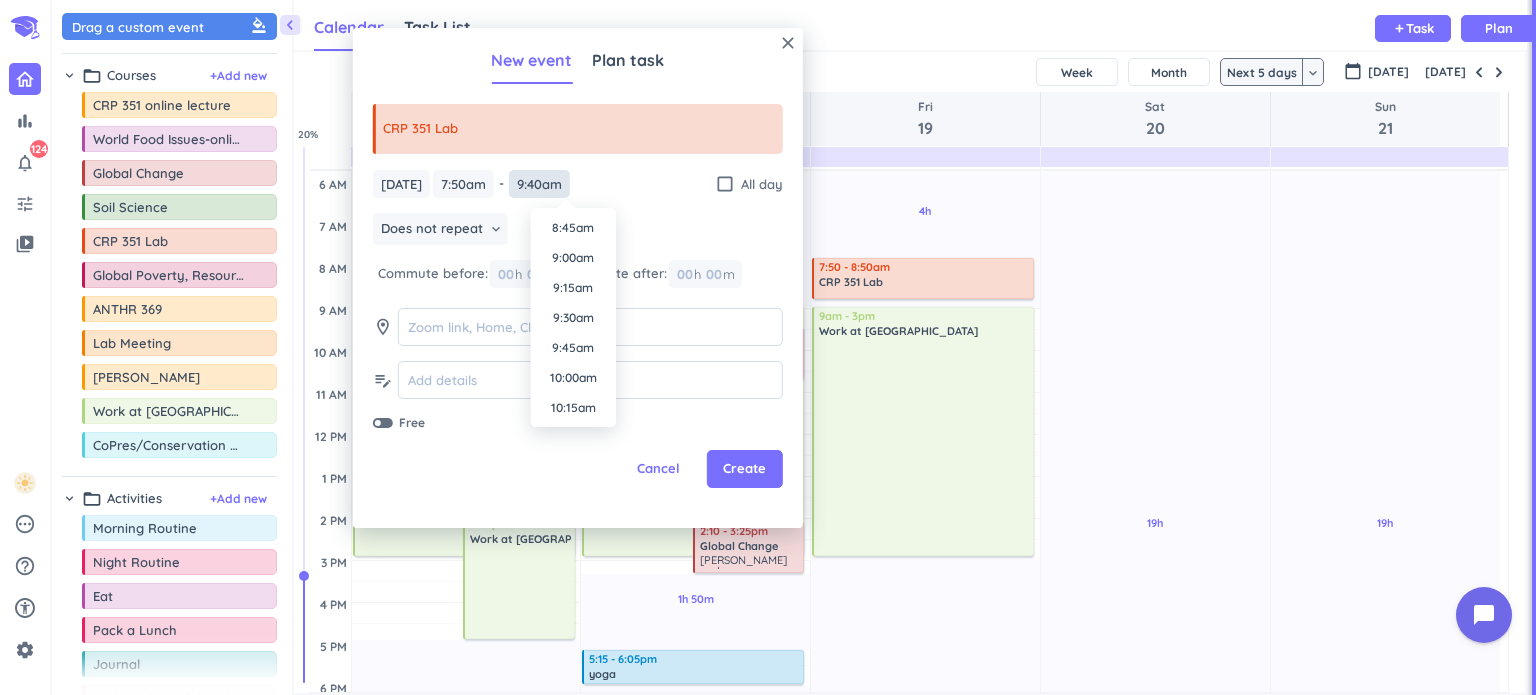 type on "9:40am" 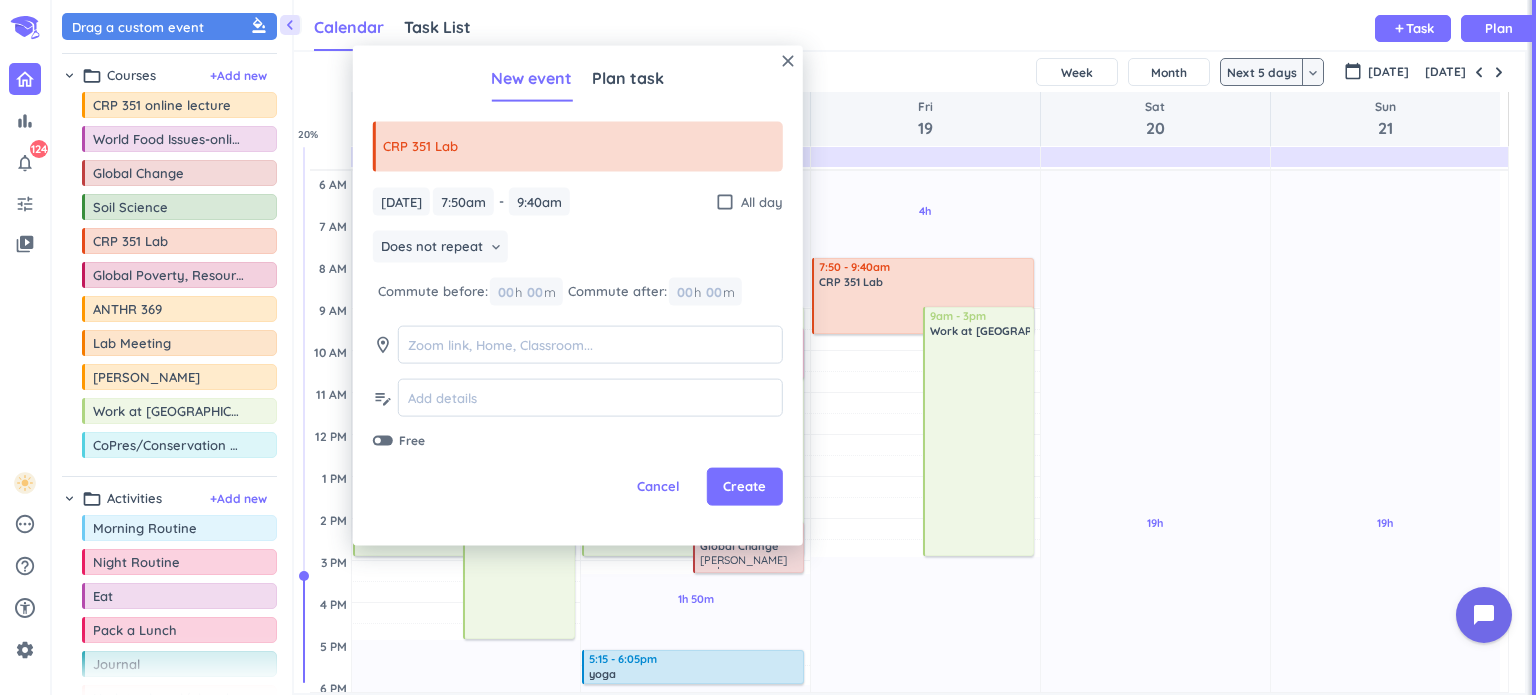 click on "[DATE] [DATE]   7:50am 7:50am - 9:40am 9:40am check_box_outline_blank All day Does not repeat keyboard_arrow_down Commute before: 00 h 00 m Commute after: 00 h 00 m room edit_note Free" at bounding box center [578, 318] 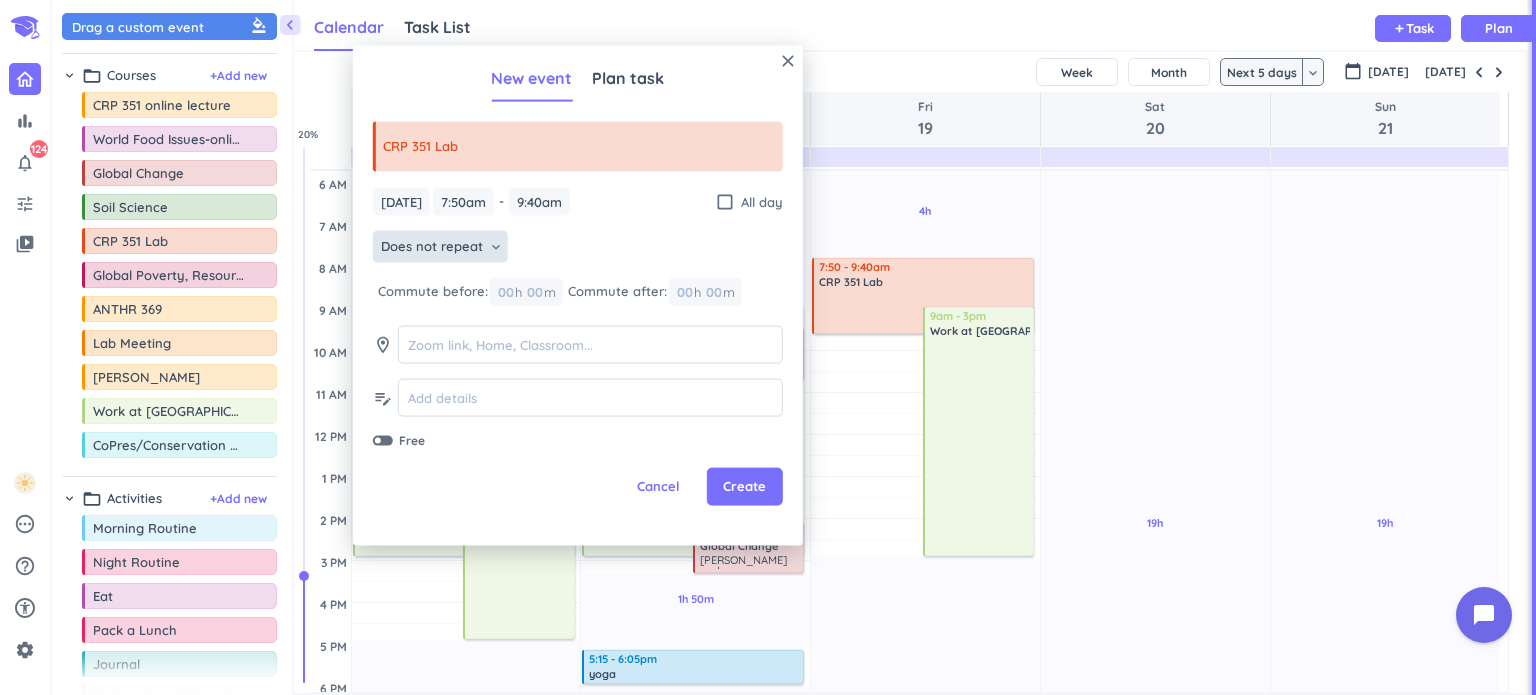 click on "Does not repeat" at bounding box center (432, 247) 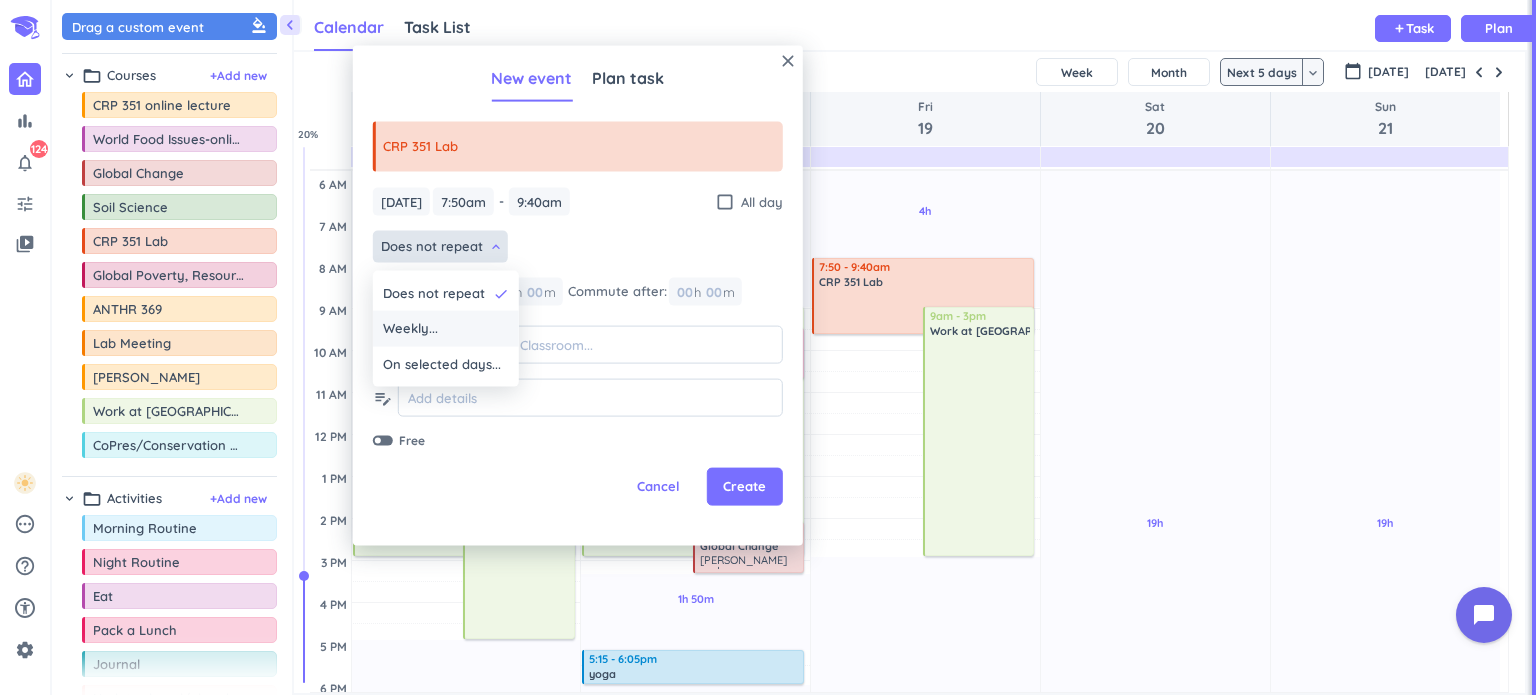 click on "Weekly..." at bounding box center [446, 329] 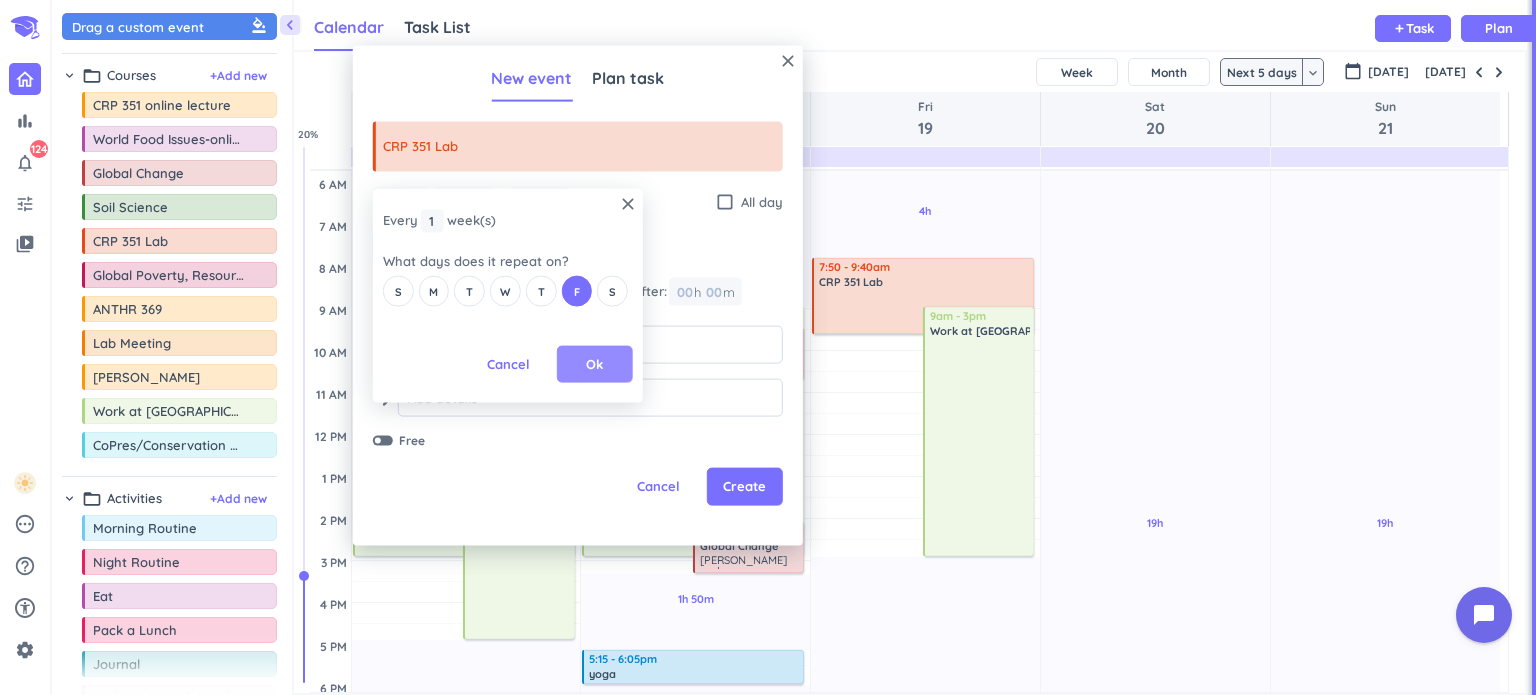 click on "Ok" at bounding box center (595, 364) 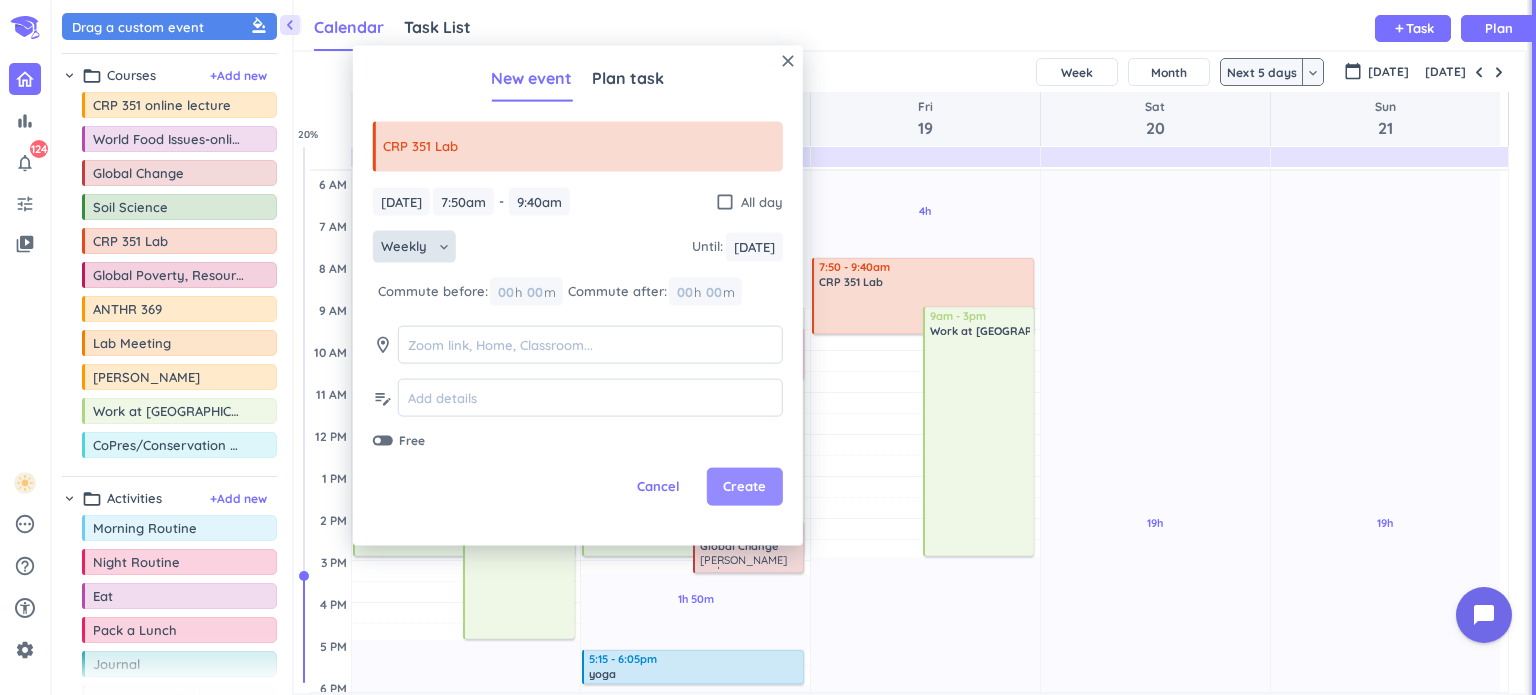 click on "Create" at bounding box center (744, 487) 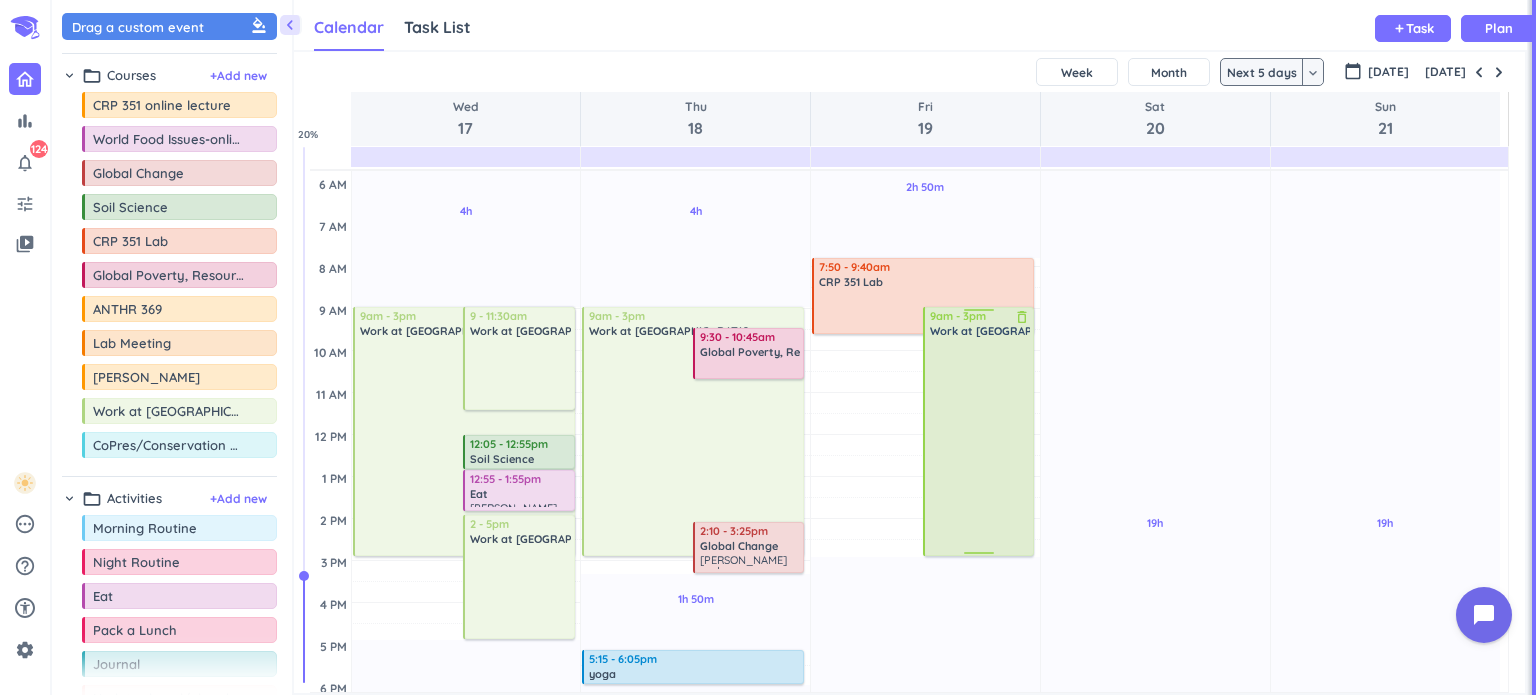 click on "delete_outline" at bounding box center (1022, 317) 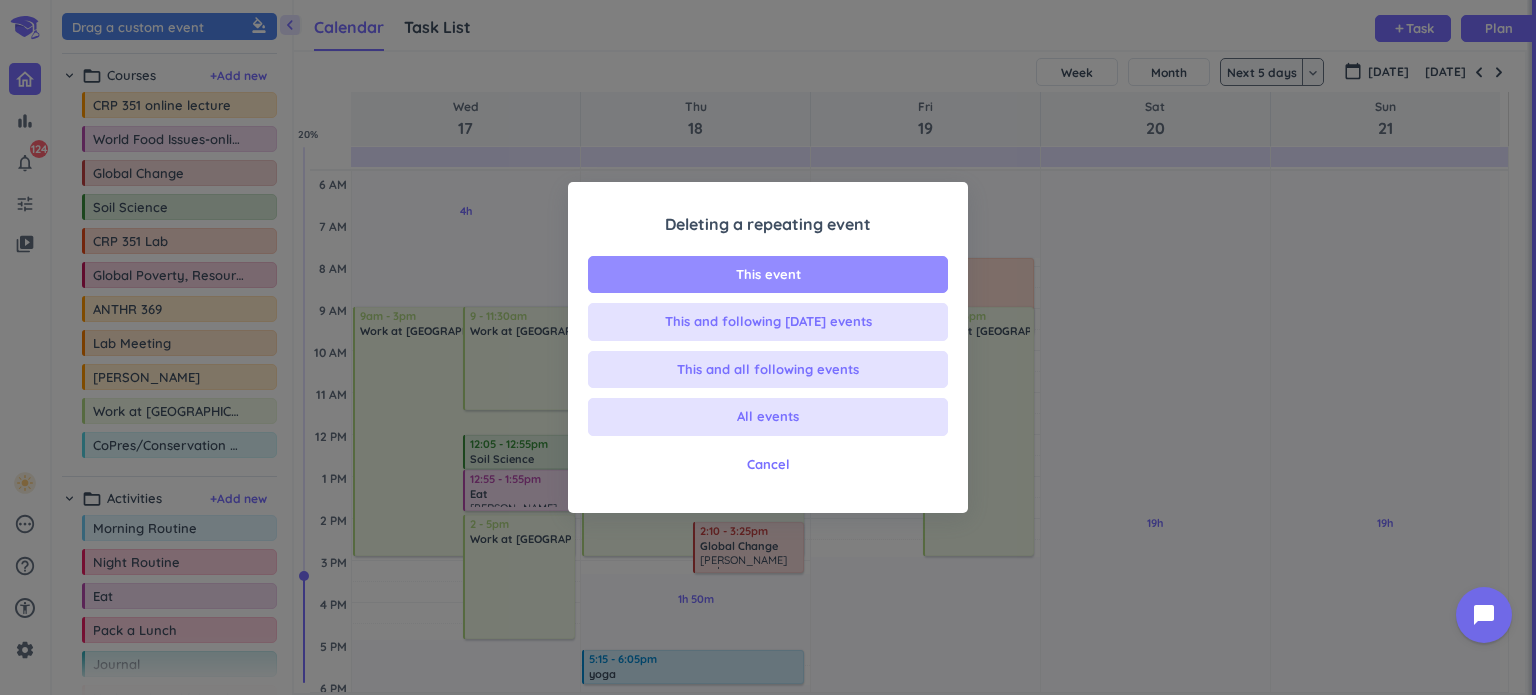 click on "This event" at bounding box center (768, 275) 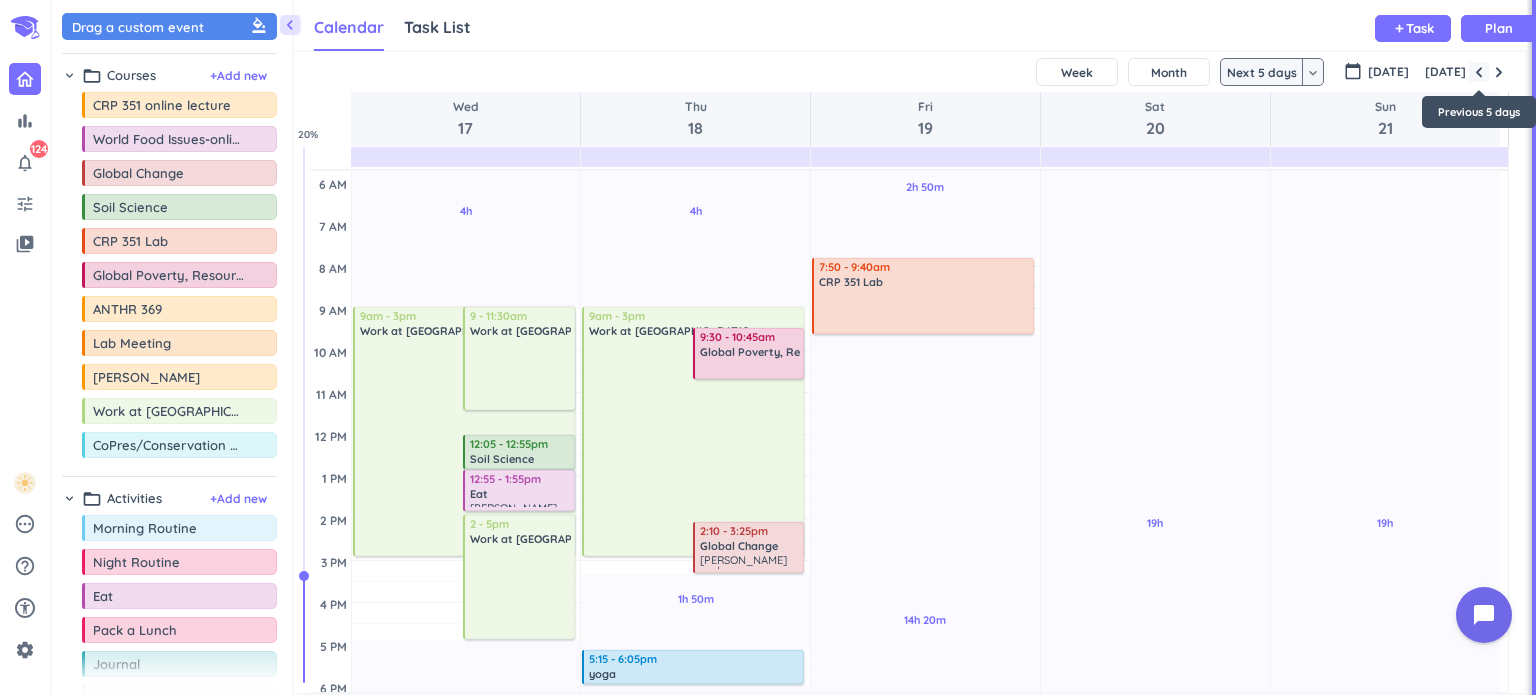click at bounding box center (1479, 72) 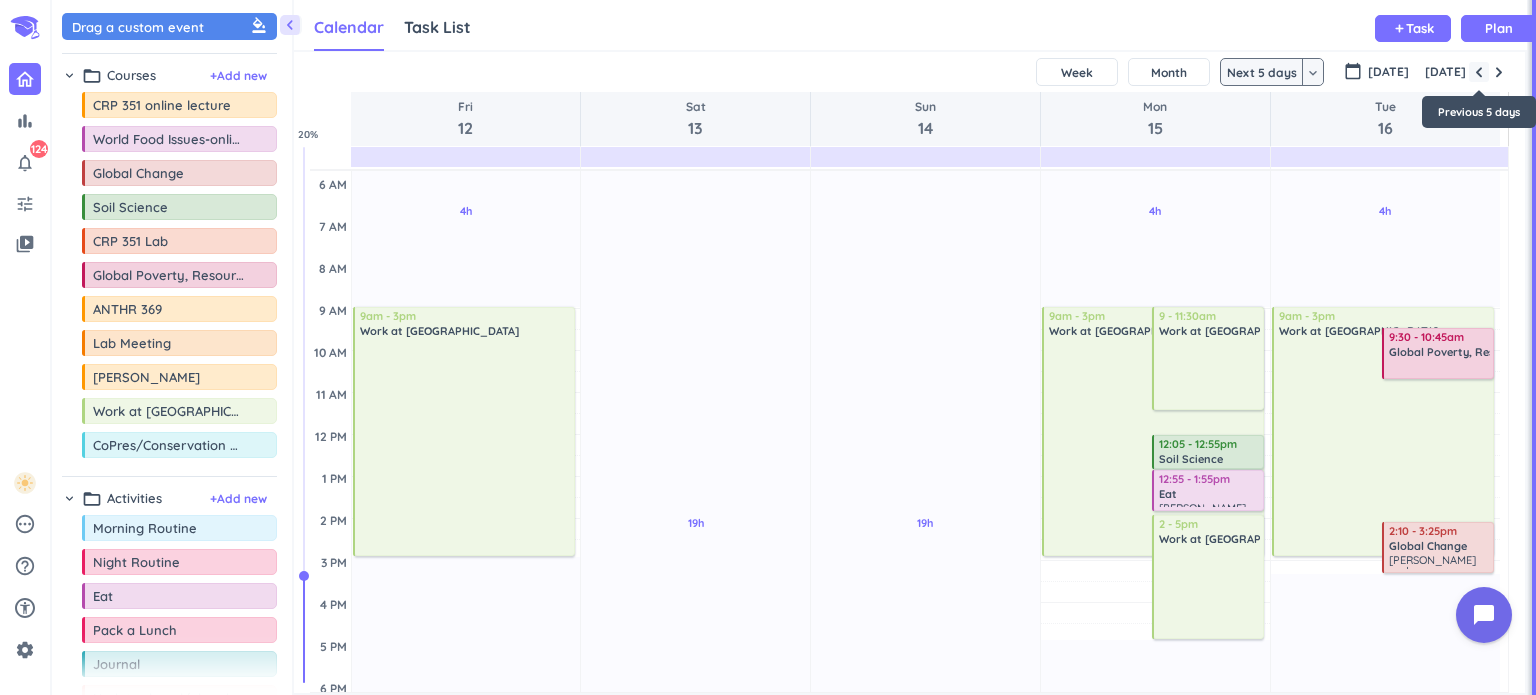 scroll, scrollTop: 188, scrollLeft: 0, axis: vertical 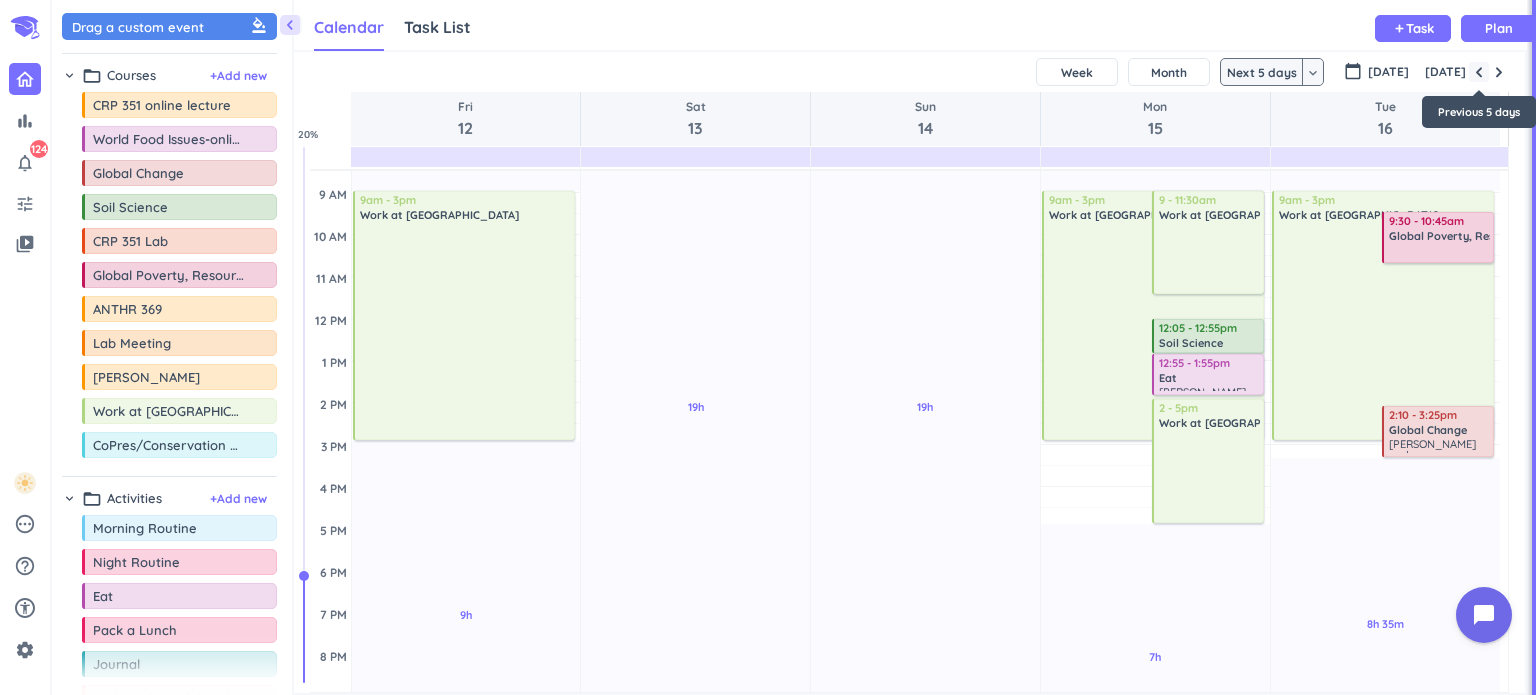 click at bounding box center [1479, 72] 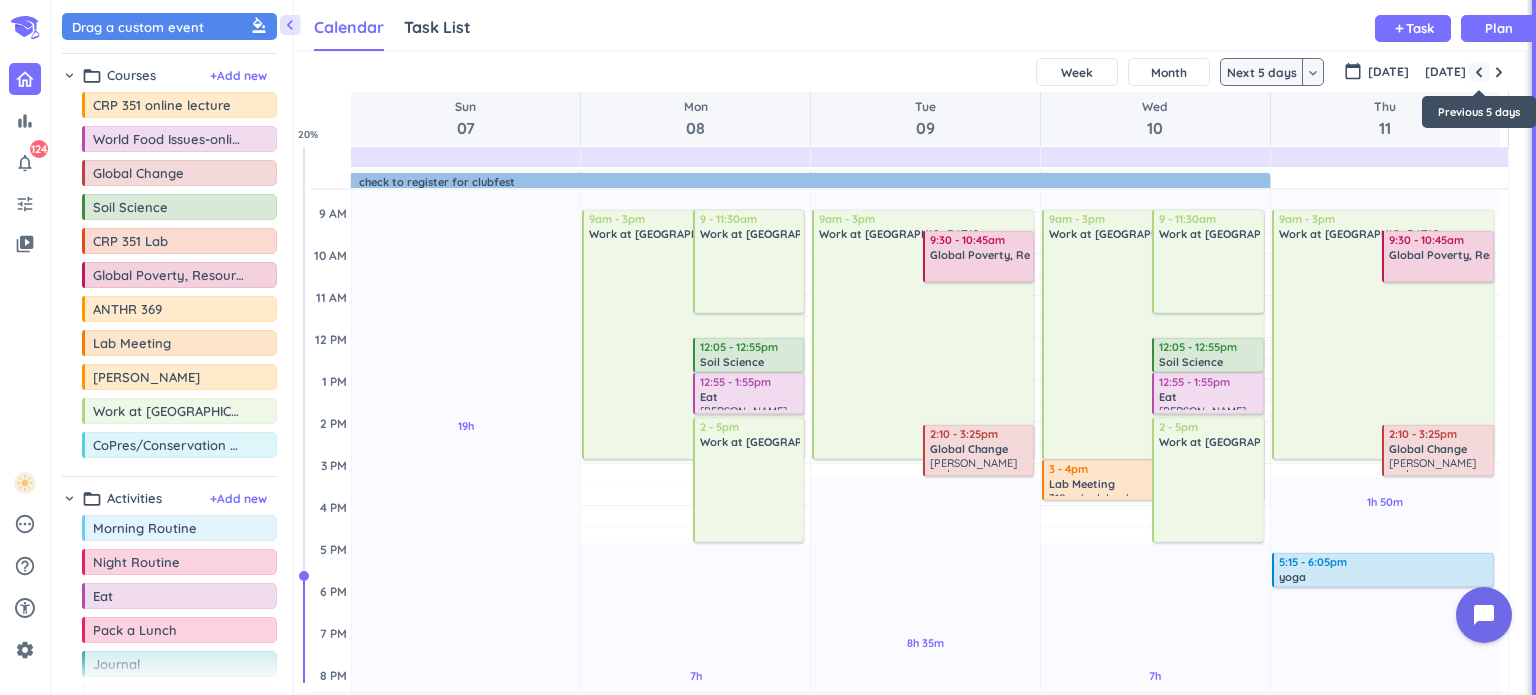 click at bounding box center (1479, 72) 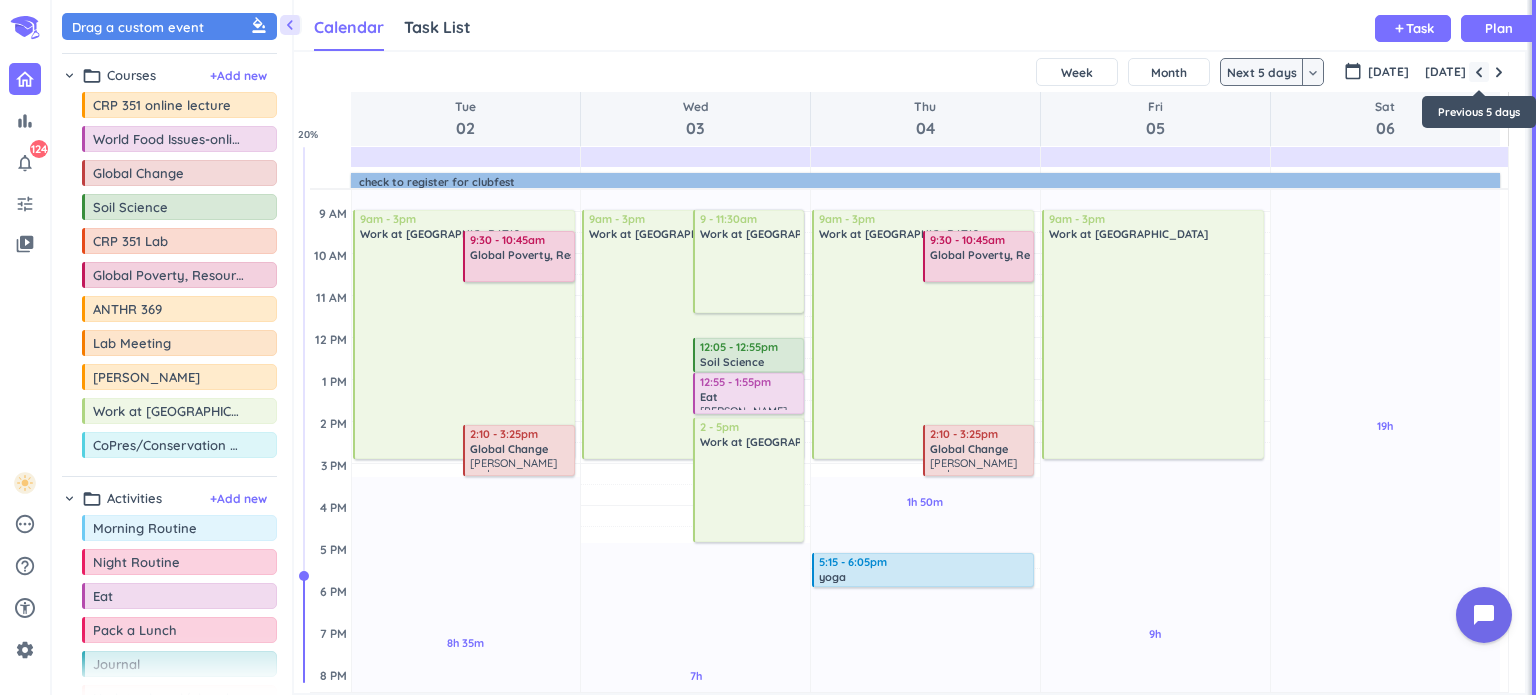 click at bounding box center (1479, 72) 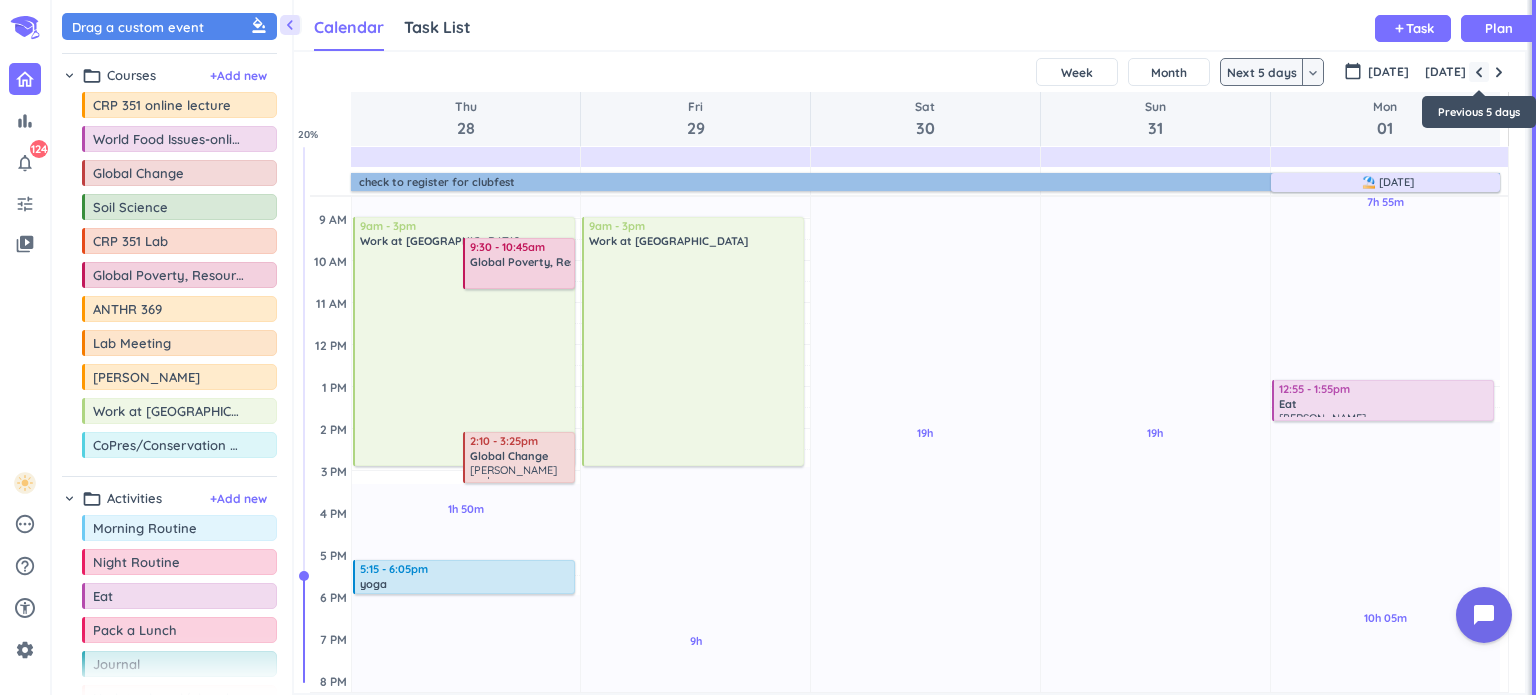 click at bounding box center [1479, 72] 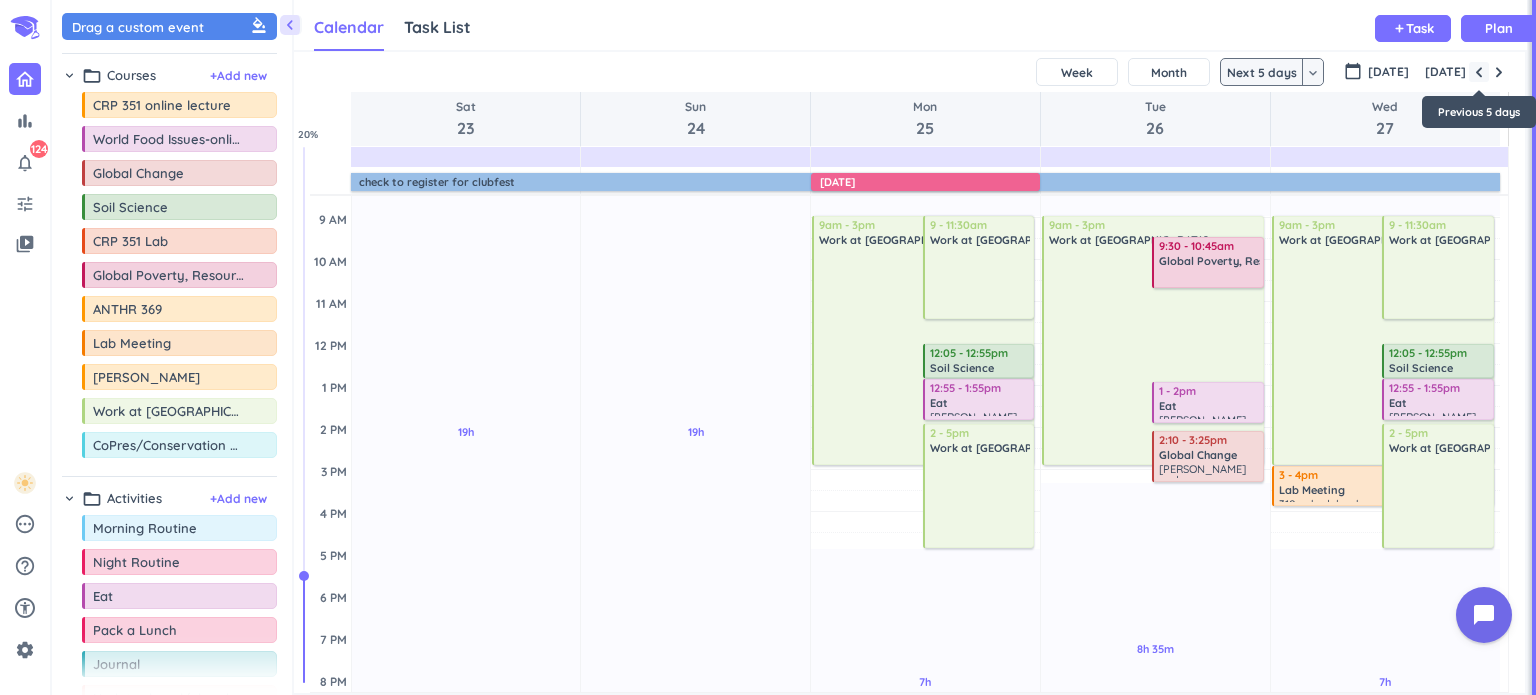 click at bounding box center (1479, 72) 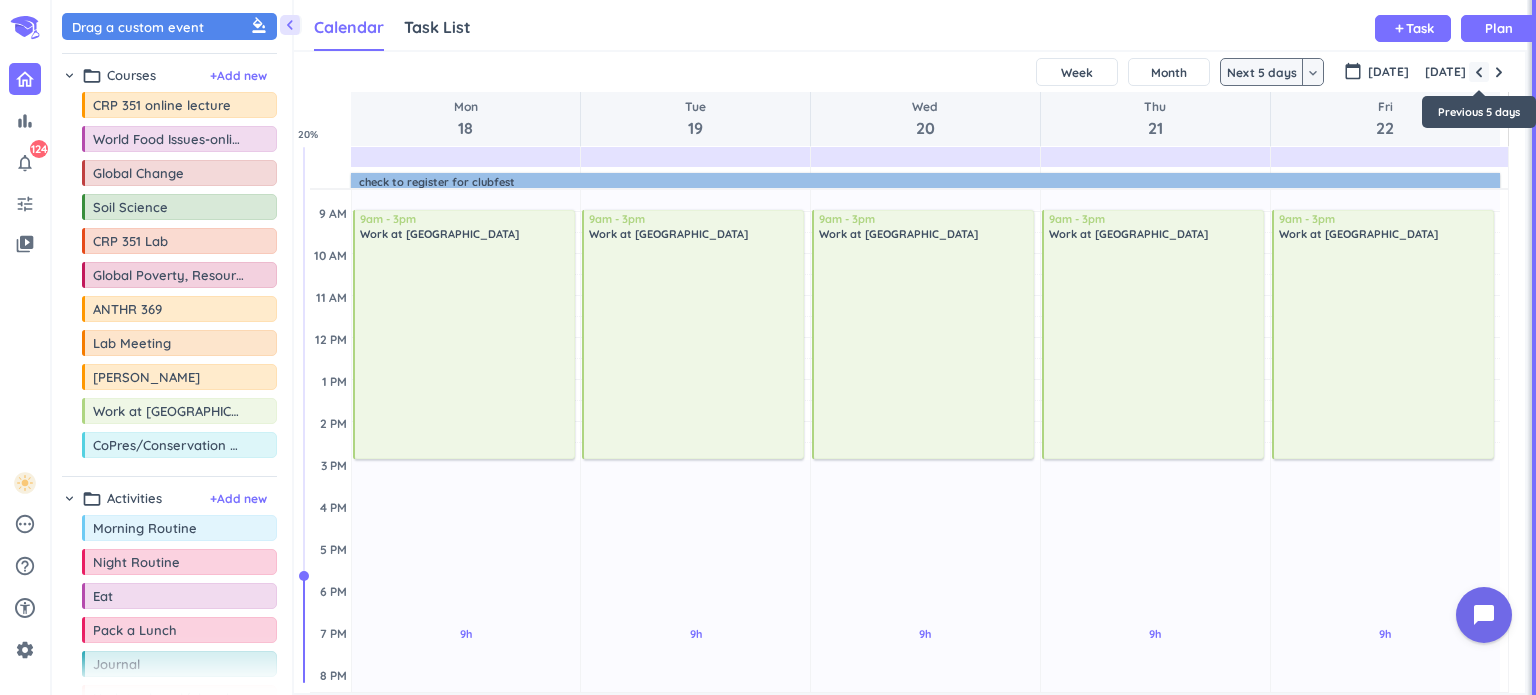 click at bounding box center [1479, 72] 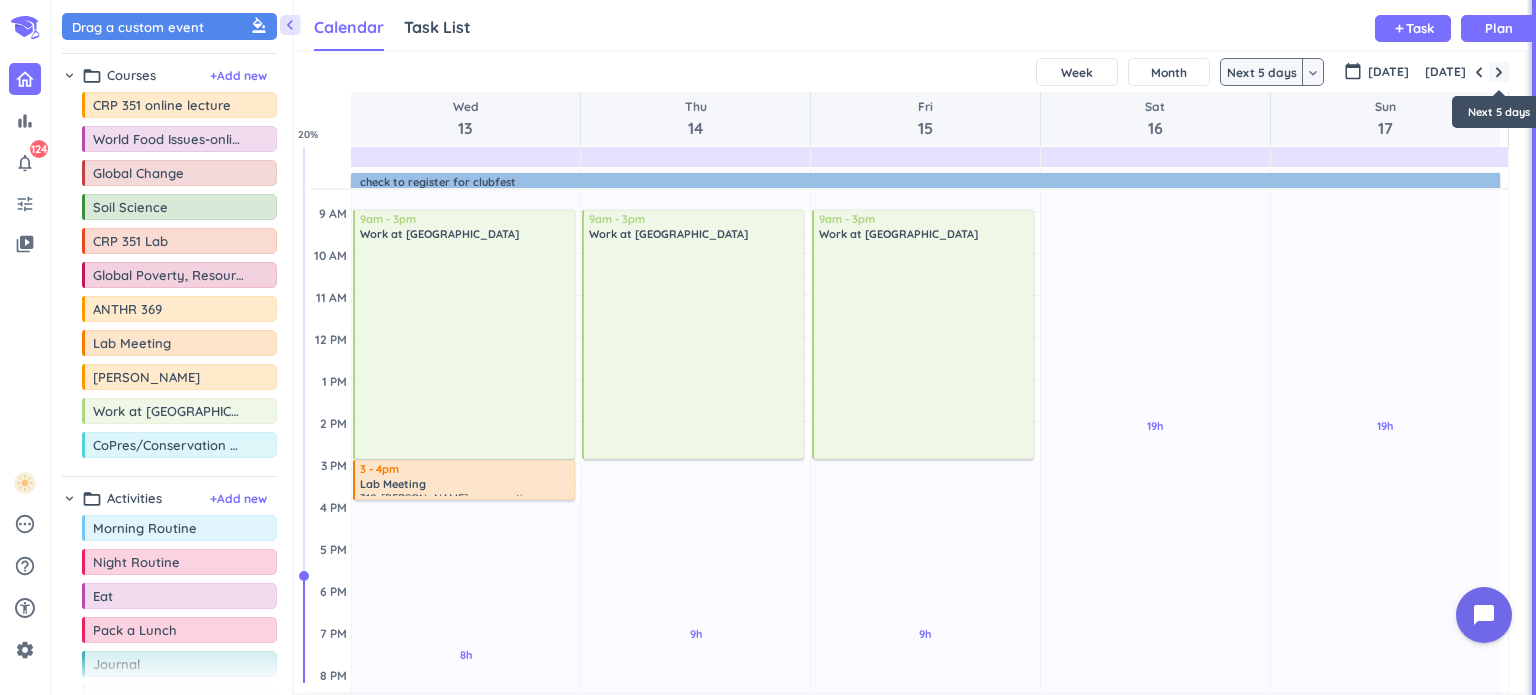 click at bounding box center (1499, 72) 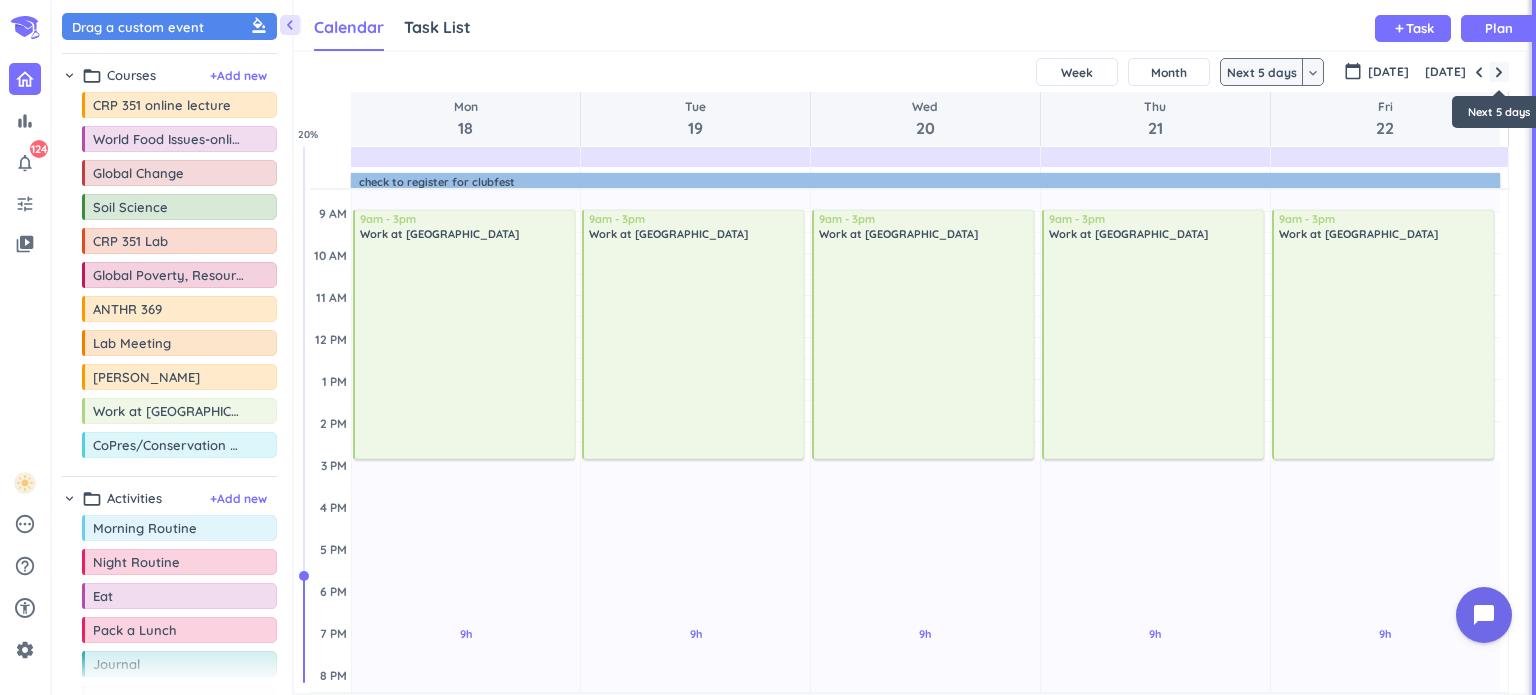 click at bounding box center (1499, 72) 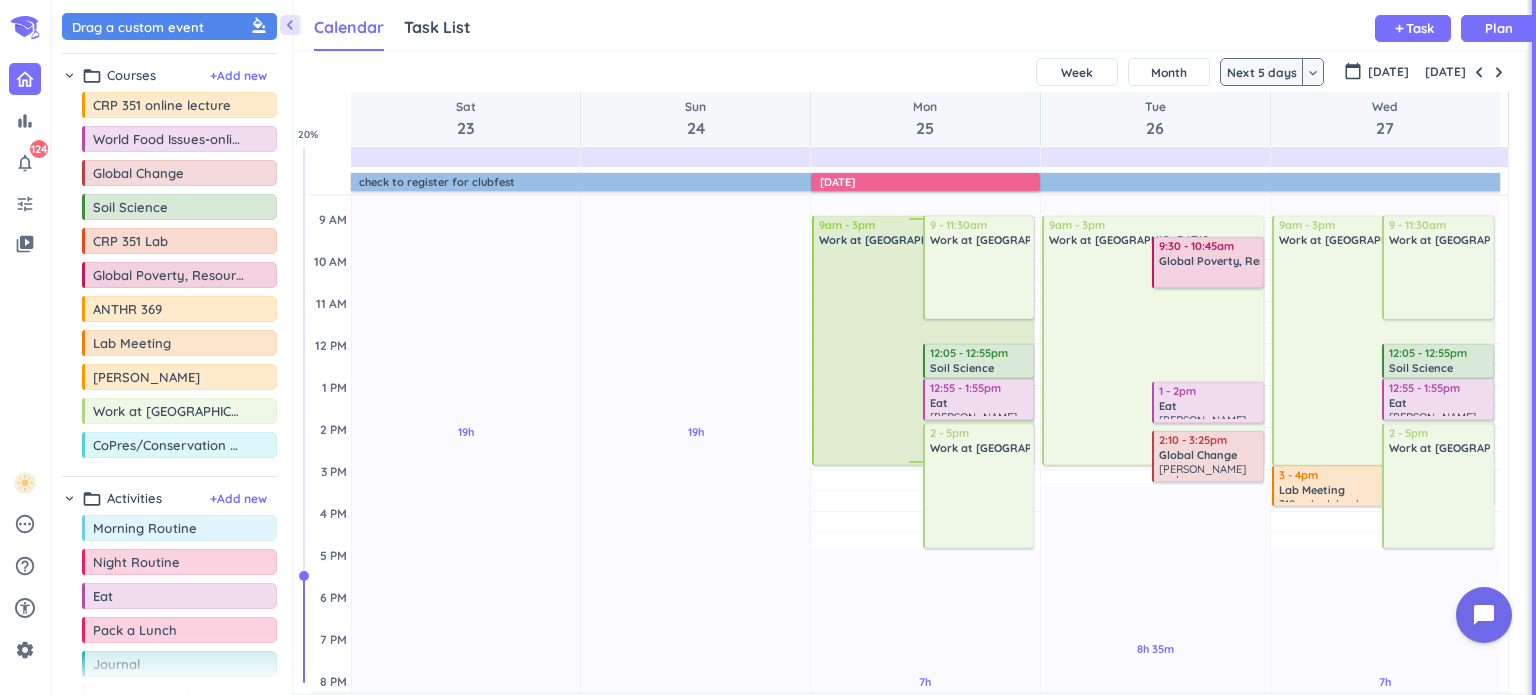 click at bounding box center [924, 355] 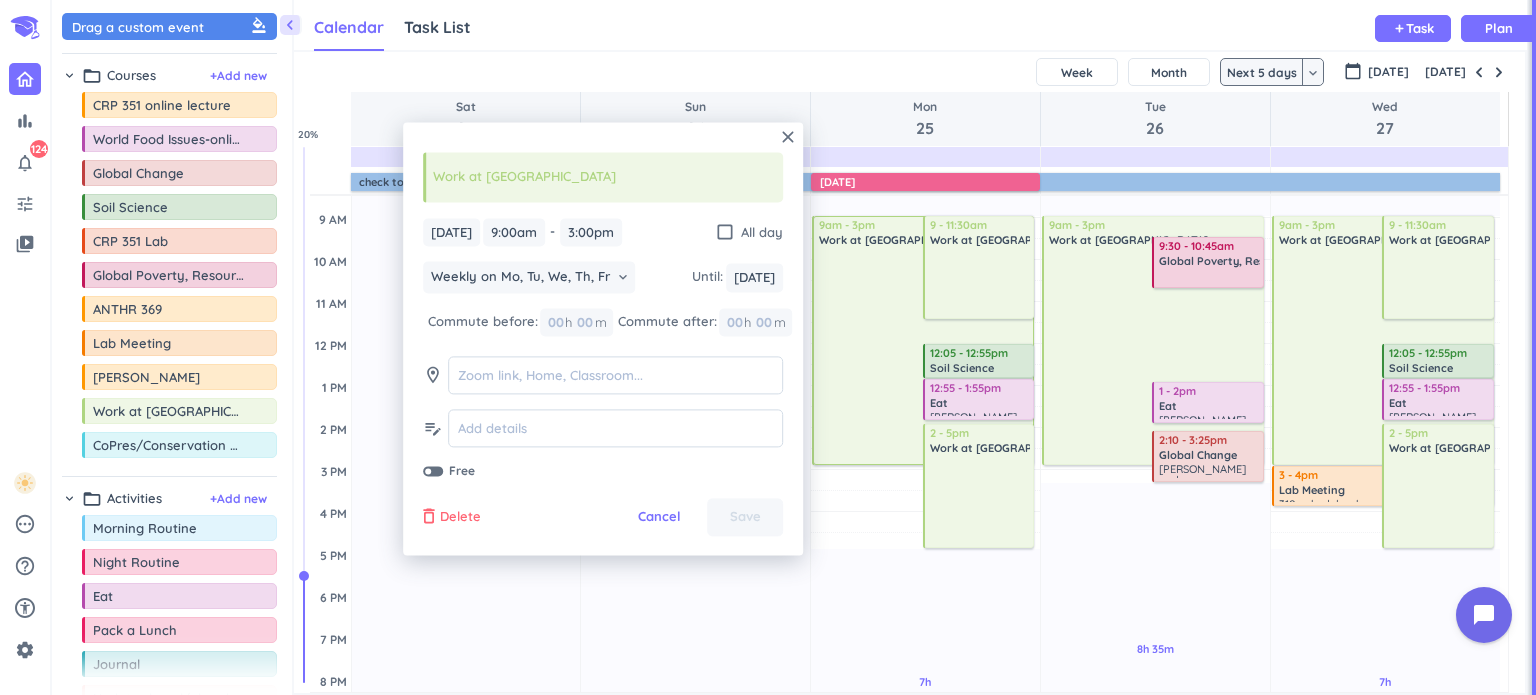 click on "delete_outline" at bounding box center (429, 518) 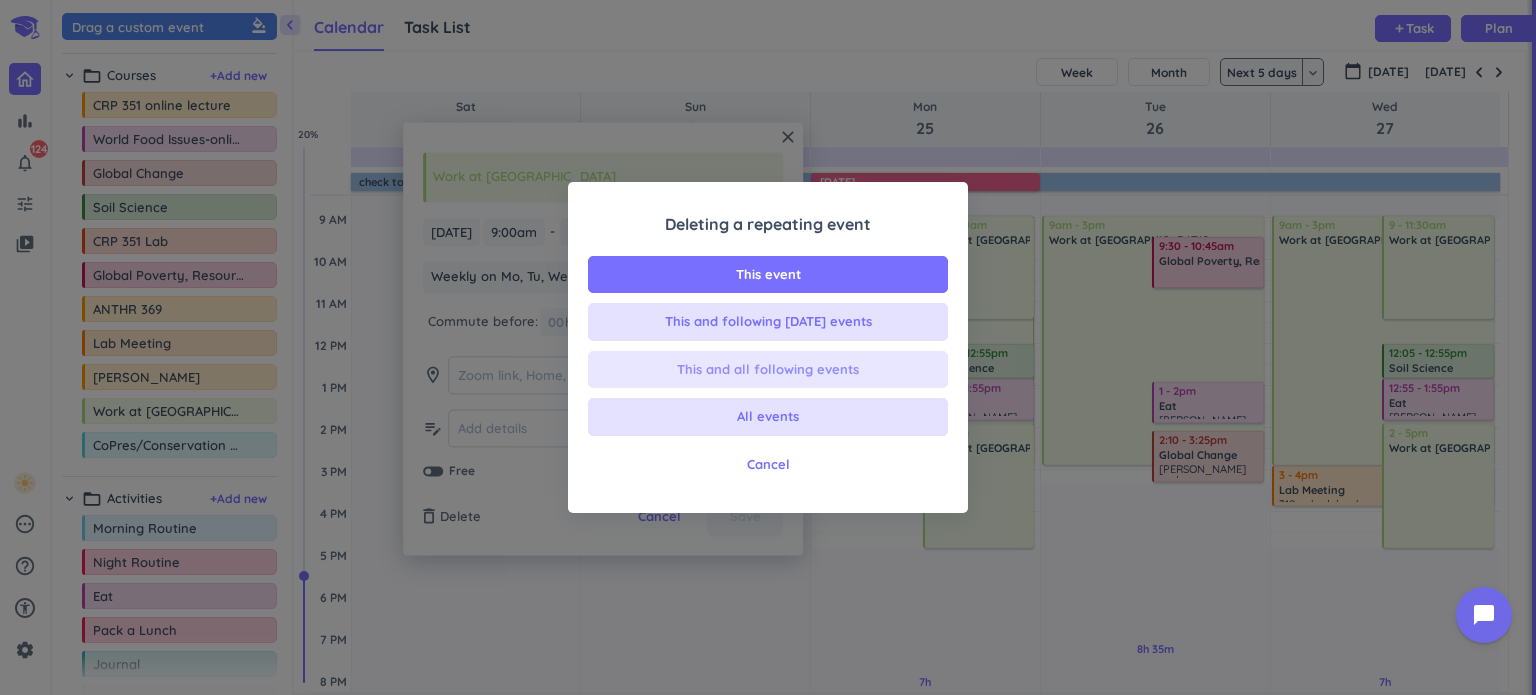 click on "This and all following events" at bounding box center (768, 370) 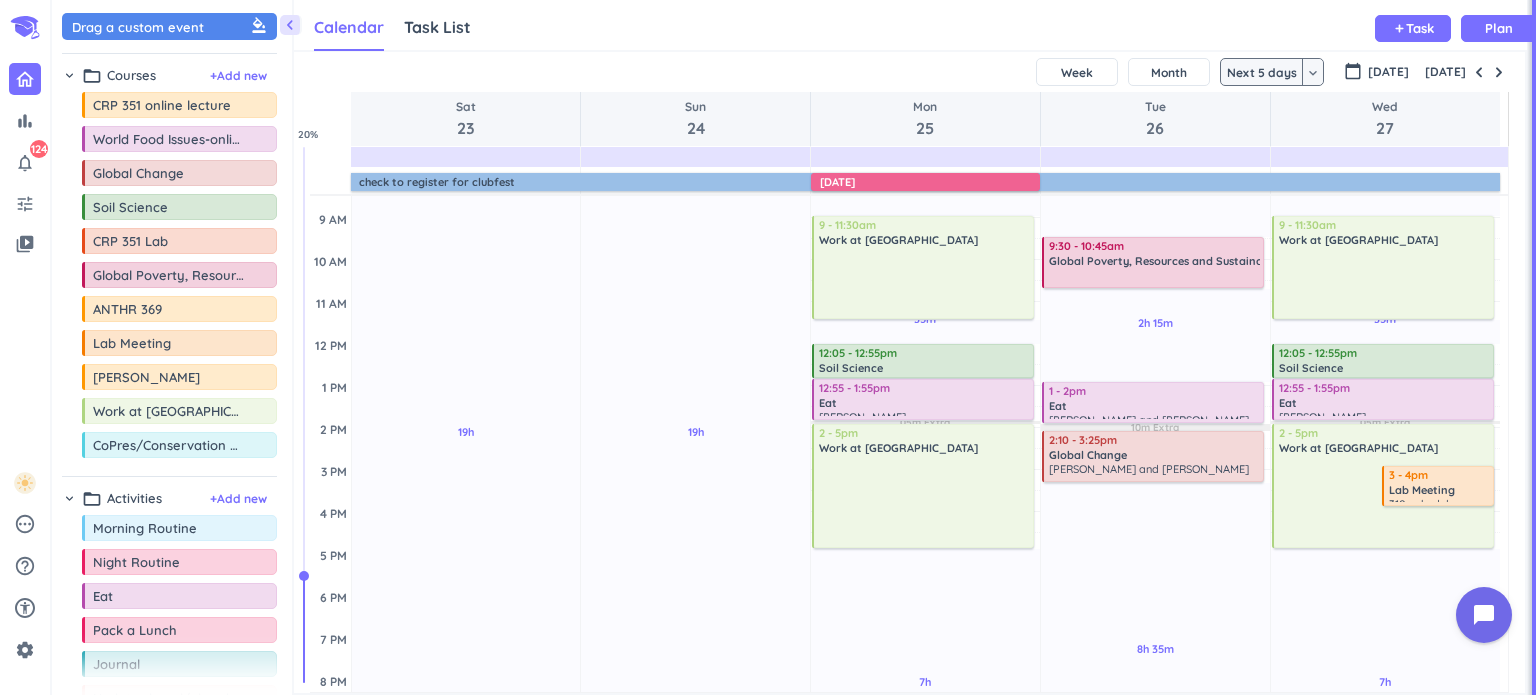 click at bounding box center [1499, 72] 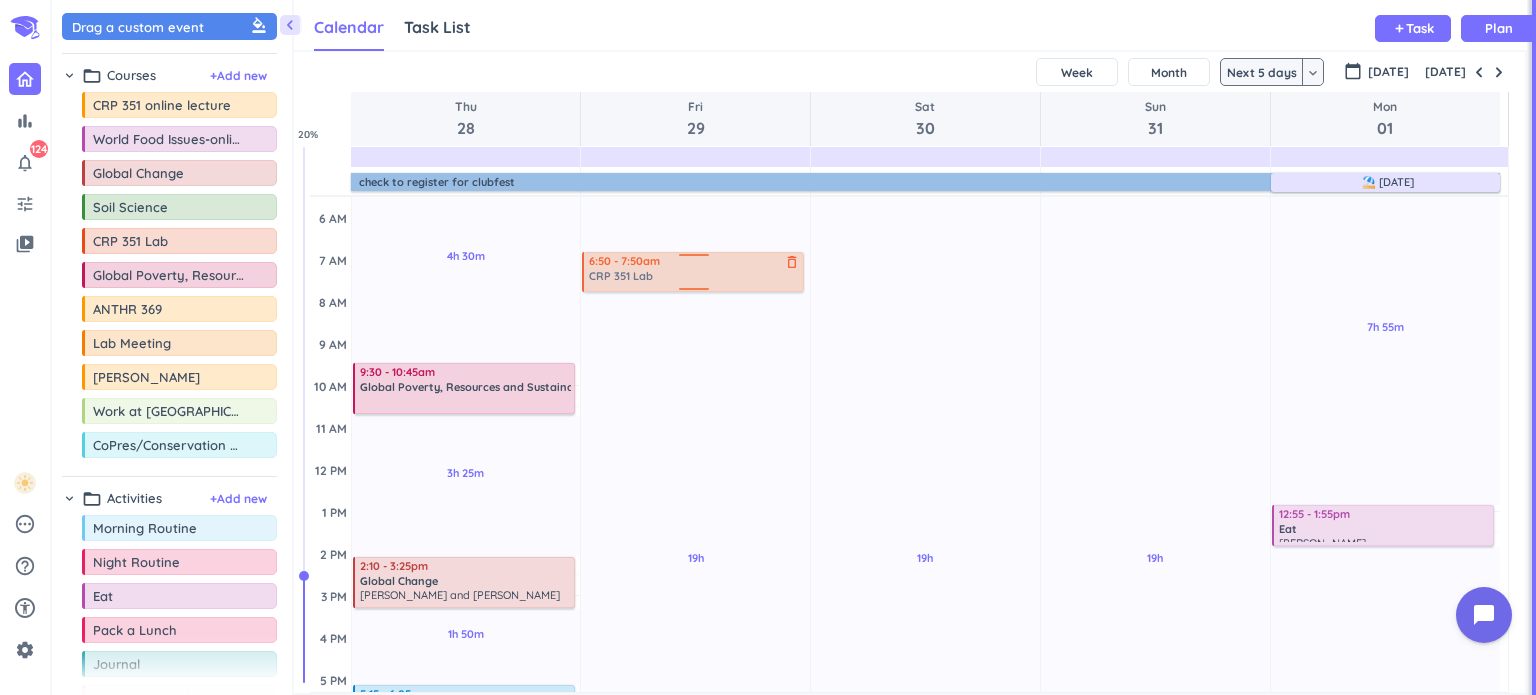 scroll, scrollTop: 50, scrollLeft: 0, axis: vertical 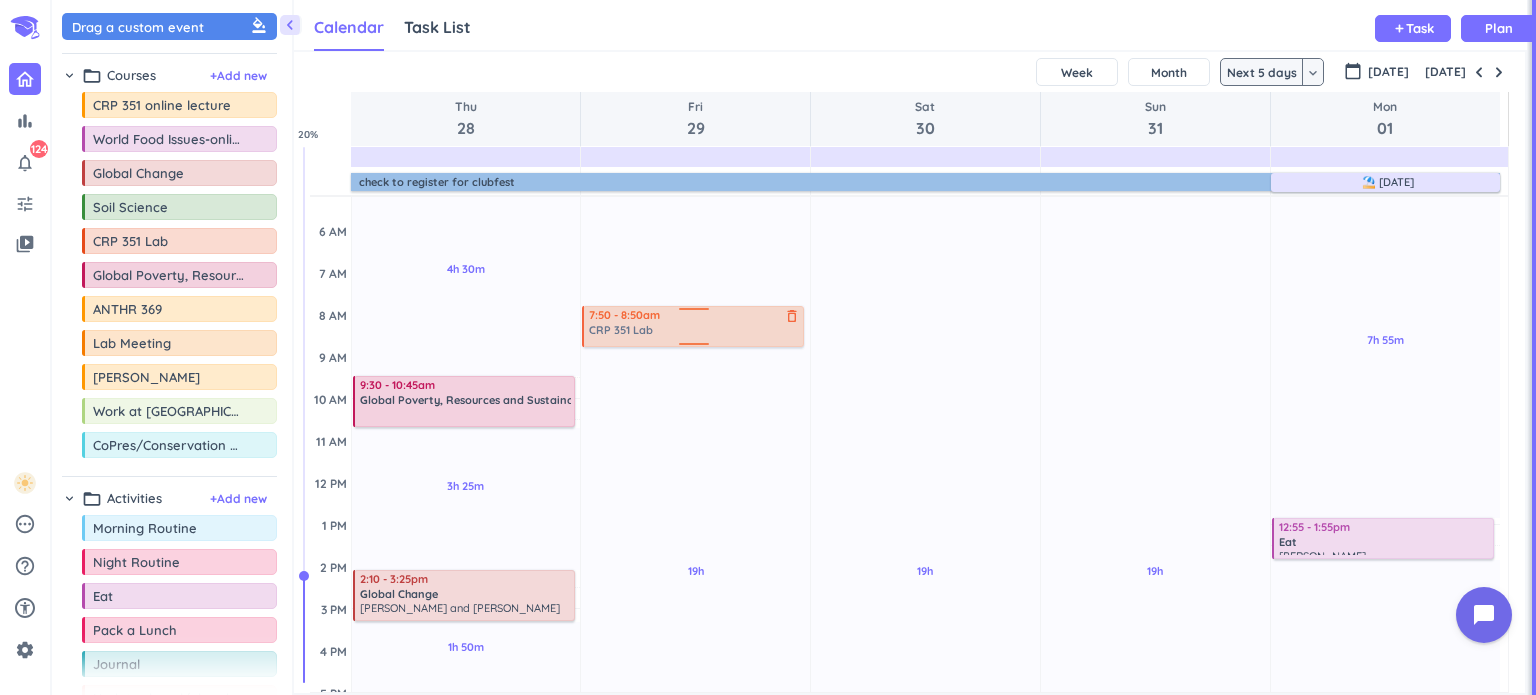 drag, startPoint x: 169, startPoint y: 237, endPoint x: 679, endPoint y: 307, distance: 514.7815 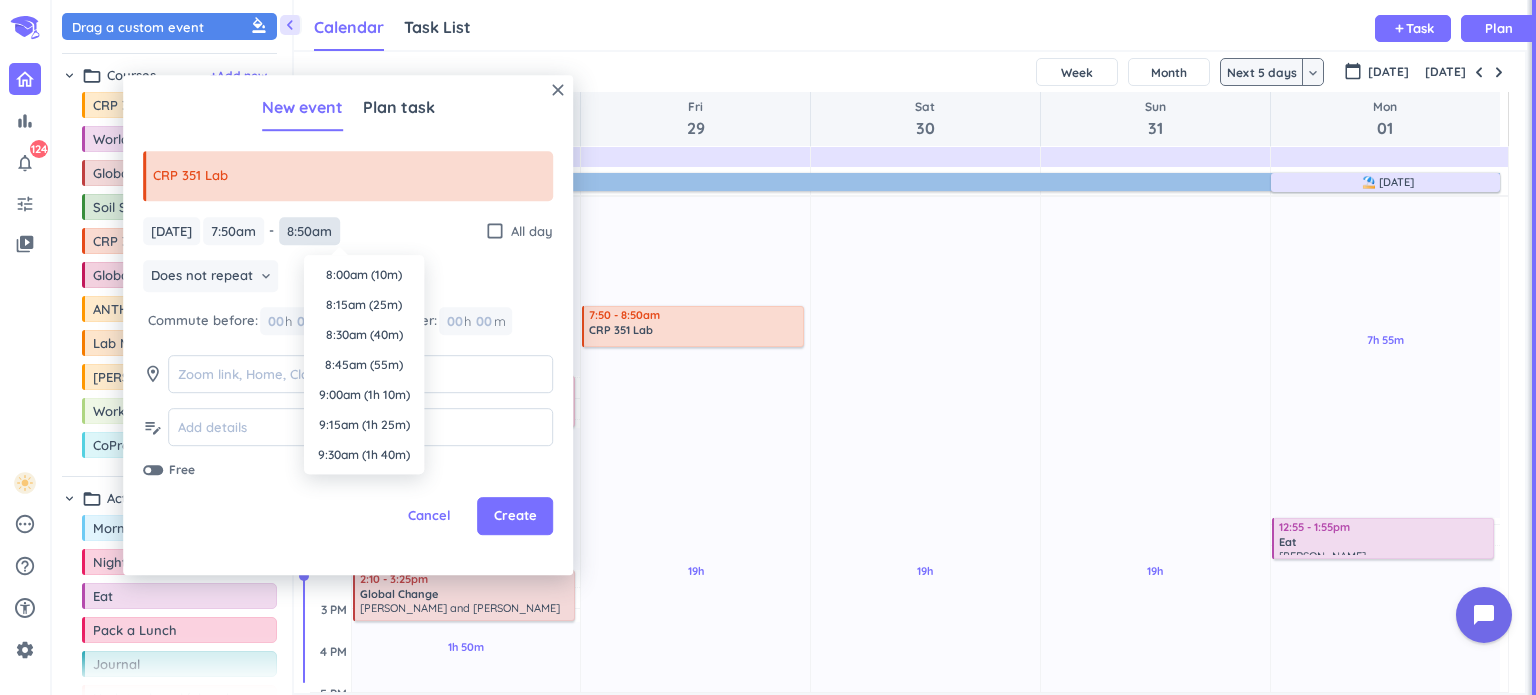 click on "8:50am" at bounding box center (309, 231) 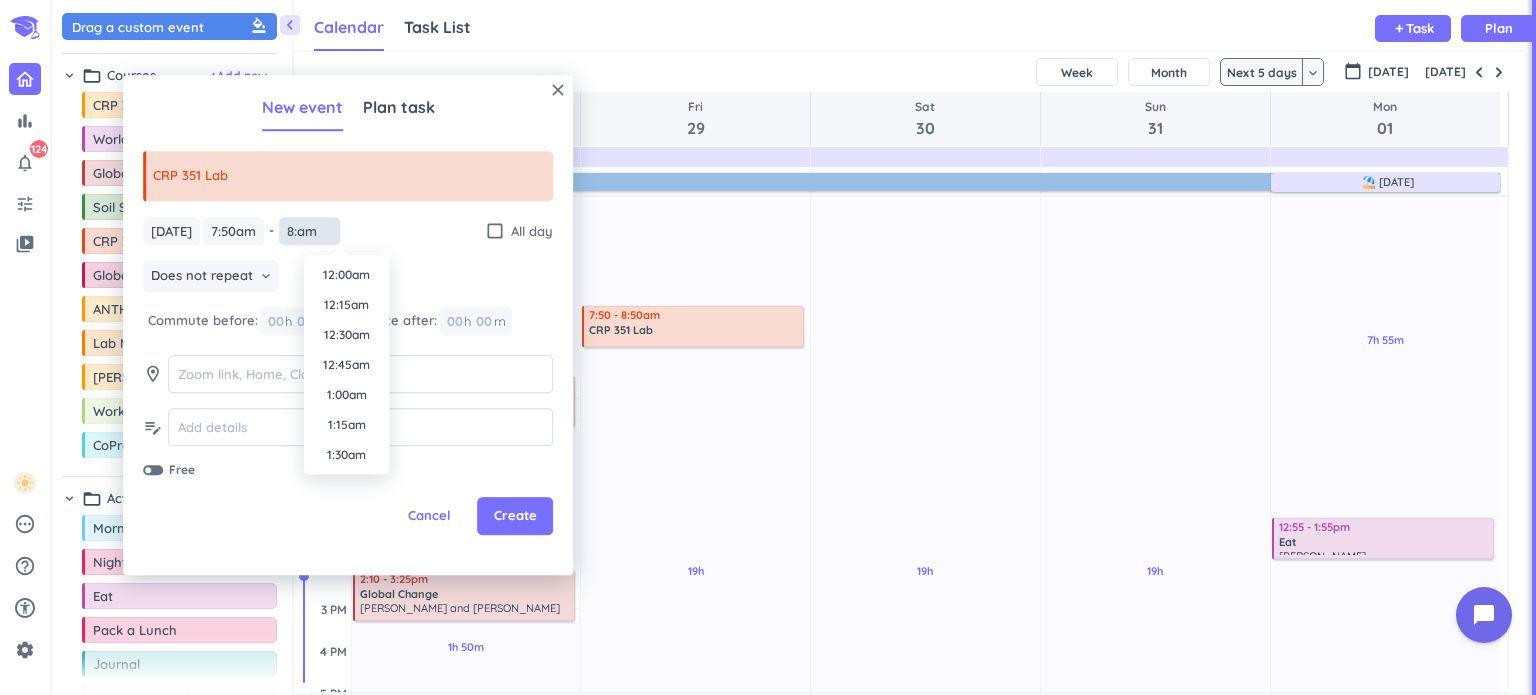 scroll, scrollTop: 870, scrollLeft: 0, axis: vertical 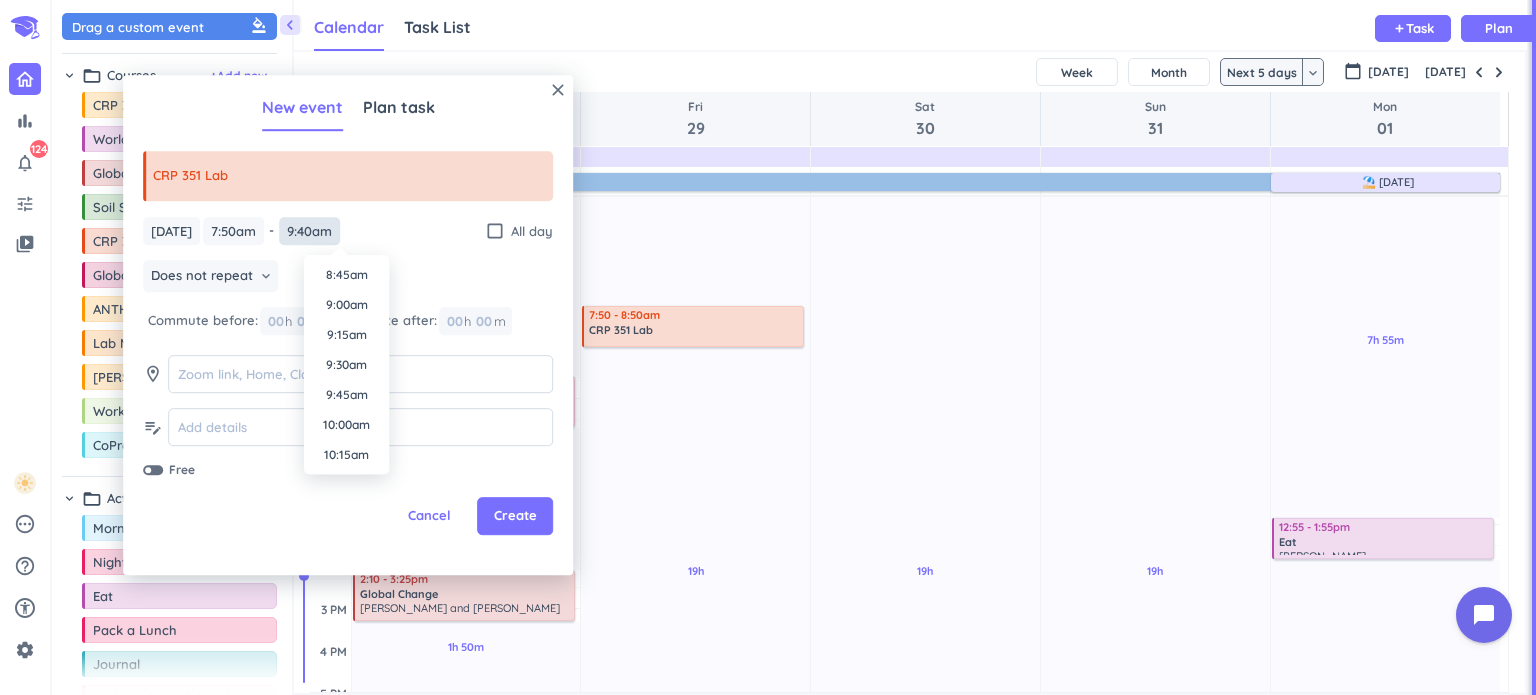 type on "9:40am" 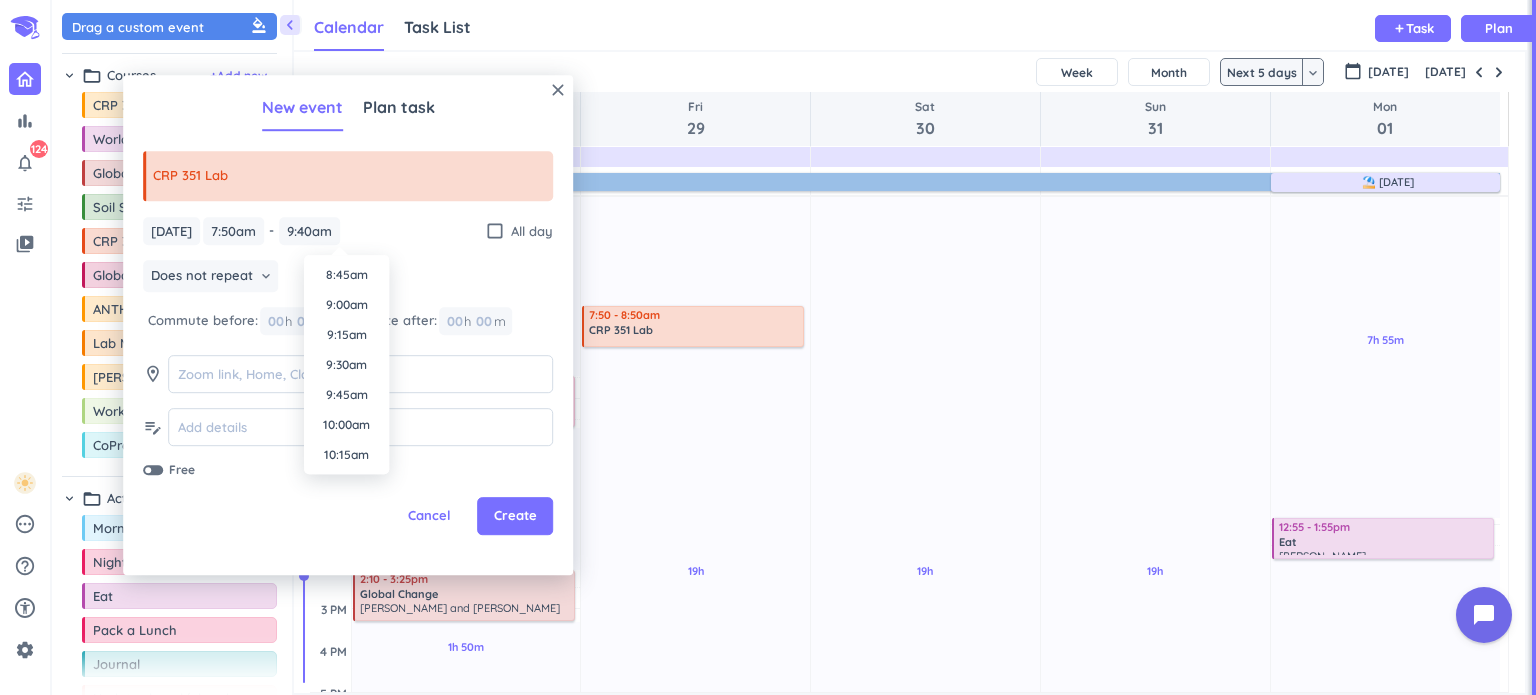 click on "[DATE] [DATE]   7:50am 7:50am - 8:50am 9:40am check_box_outline_blank All day Does not repeat keyboard_arrow_down Commute before: 00 h 00 m Commute after: 00 h 00 m room edit_note Free" at bounding box center [348, 348] 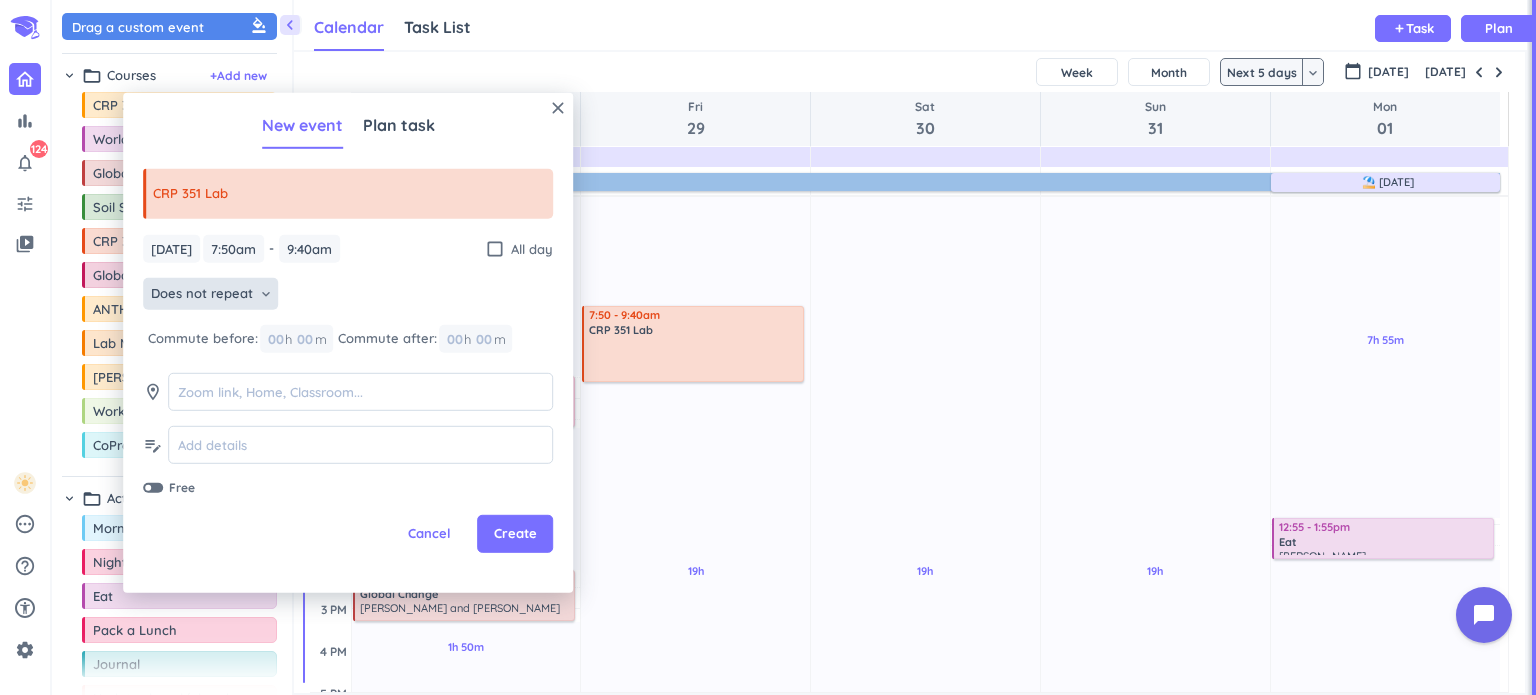 click on "Does not repeat" at bounding box center [202, 294] 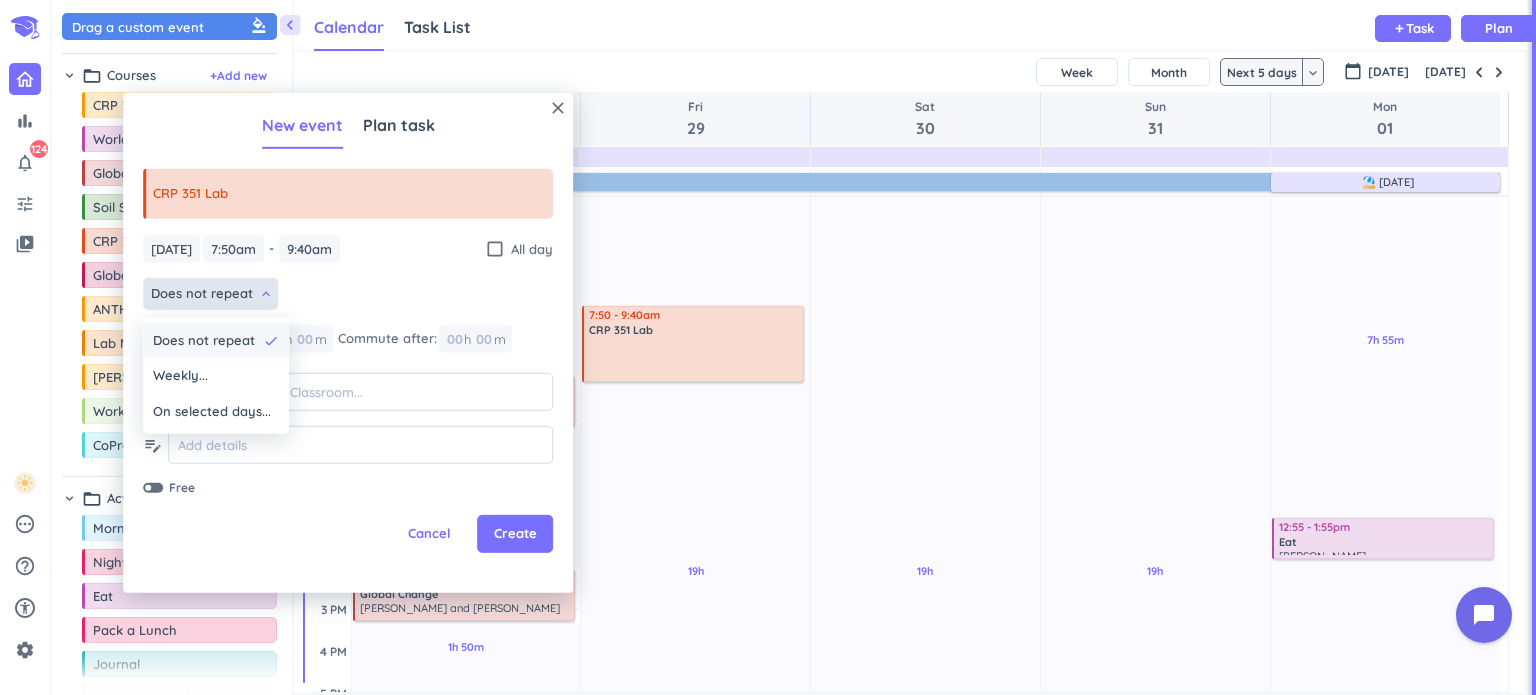 click on "Does not repeat done" at bounding box center [216, 341] 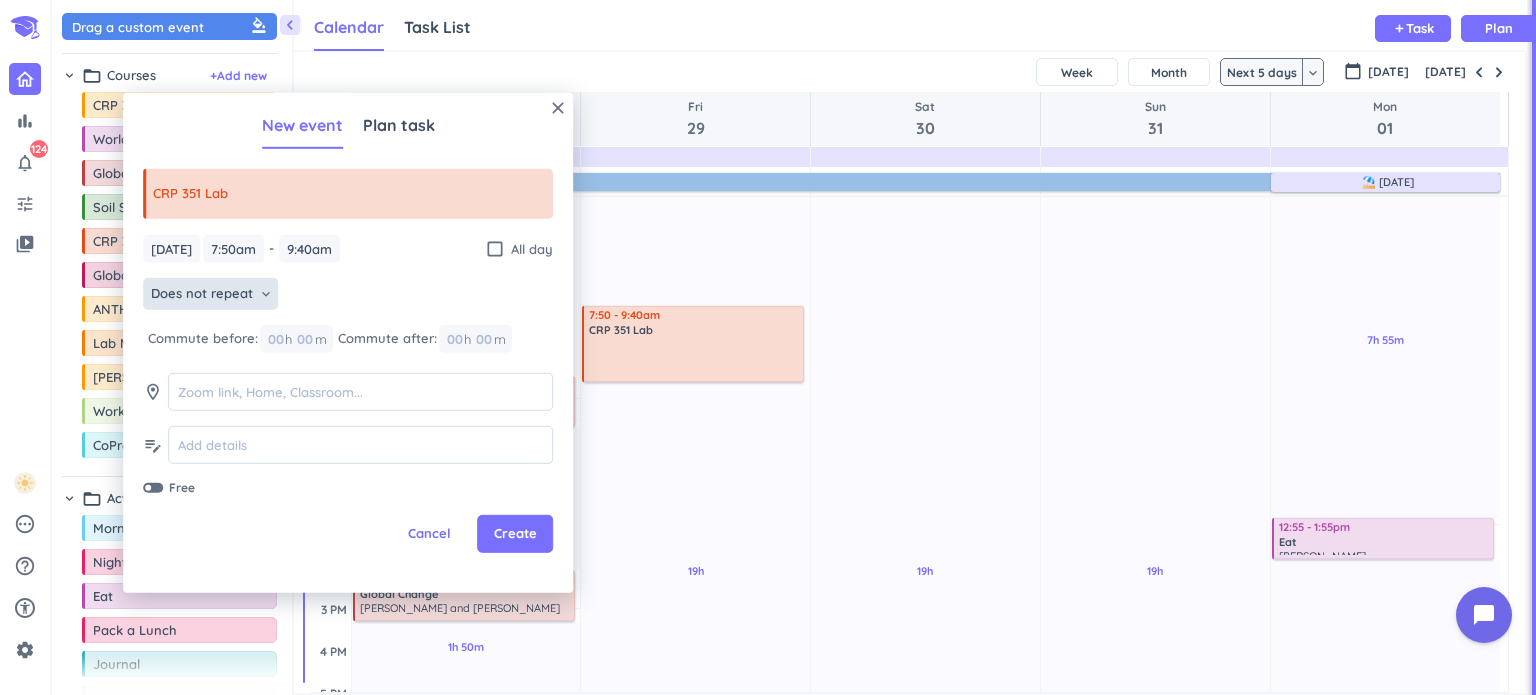 click on "Does not repeat" at bounding box center (202, 294) 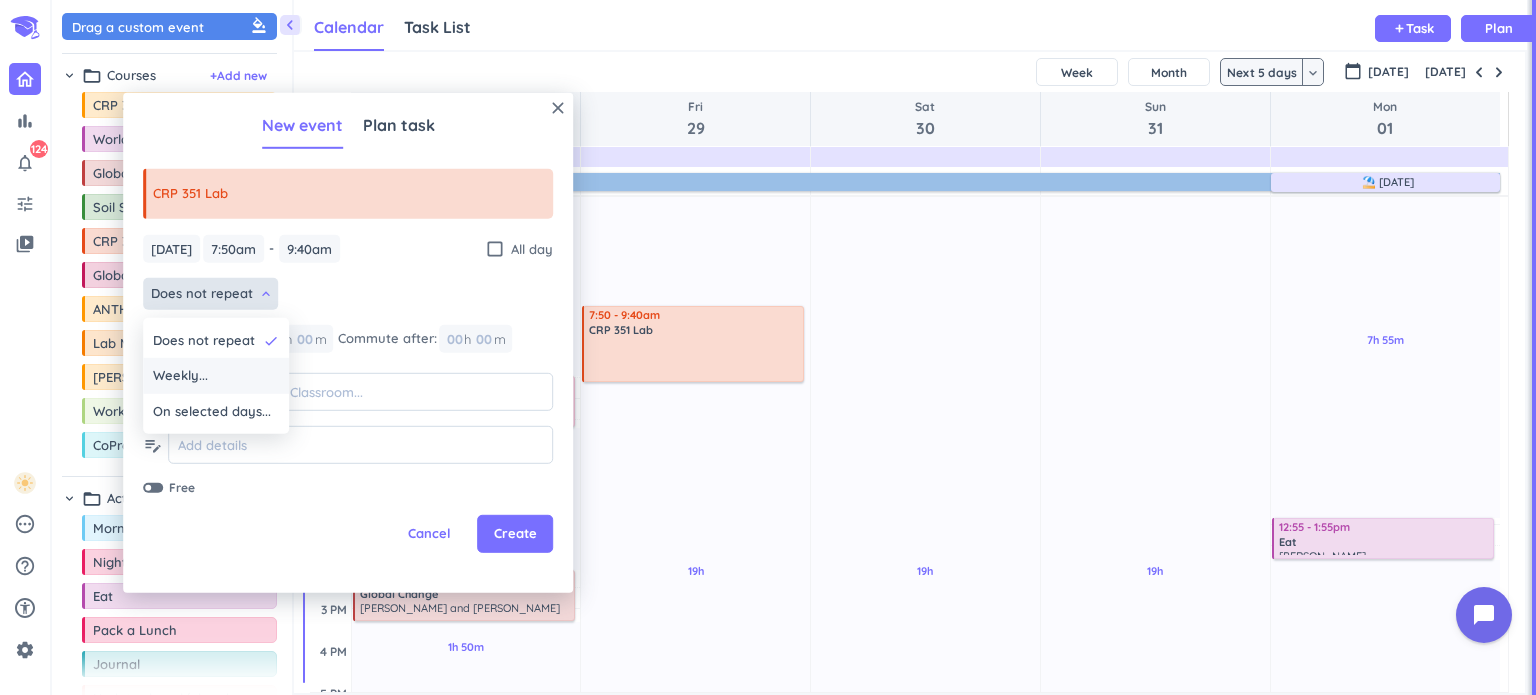 click on "Weekly..." at bounding box center (216, 376) 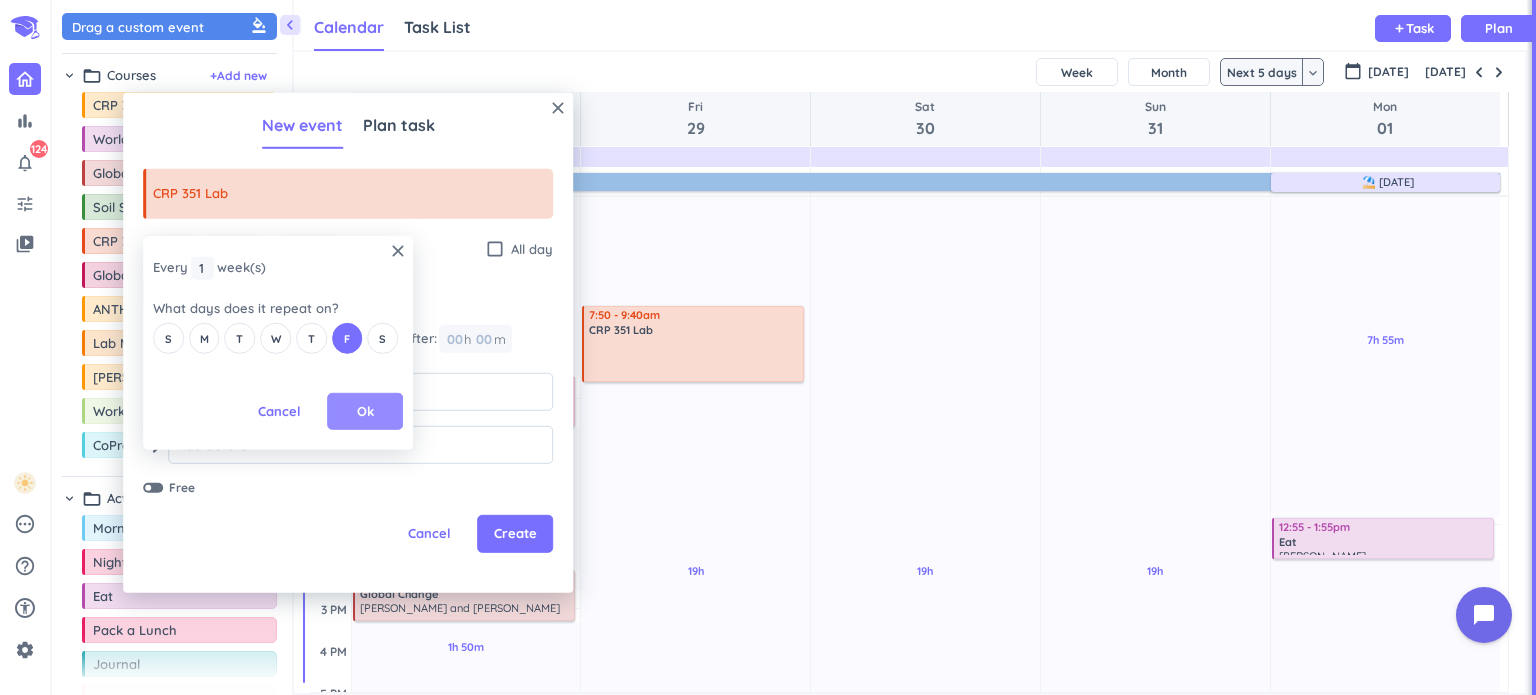 click on "Ok" at bounding box center (365, 412) 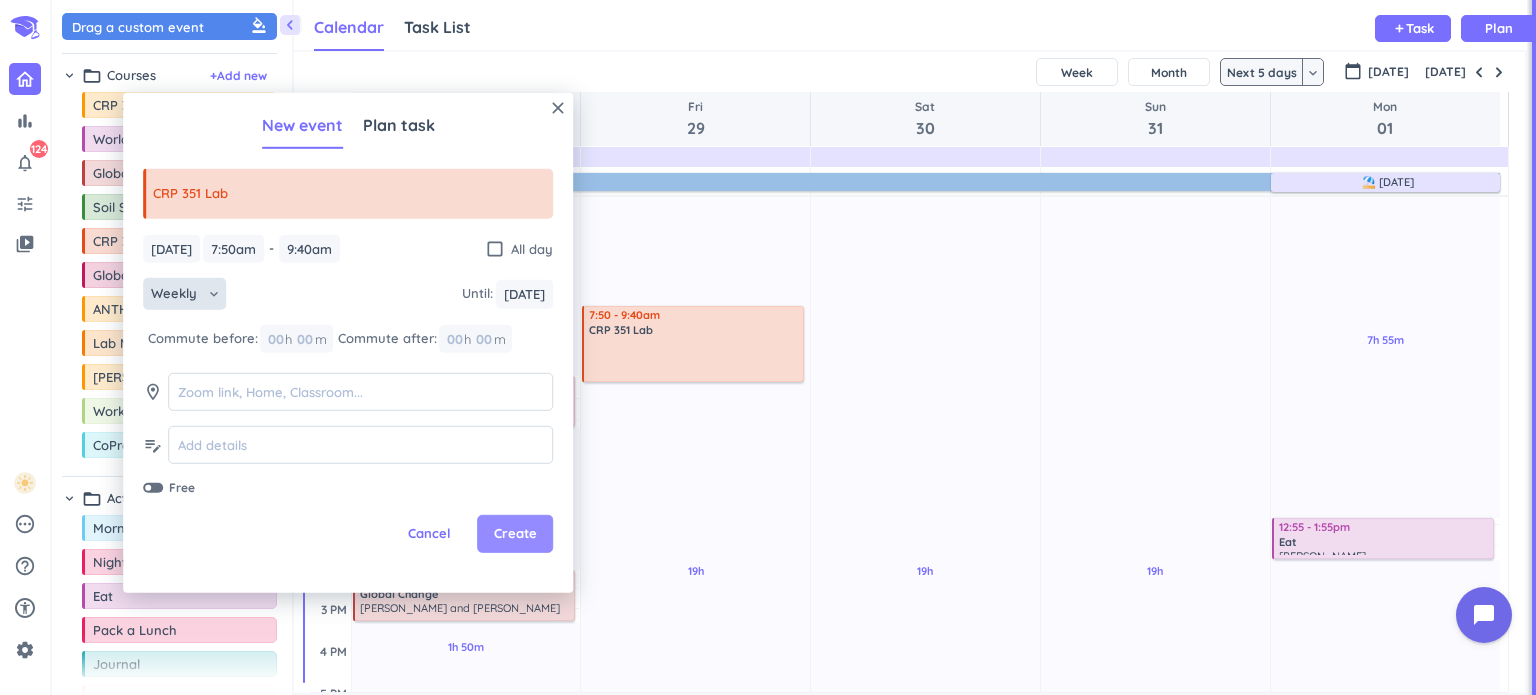 click on "Create" at bounding box center (515, 534) 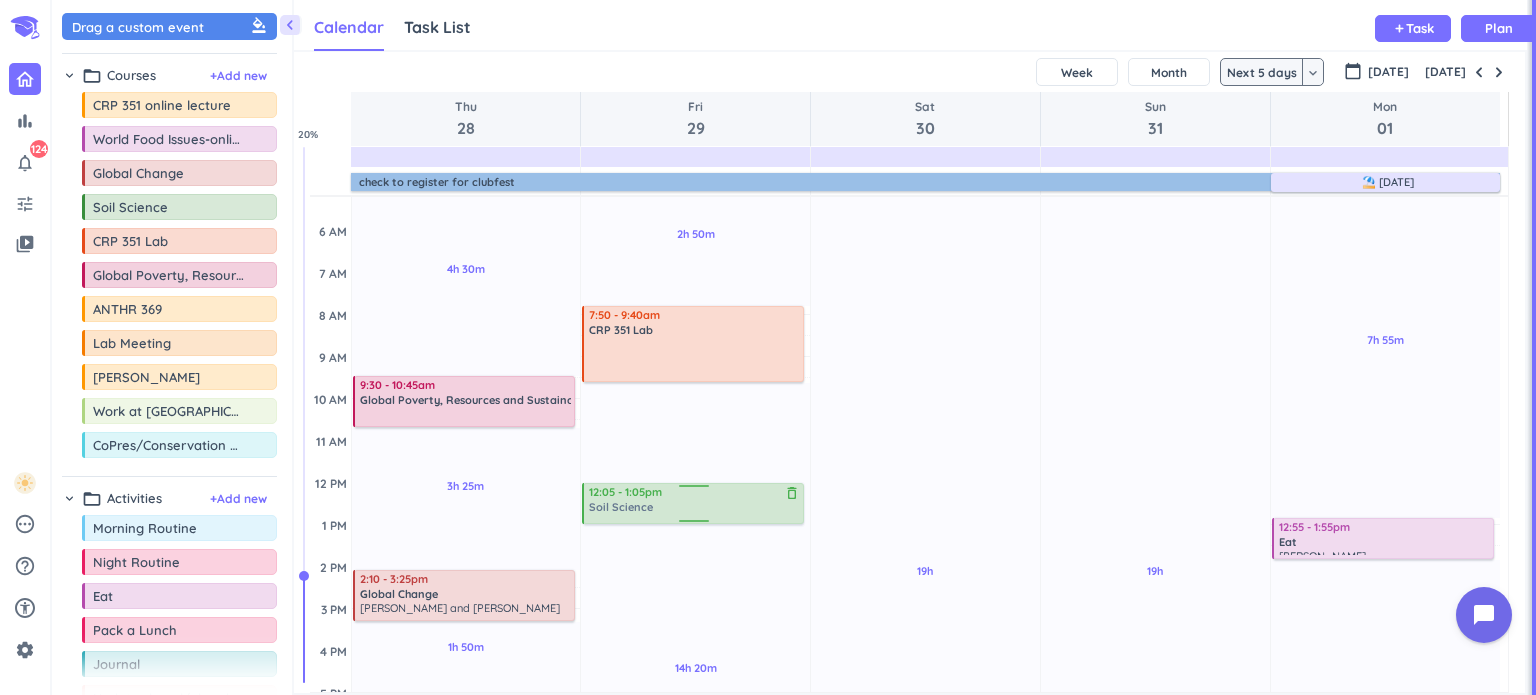 drag, startPoint x: 176, startPoint y: 211, endPoint x: 740, endPoint y: 483, distance: 626.1629 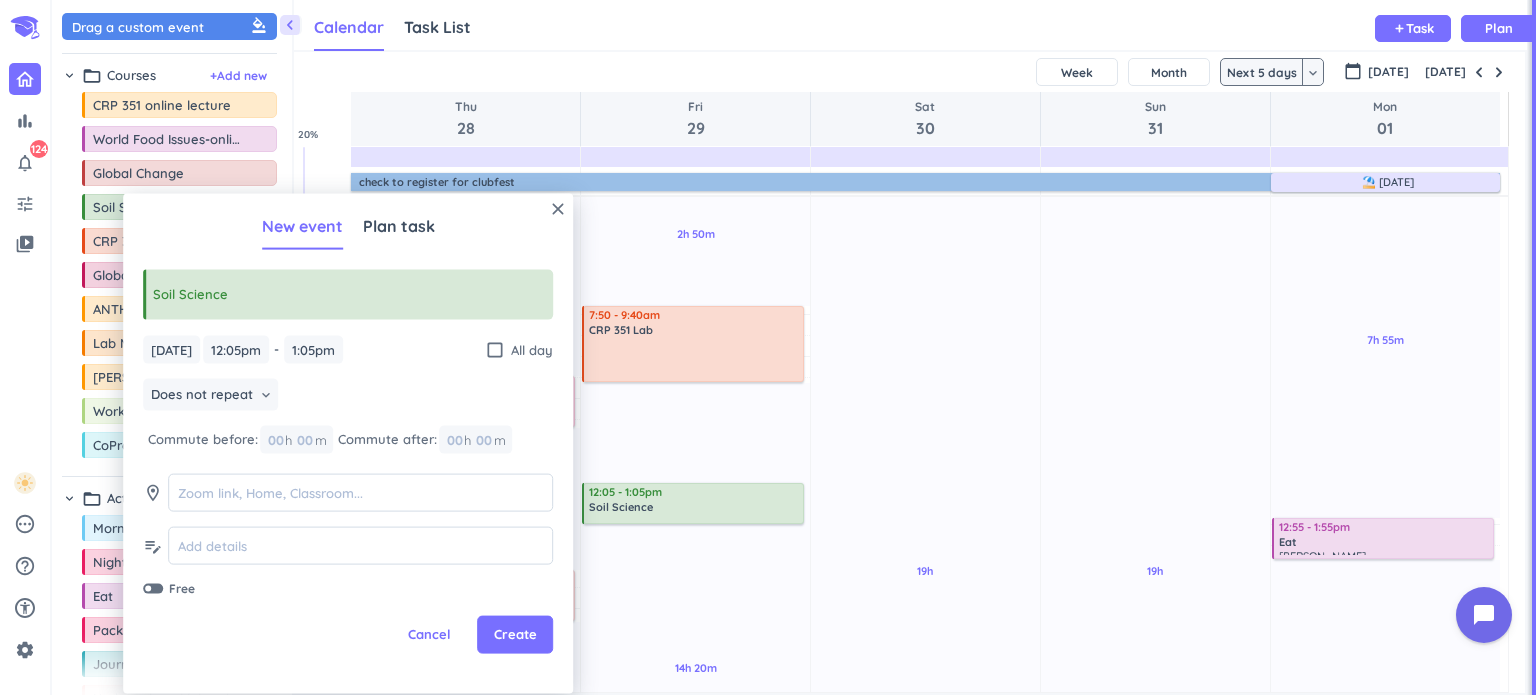 click on "close New event Plan task Soil Science [DATE] [DATE]   12:05pm 12:05pm - 1:05pm 1:05pm check_box_outline_blank All day Does not repeat keyboard_arrow_down Commute before: 00 h 00 m Commute after: 00 h 00 m room edit_note Free Cancel Create" at bounding box center (348, 444) 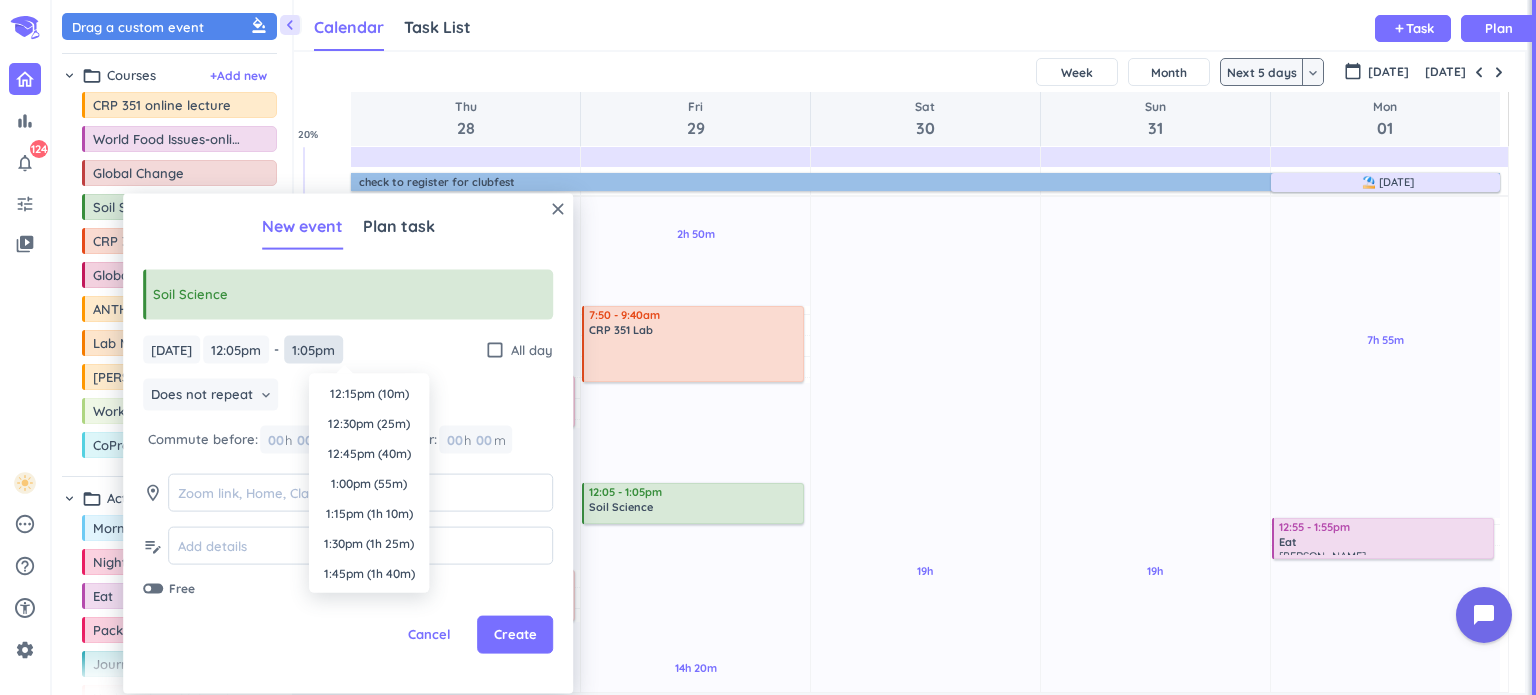 click on "1:05pm" at bounding box center [313, 349] 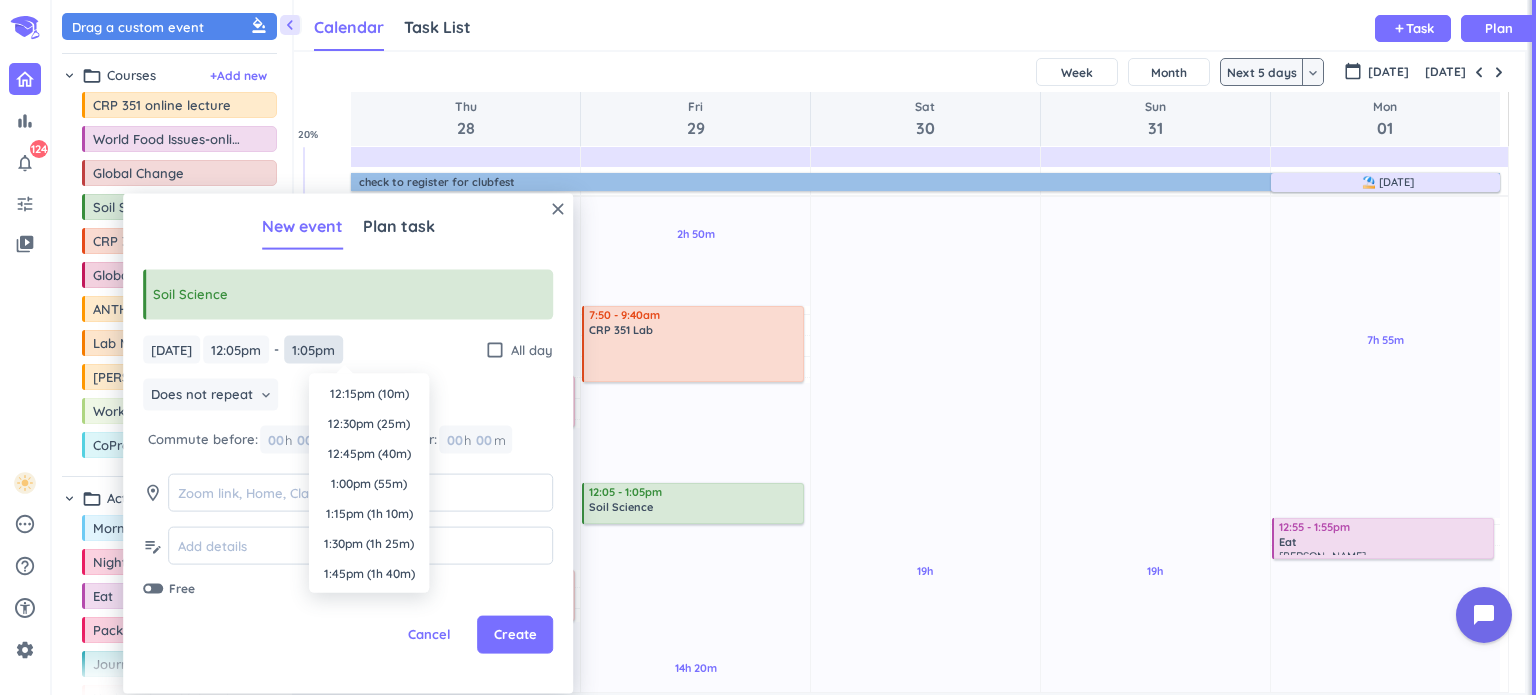 scroll, scrollTop: 1470, scrollLeft: 0, axis: vertical 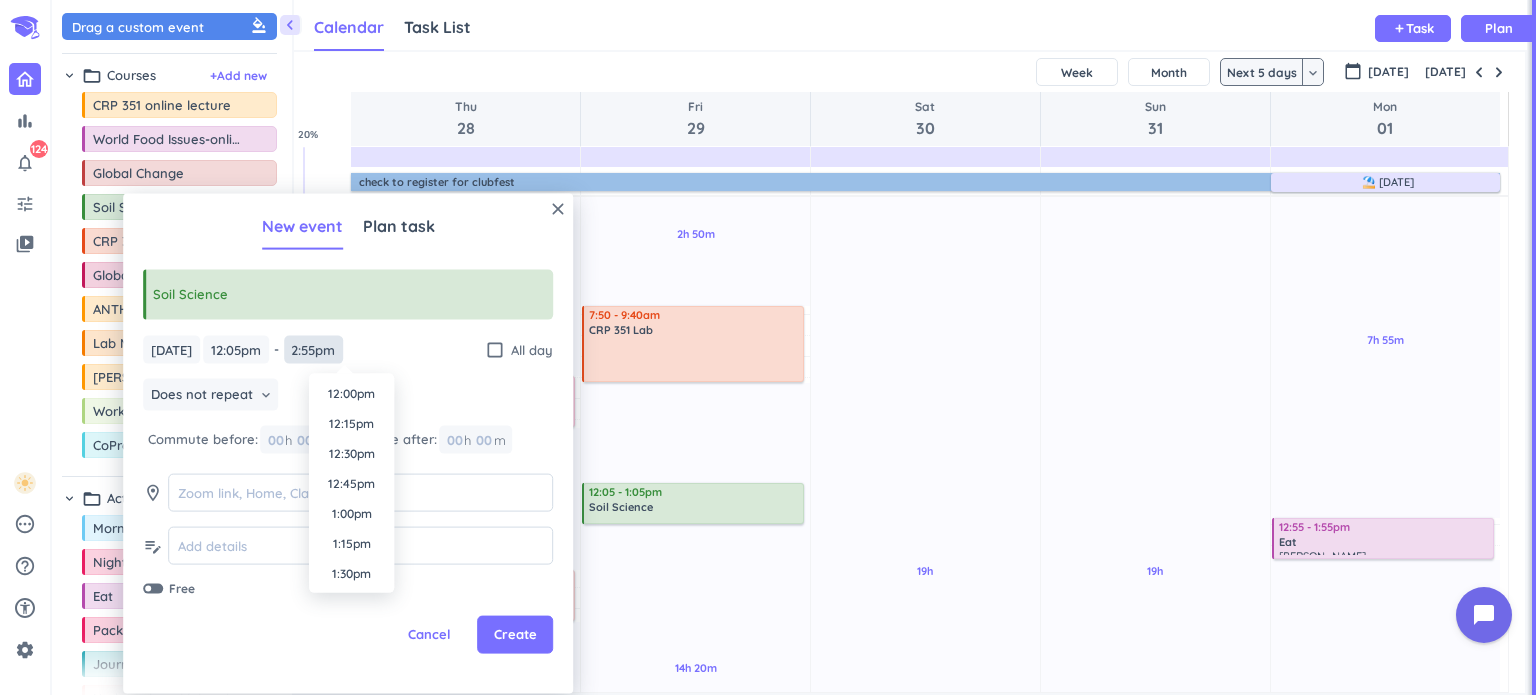click on "12:55pm" at bounding box center (313, 349) 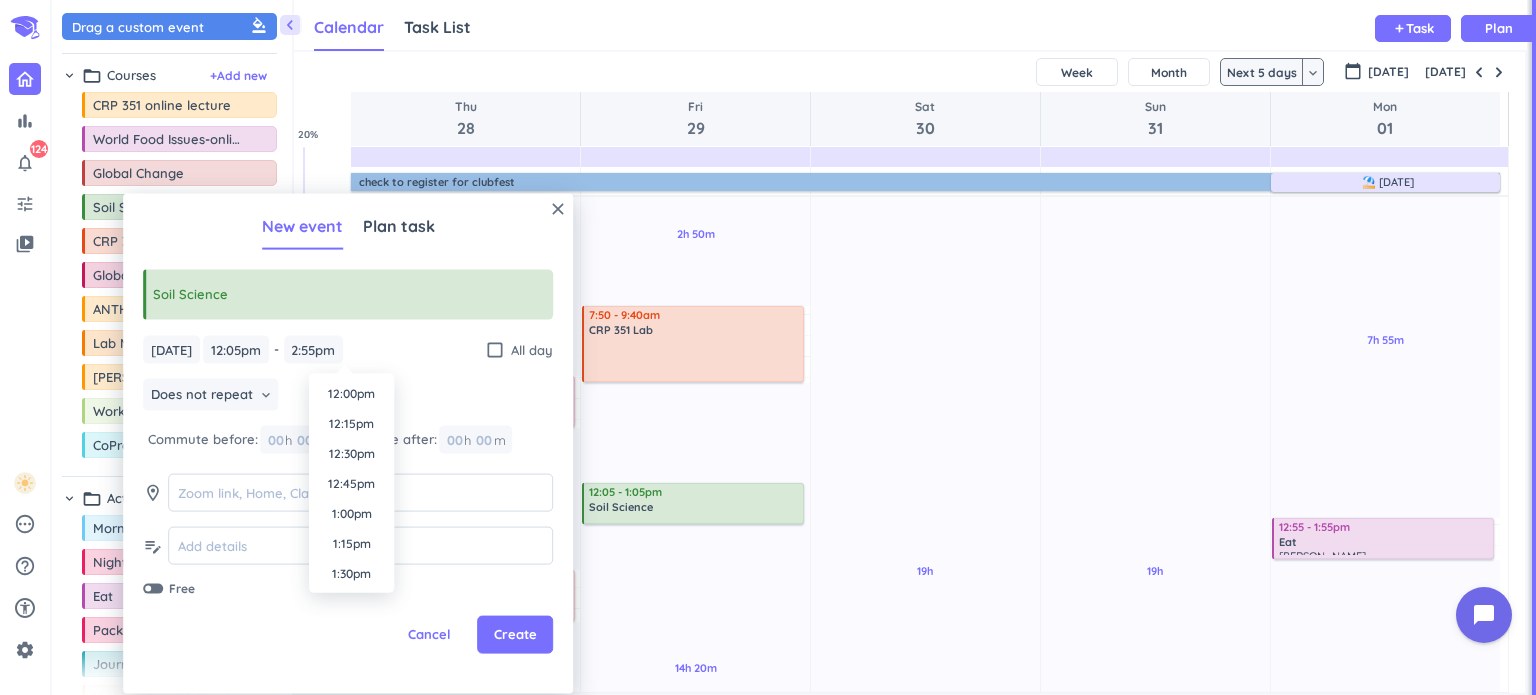 click on "[DATE] [DATE]   12:05pm 12:05pm - 1:05pm 12:55pm check_box_outline_blank All day" at bounding box center [348, 349] 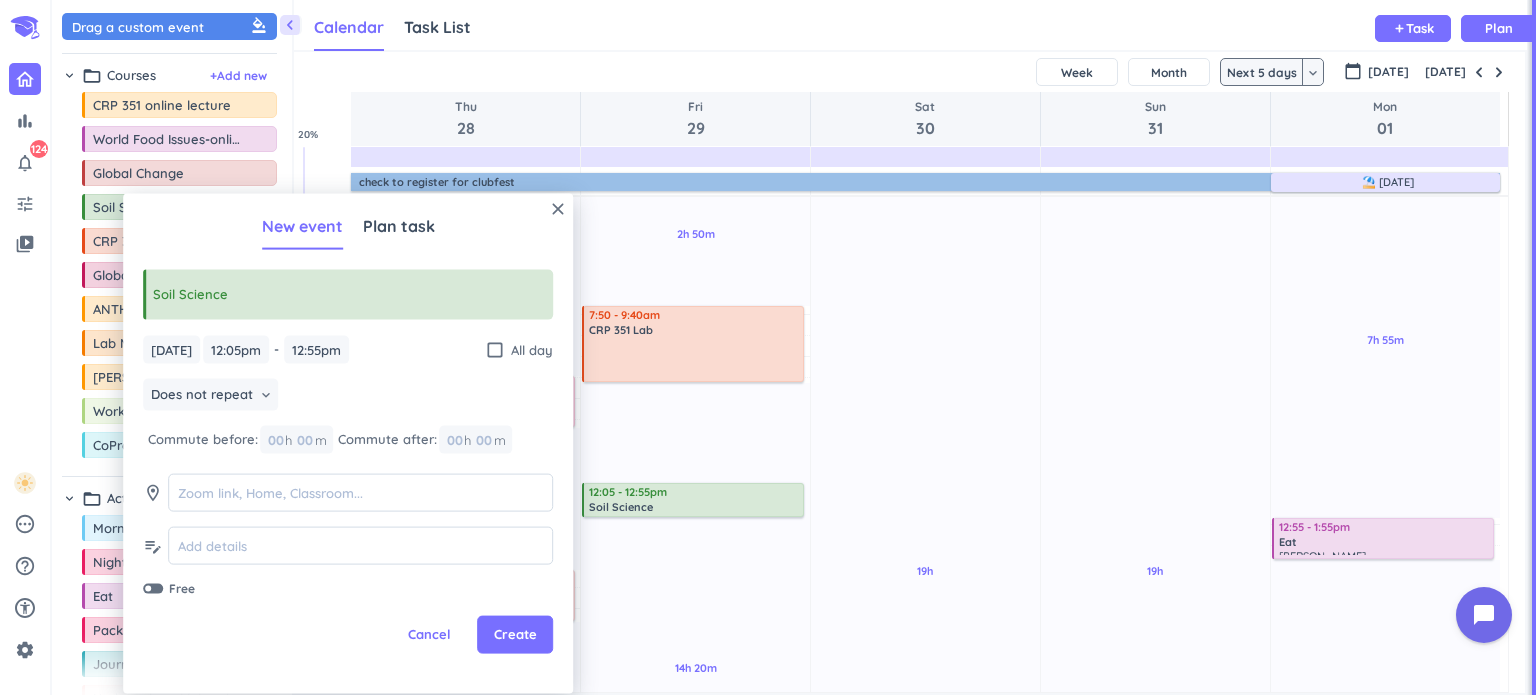scroll, scrollTop: 0, scrollLeft: 0, axis: both 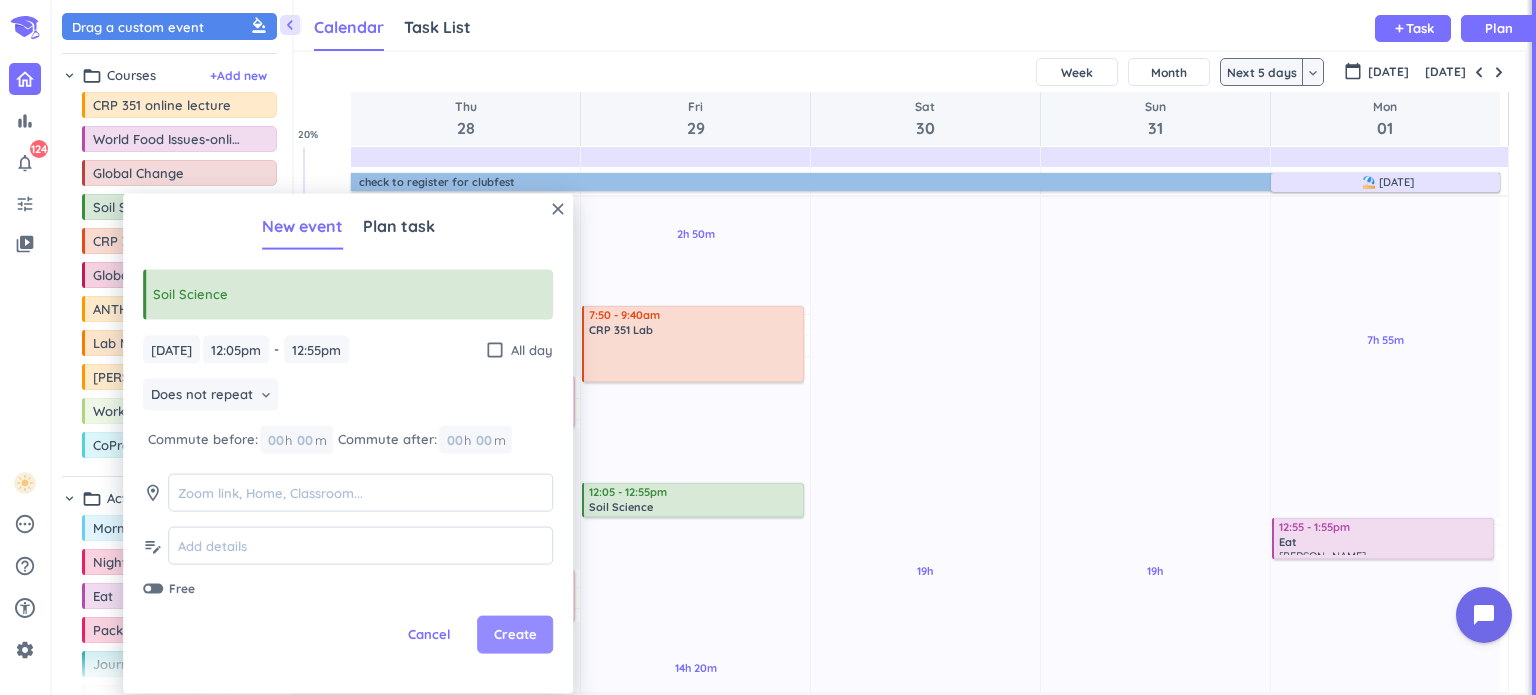 click on "Create" at bounding box center (515, 635) 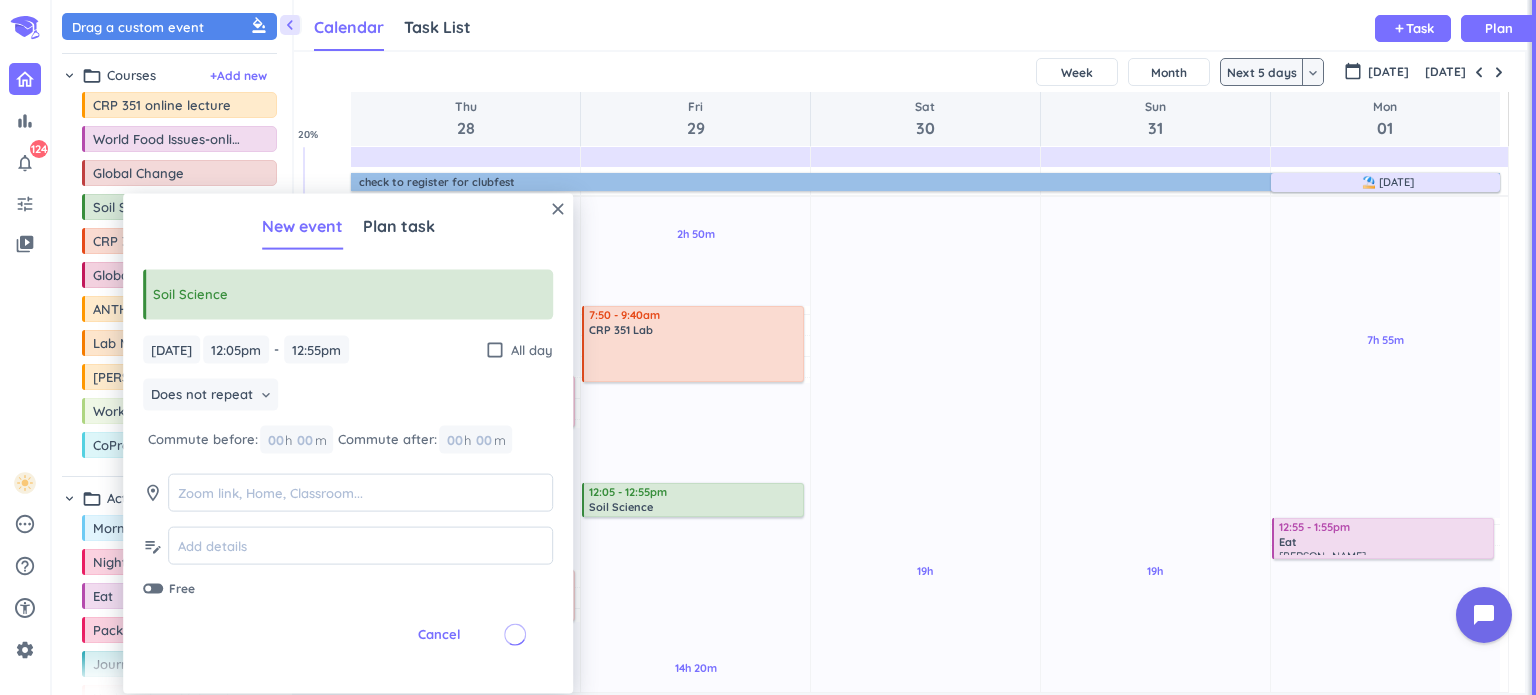 click 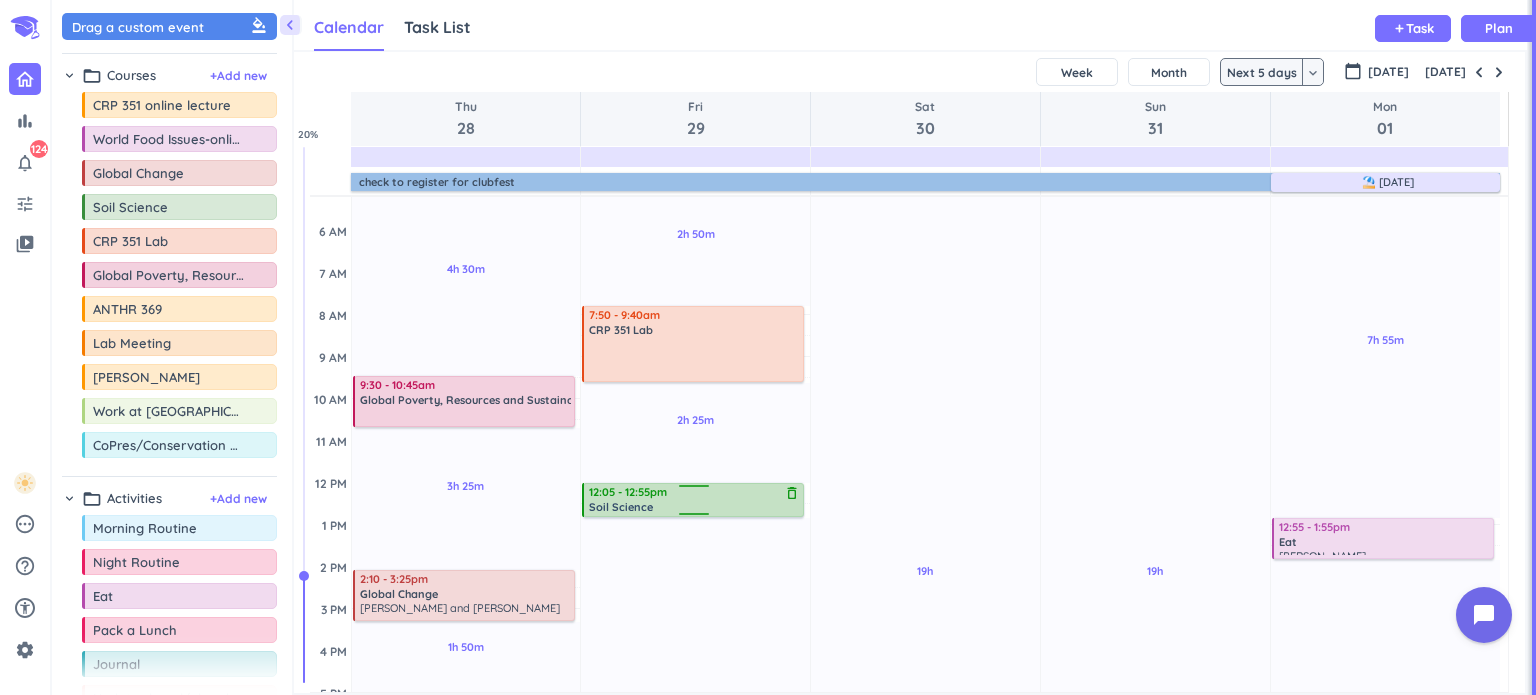 click on "Soil Science" at bounding box center (694, 506) 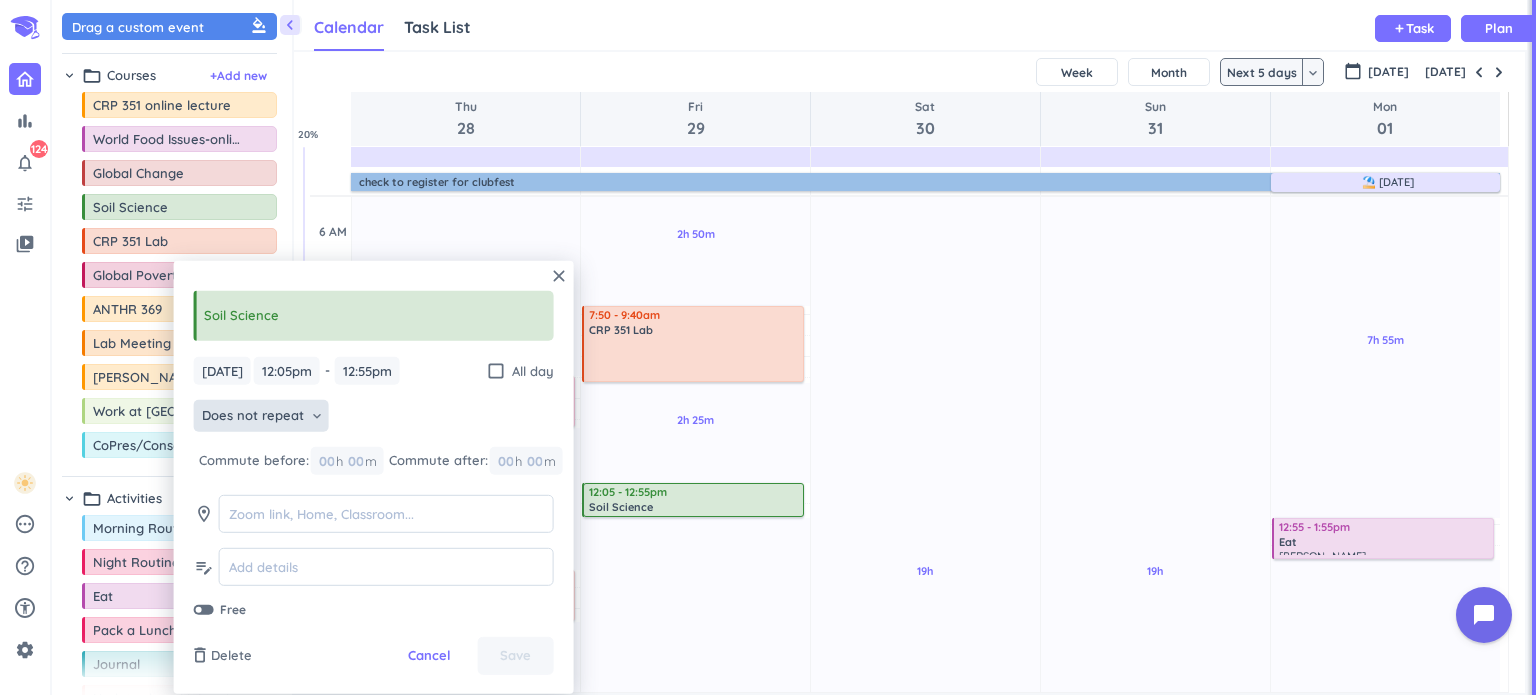 click on "Does not repeat" at bounding box center (253, 416) 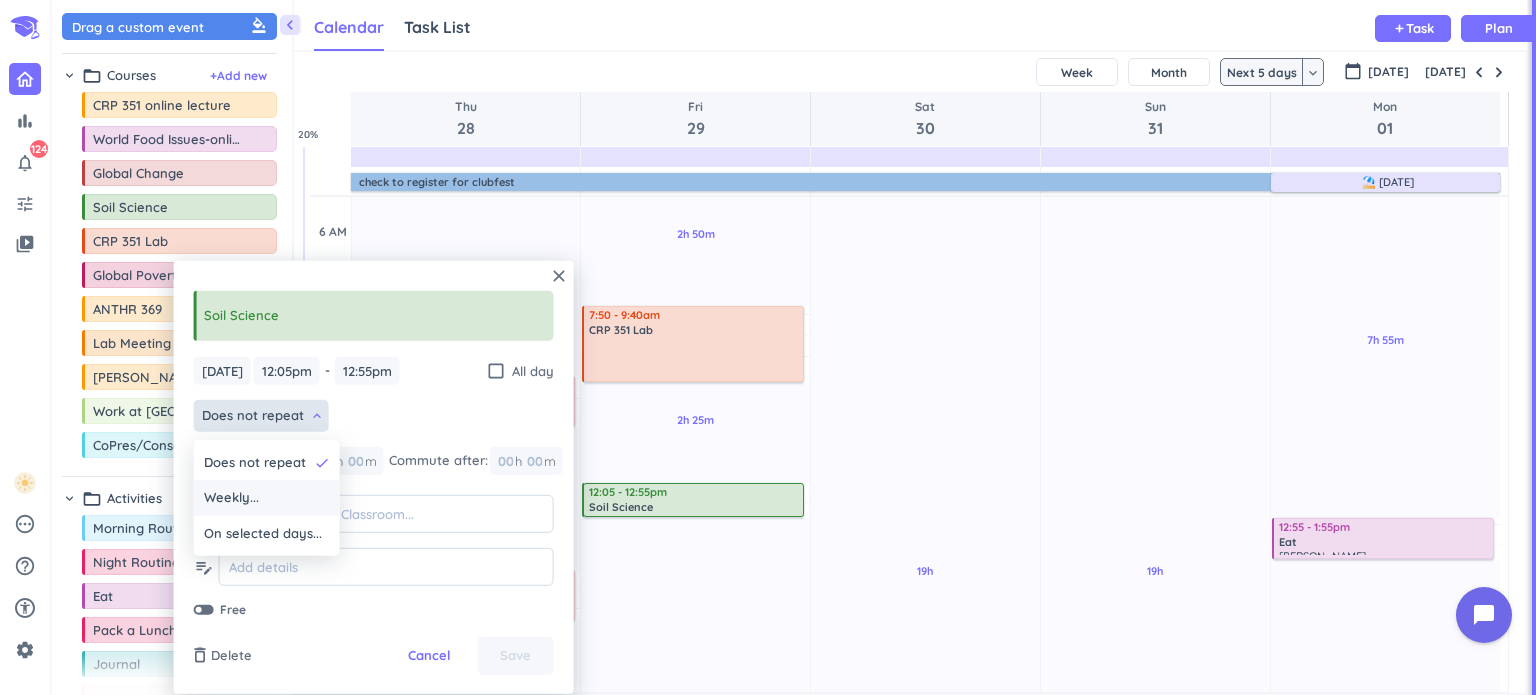 click on "Weekly..." at bounding box center (267, 498) 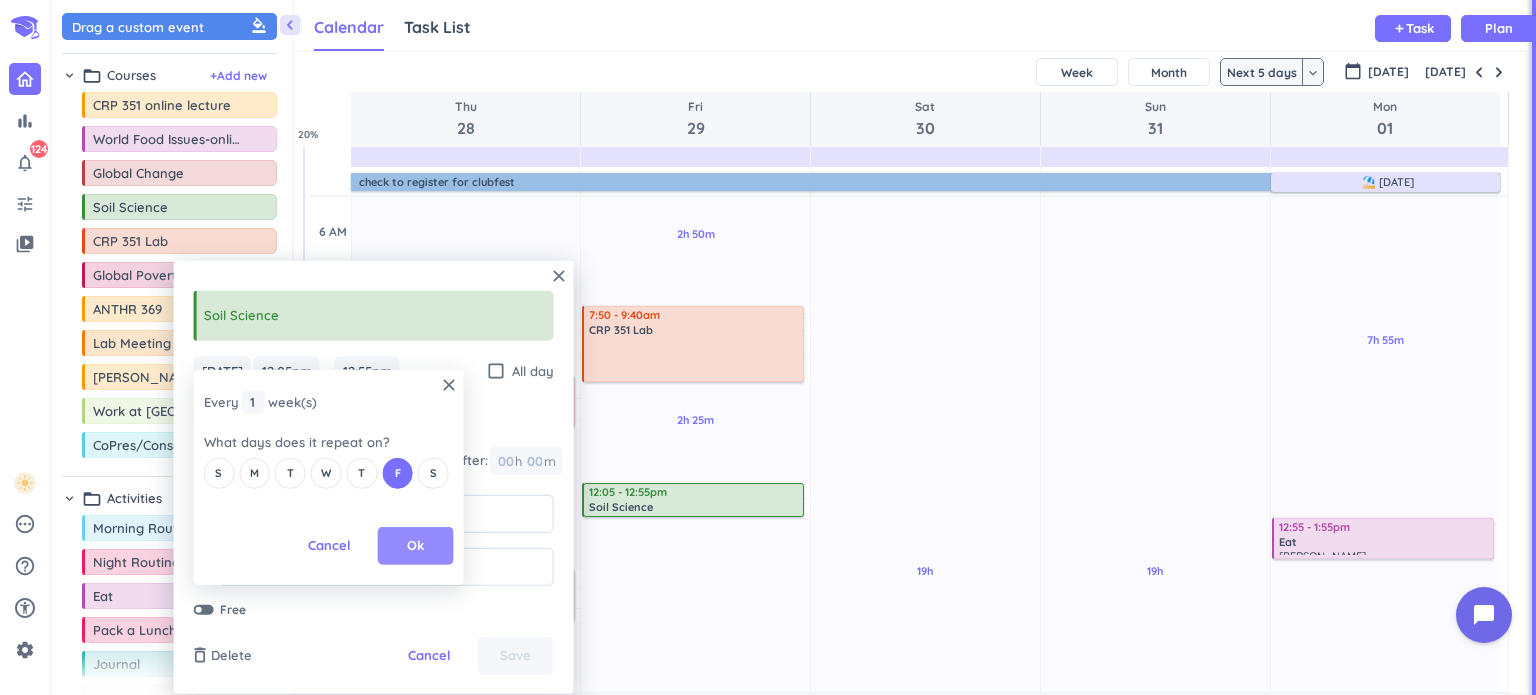 click on "Ok" at bounding box center (416, 546) 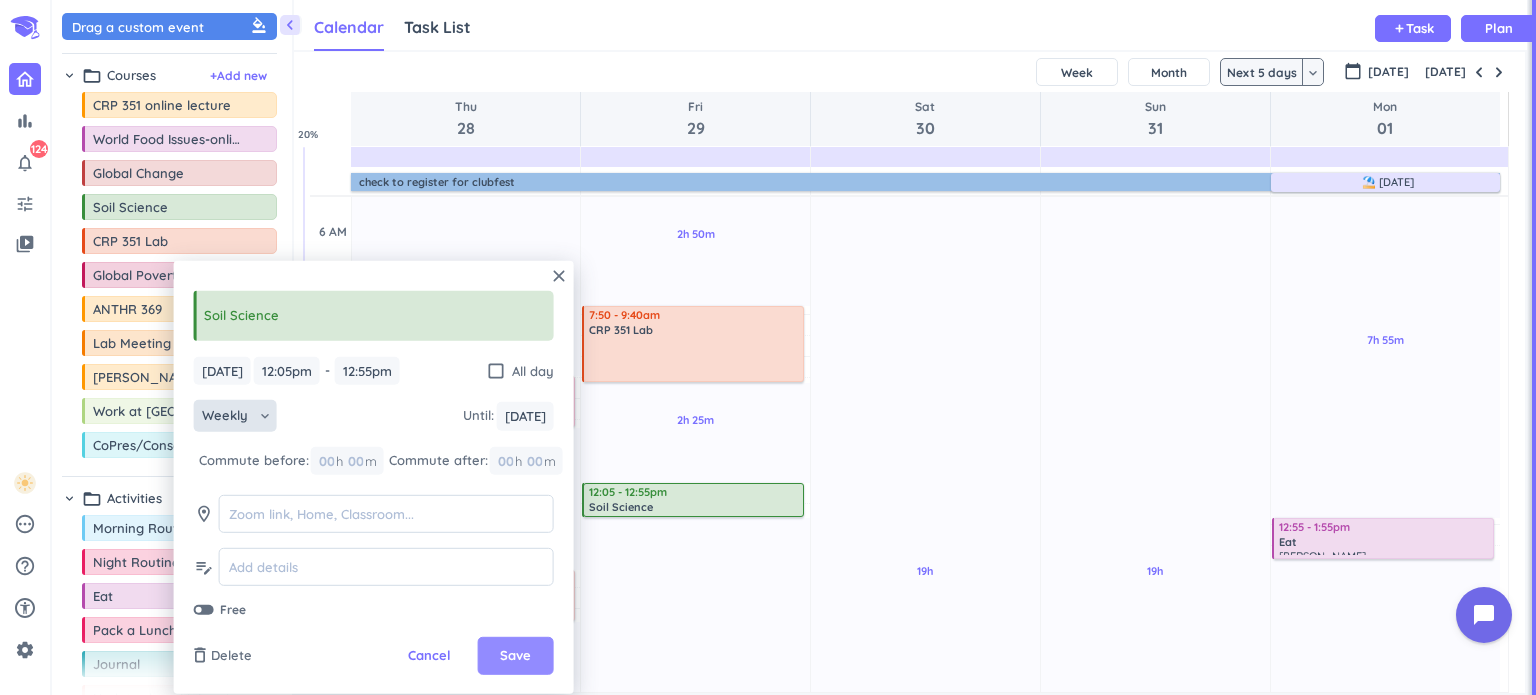 click on "Save" at bounding box center (516, 656) 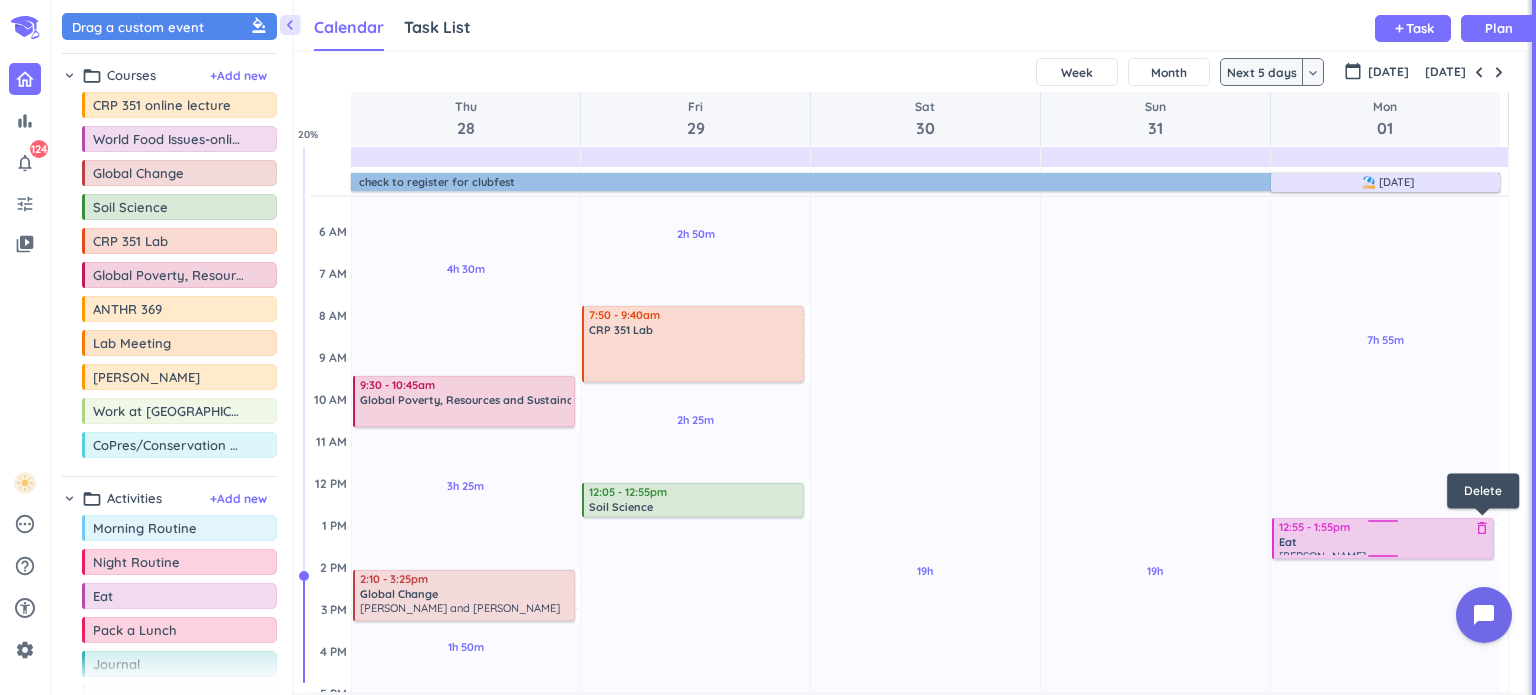 click on "delete_outline" at bounding box center (1482, 528) 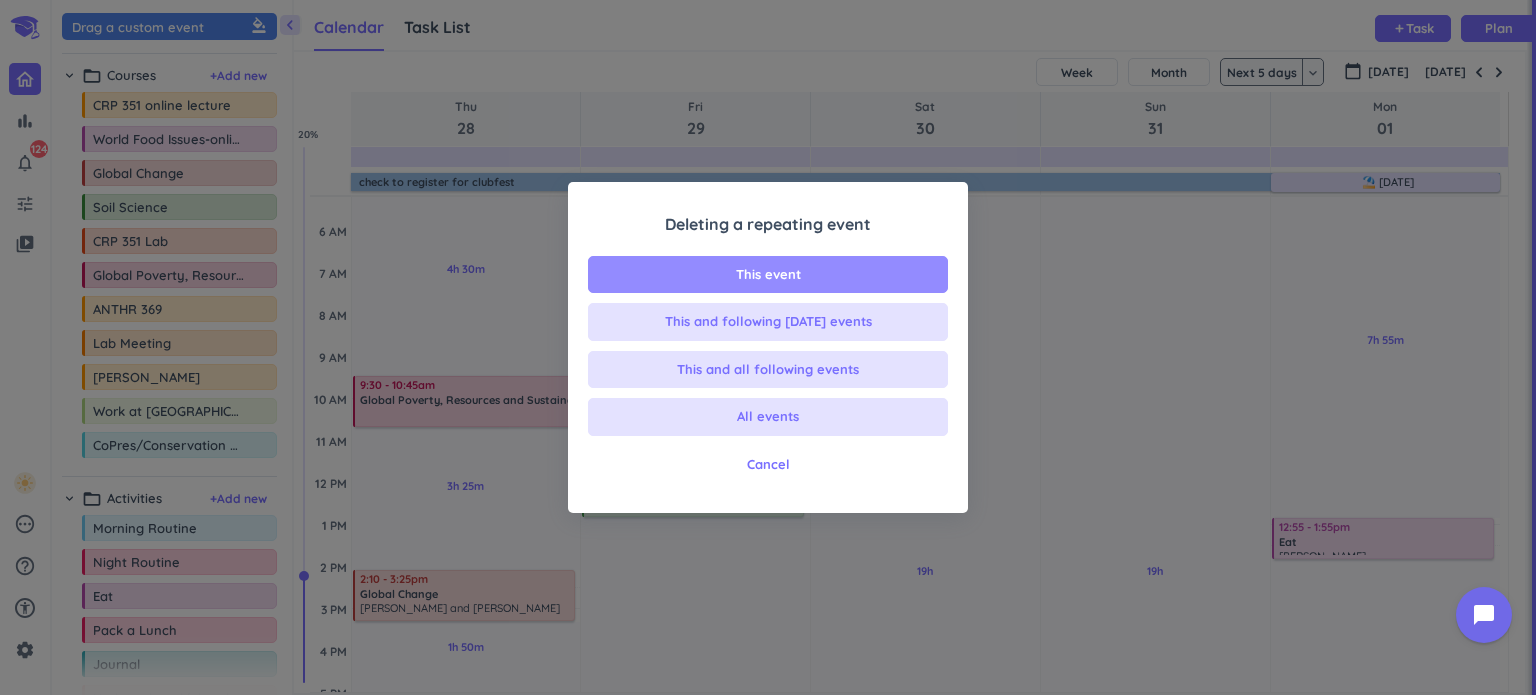 click on "This event" at bounding box center [768, 275] 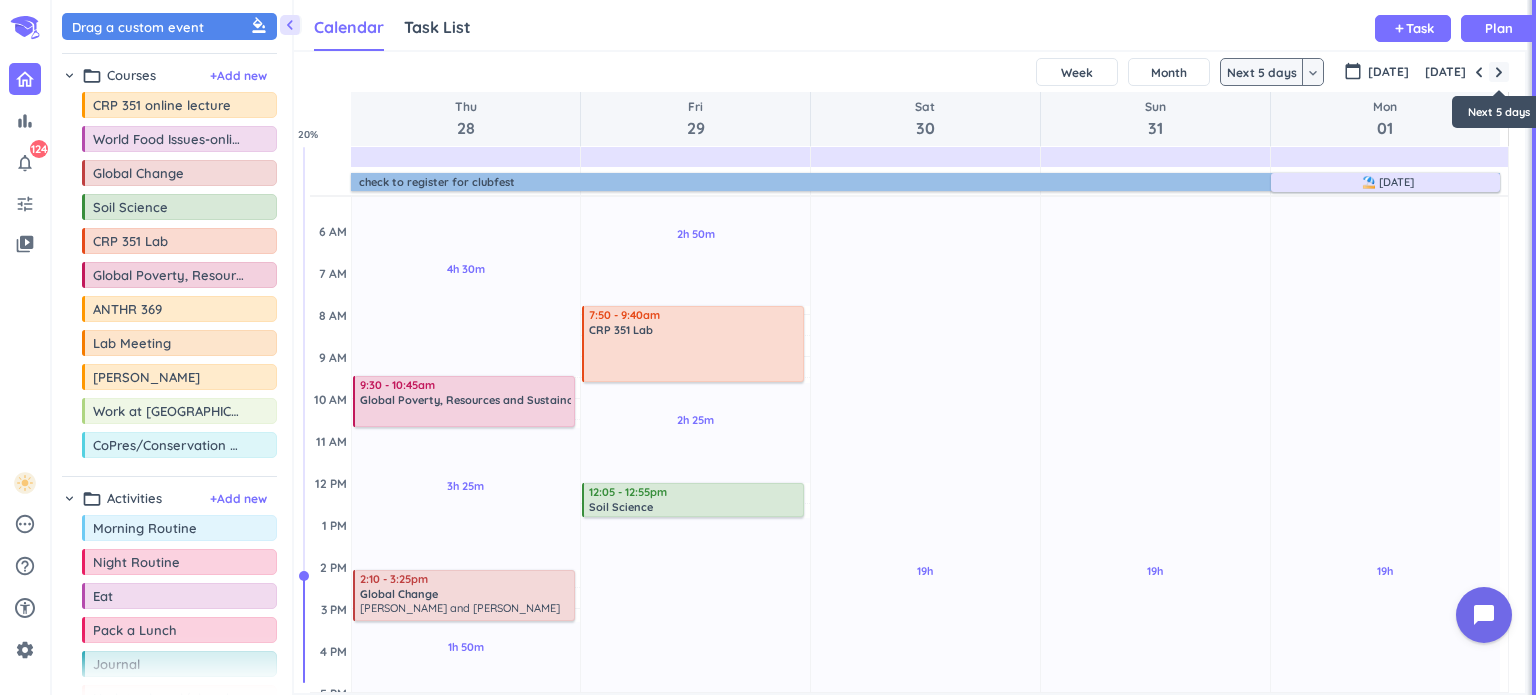 click at bounding box center [1499, 72] 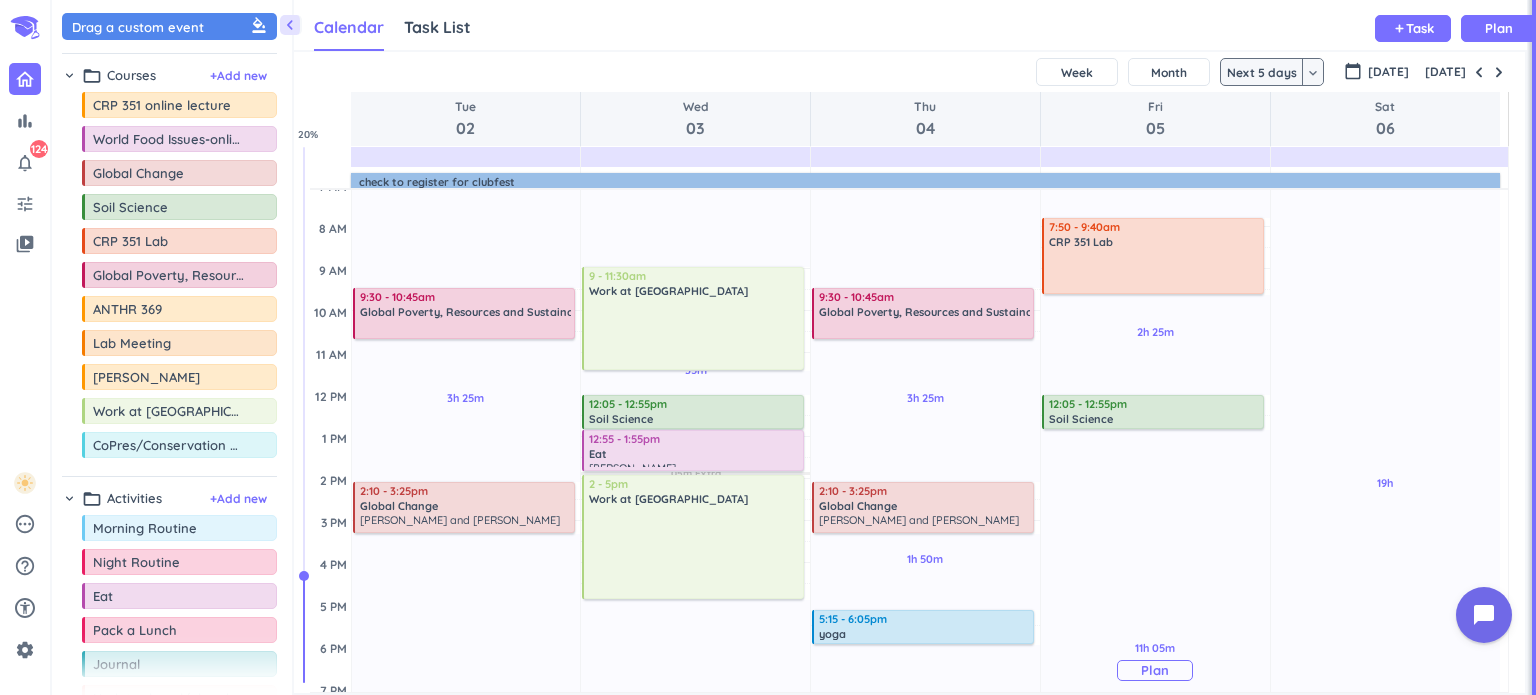 scroll, scrollTop: 156, scrollLeft: 0, axis: vertical 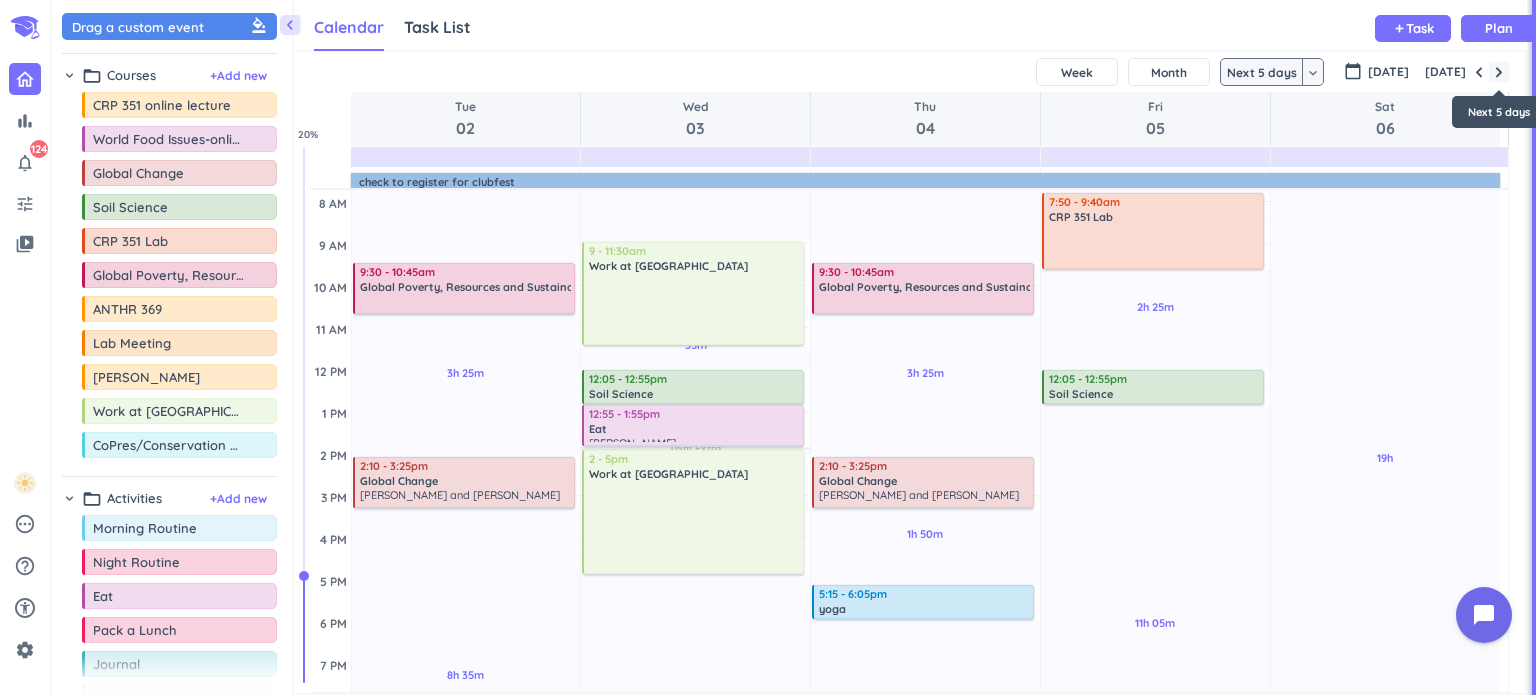 click at bounding box center [1499, 72] 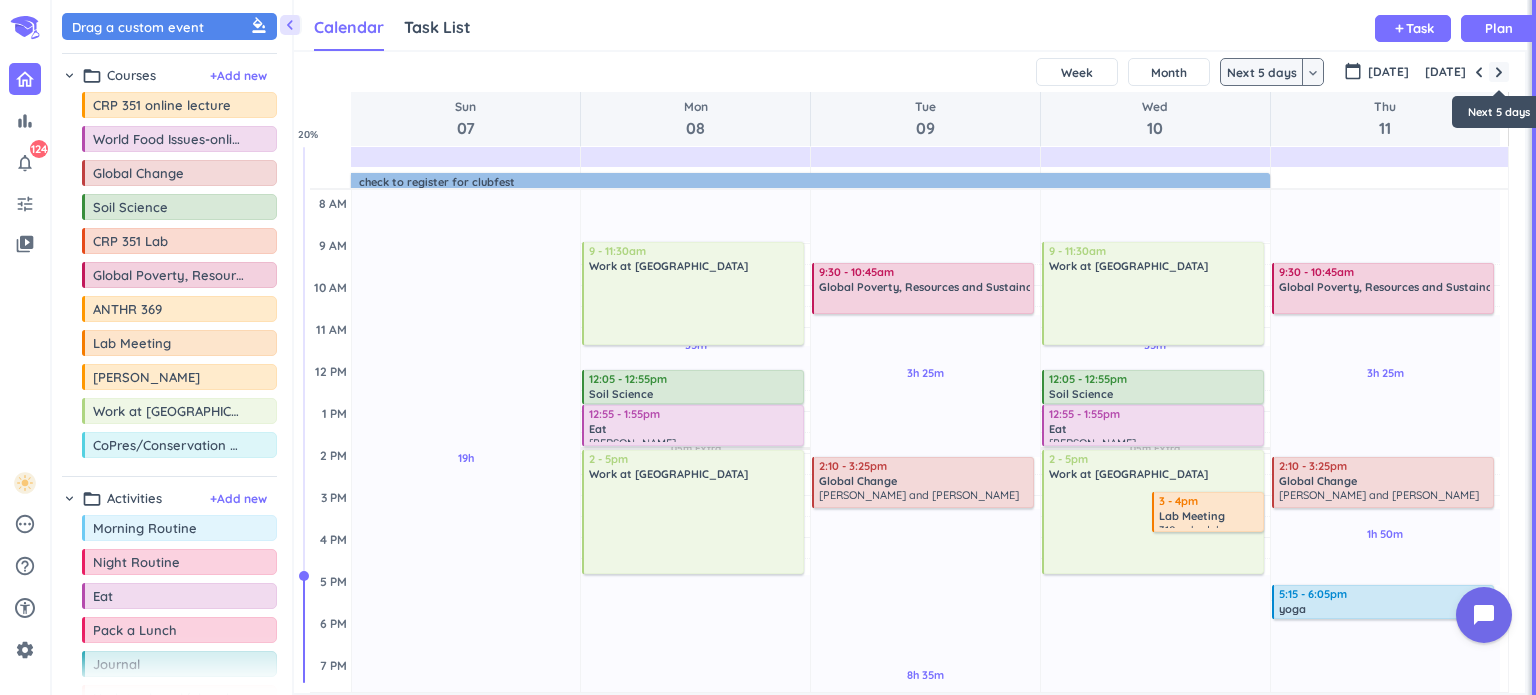 scroll, scrollTop: 188, scrollLeft: 0, axis: vertical 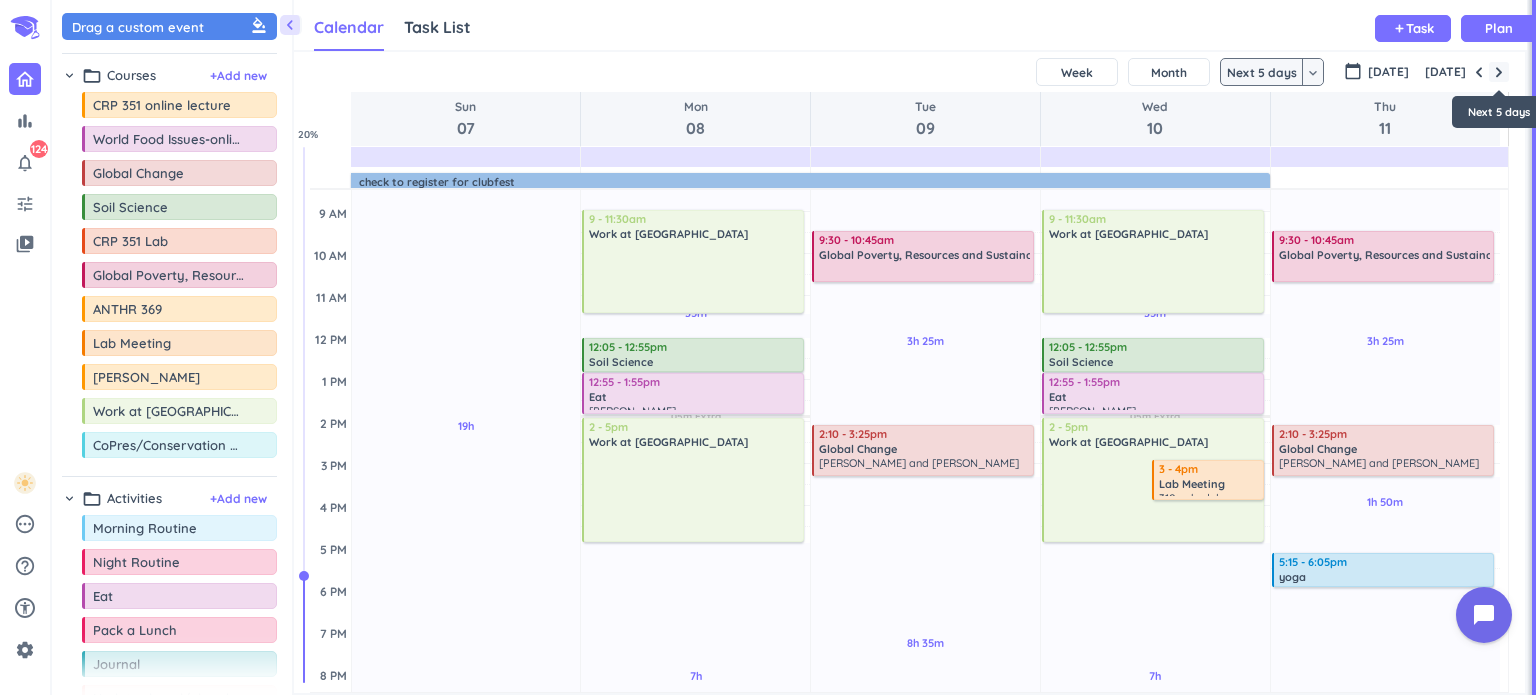 click at bounding box center [1499, 72] 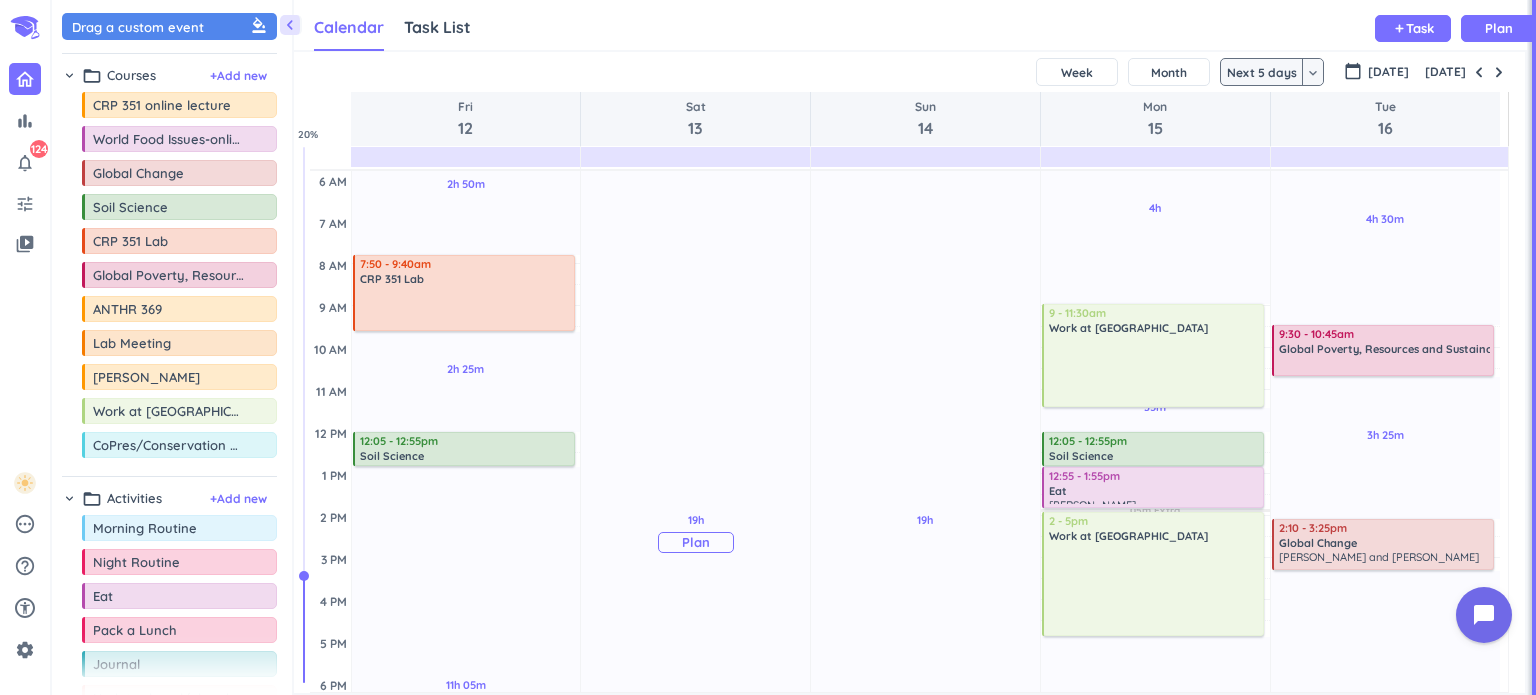 scroll, scrollTop: 76, scrollLeft: 0, axis: vertical 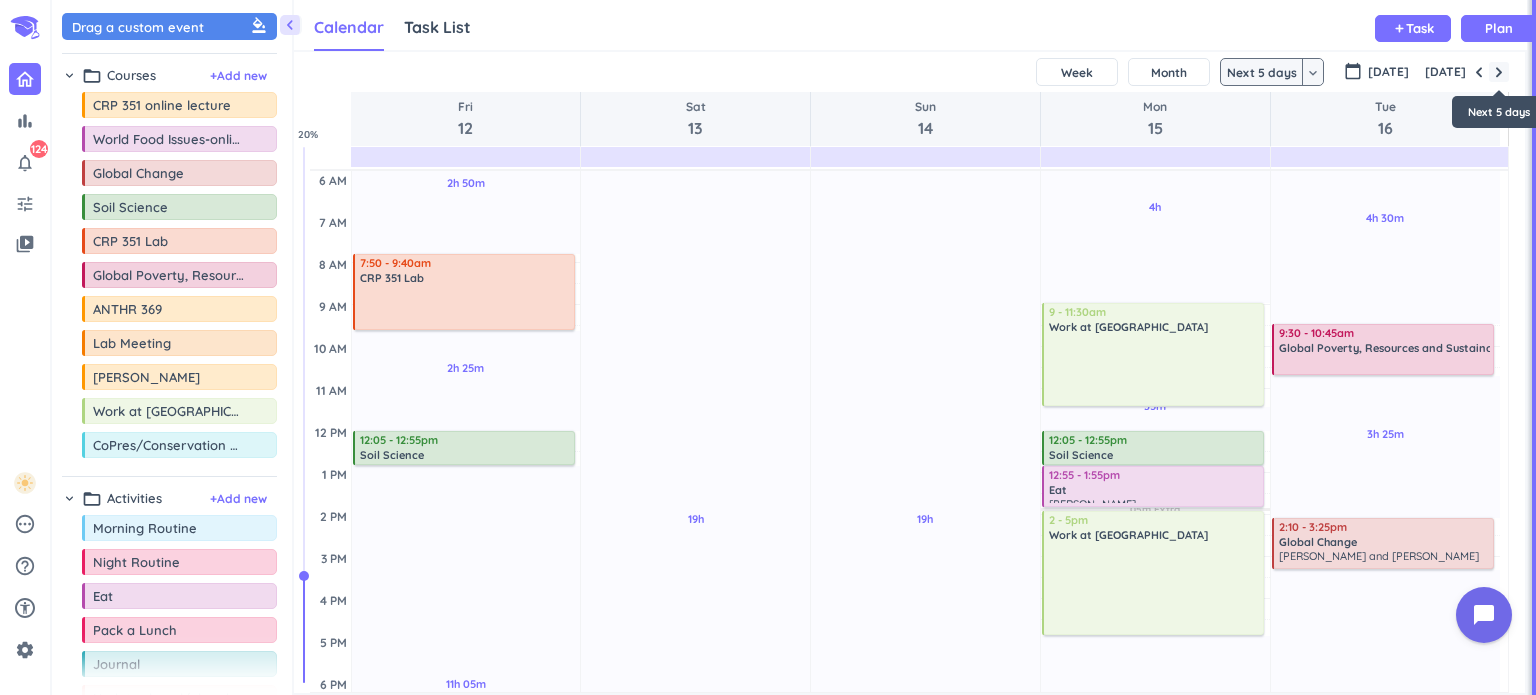 click at bounding box center [1499, 72] 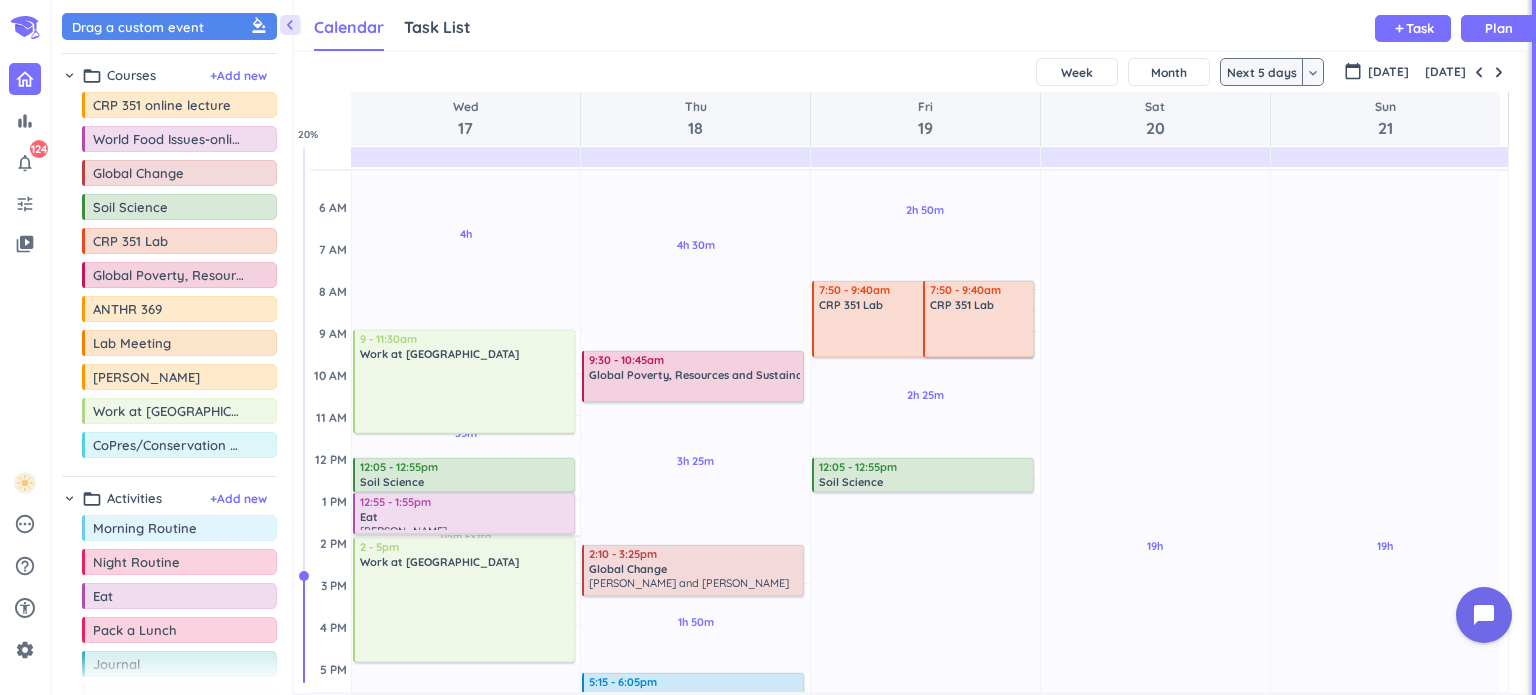 scroll, scrollTop: 44, scrollLeft: 0, axis: vertical 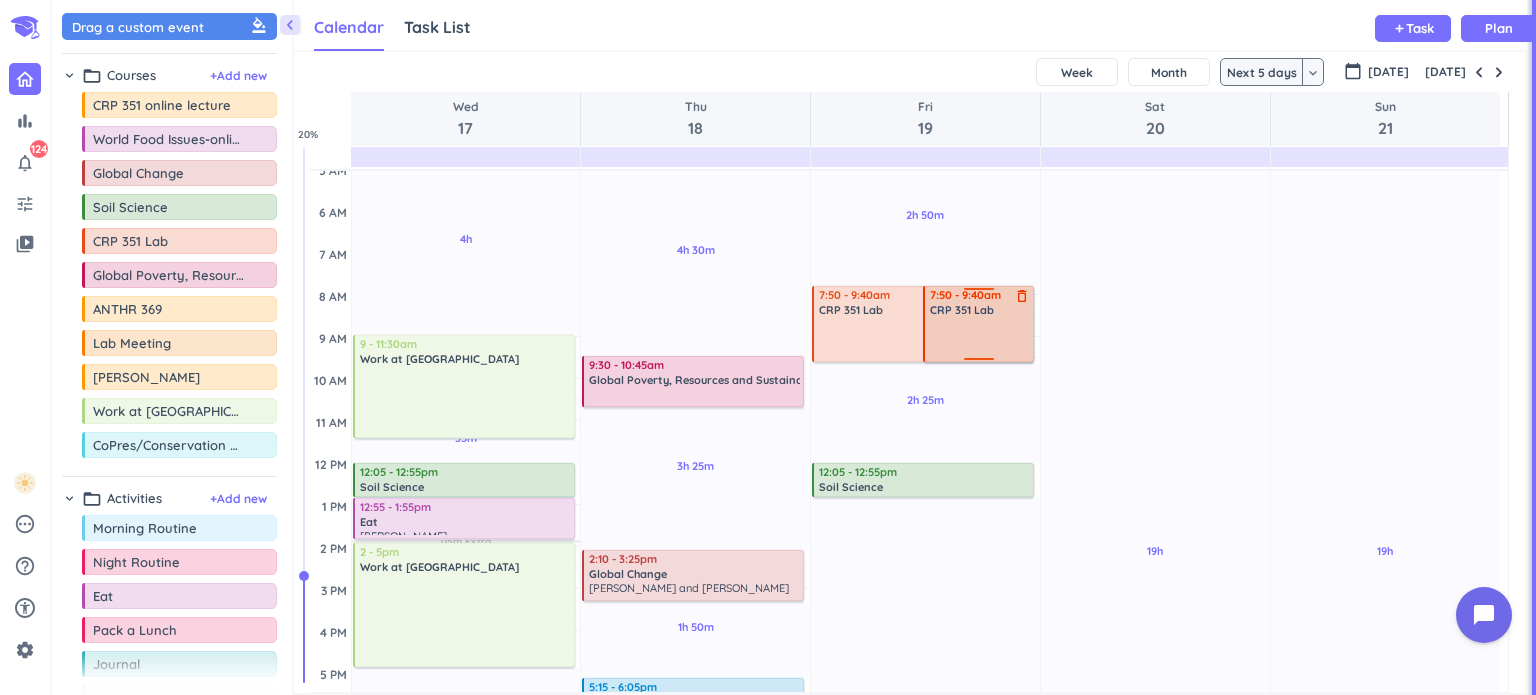 click at bounding box center (980, 338) 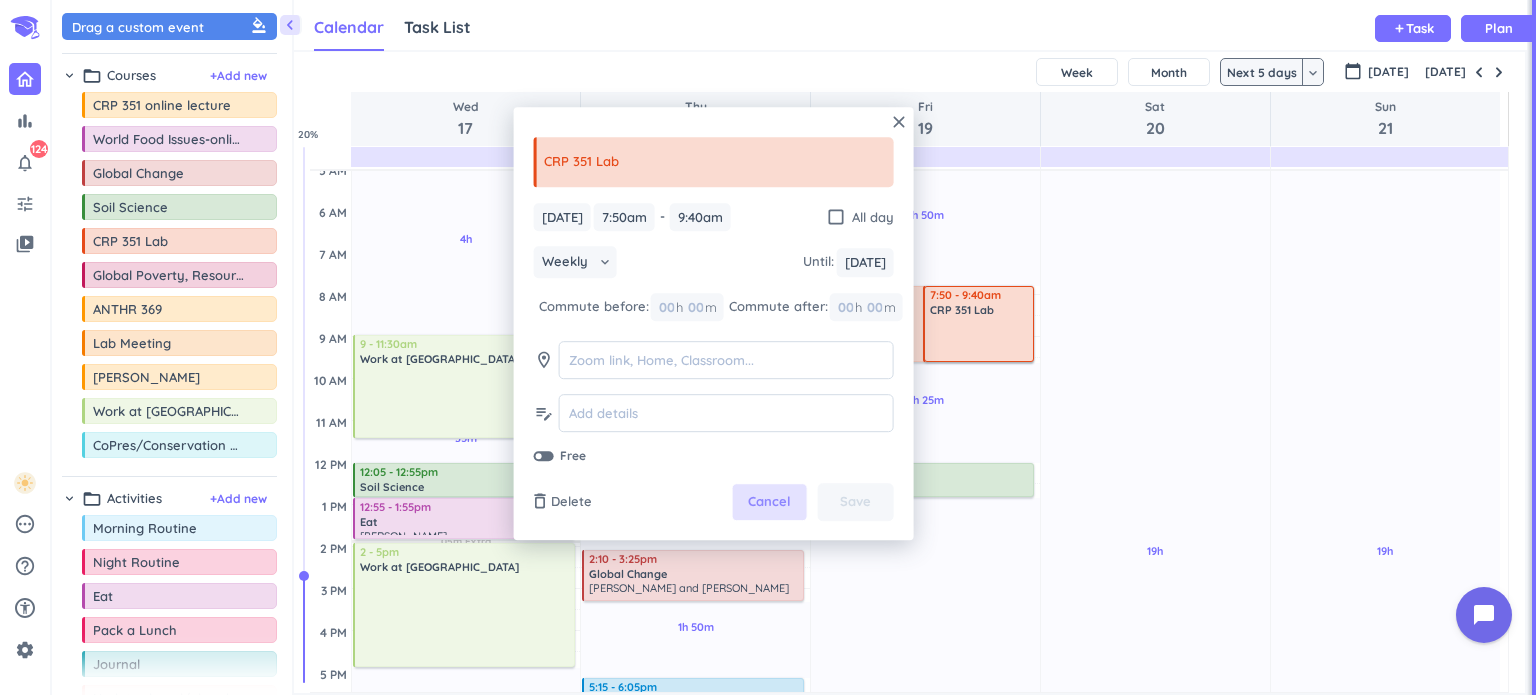 click on "Cancel" at bounding box center [770, 503] 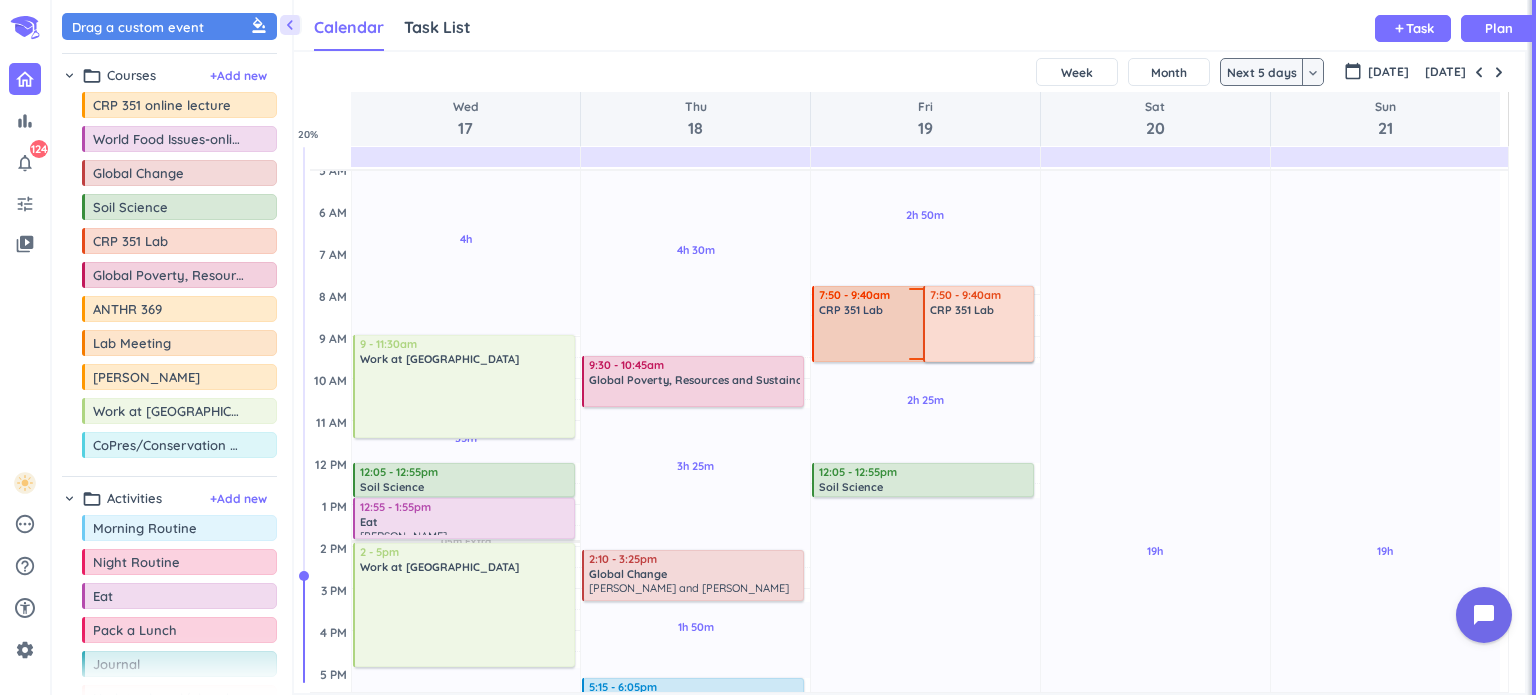 click at bounding box center (924, 338) 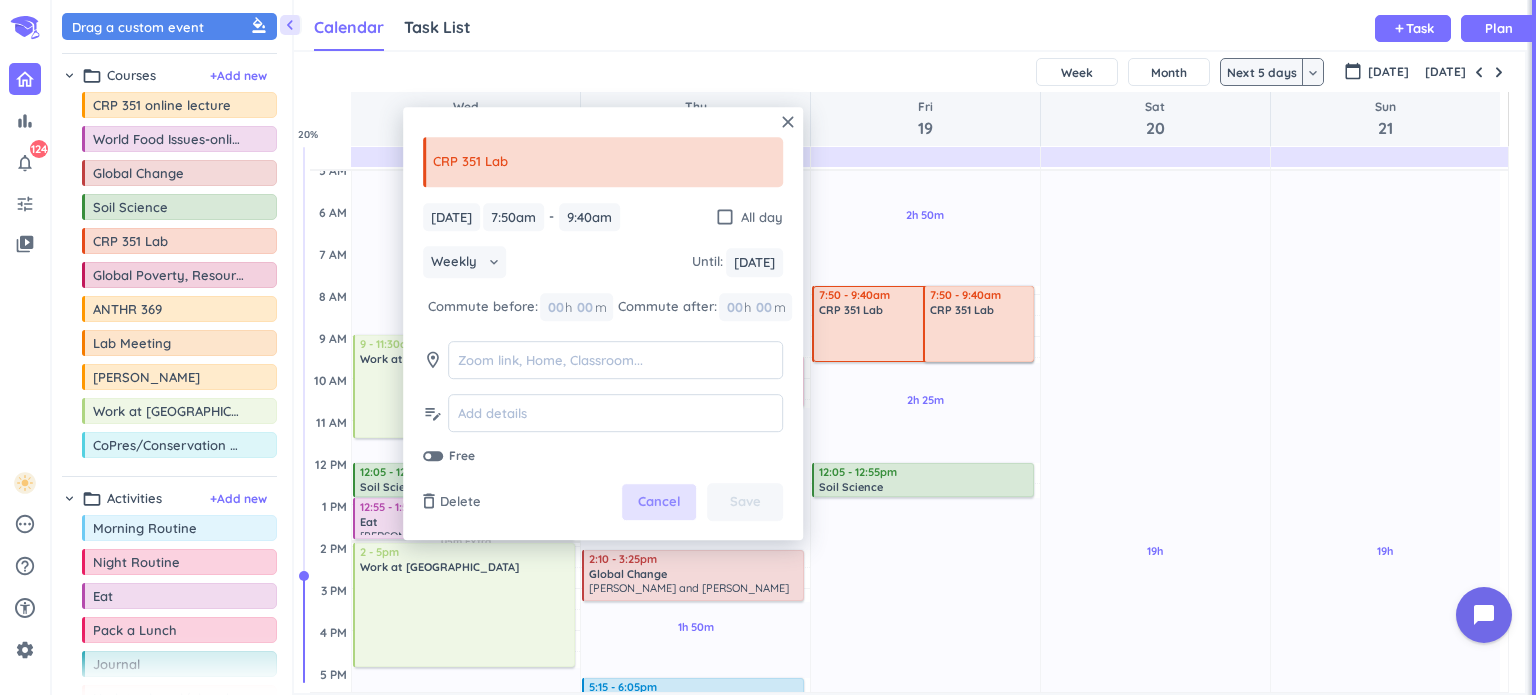 click on "Cancel" at bounding box center (659, 503) 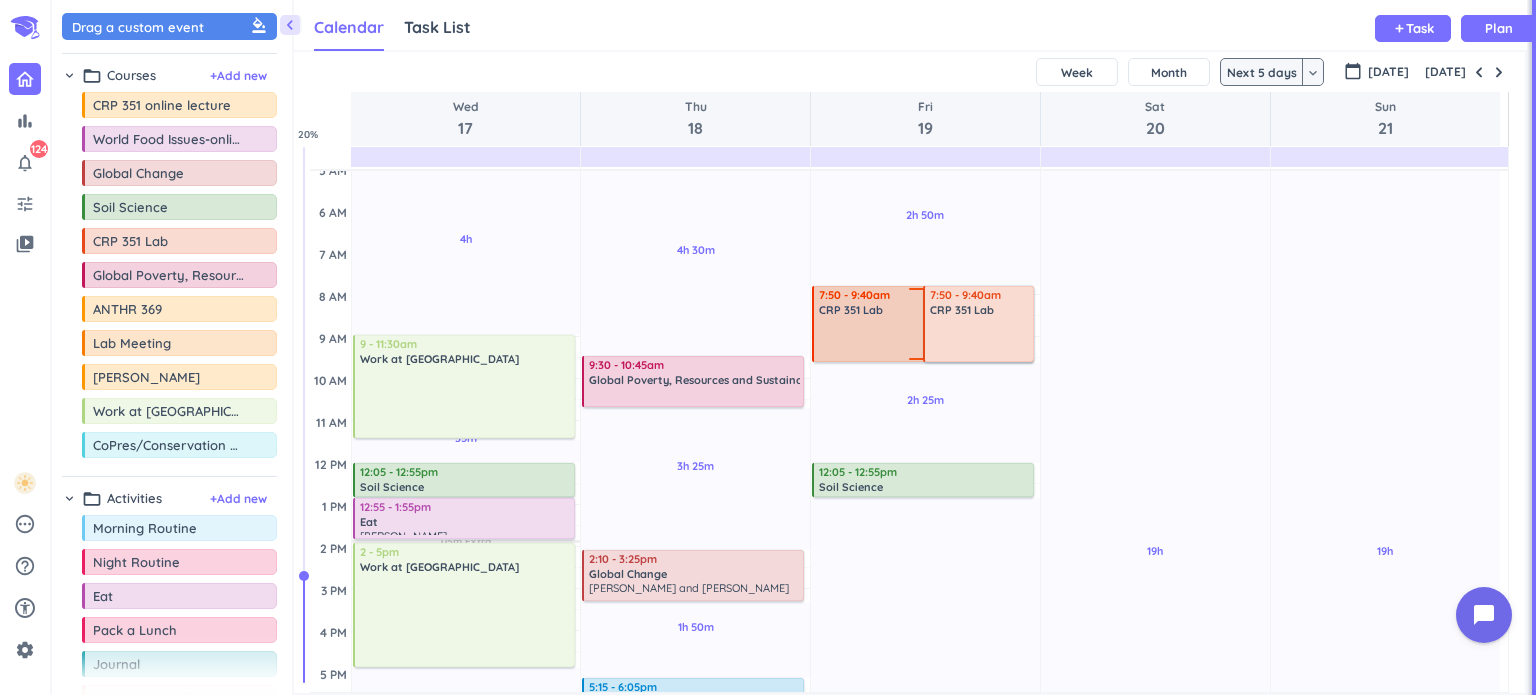 click on "7:50 - 9:40am" at bounding box center (924, 295) 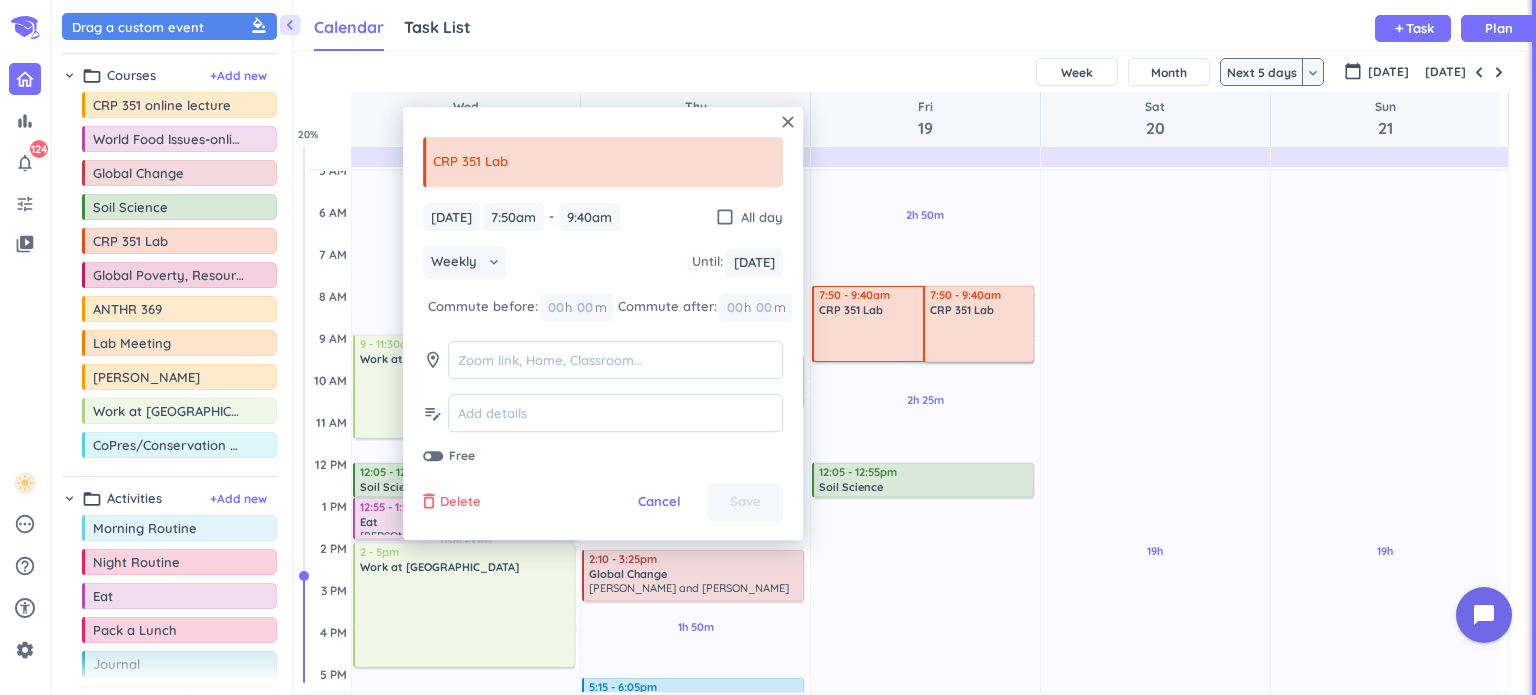 click on "Delete" at bounding box center (460, 503) 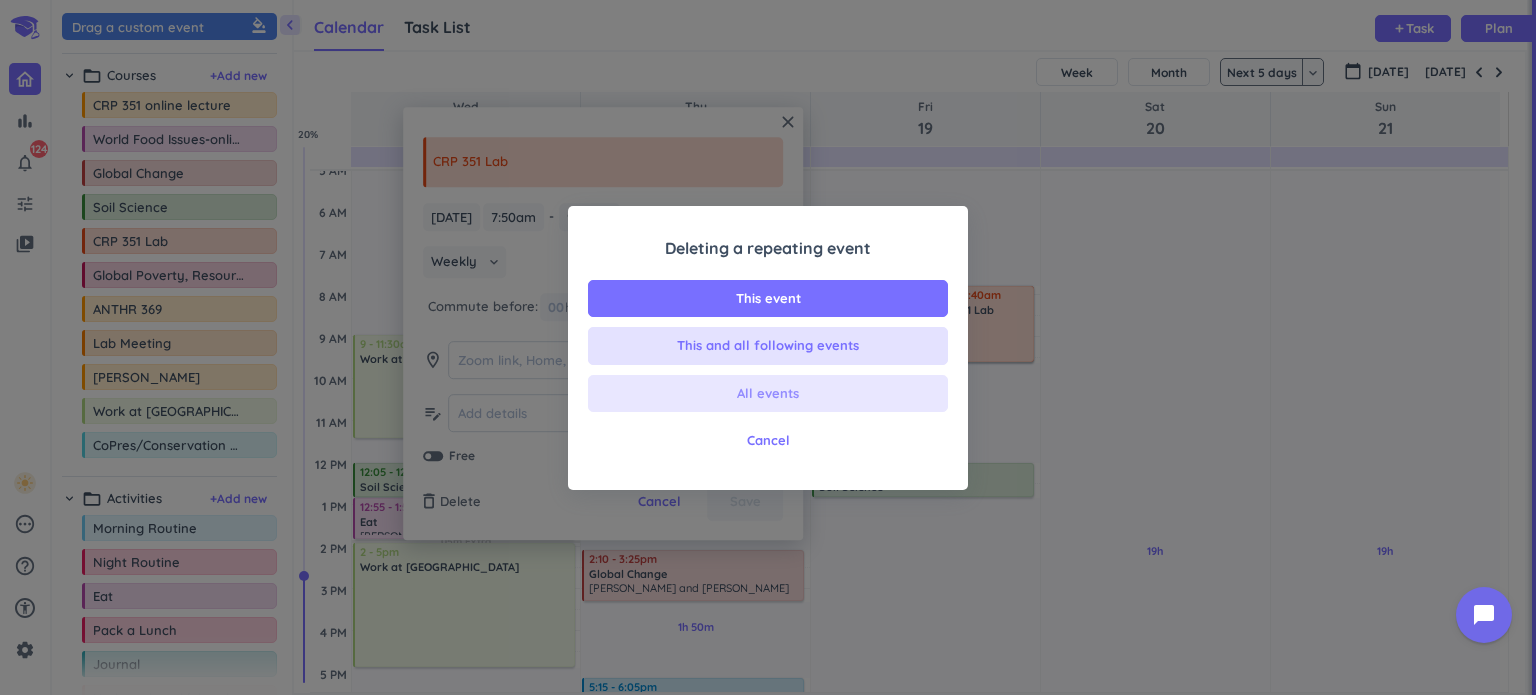 click on "All events" at bounding box center (768, 394) 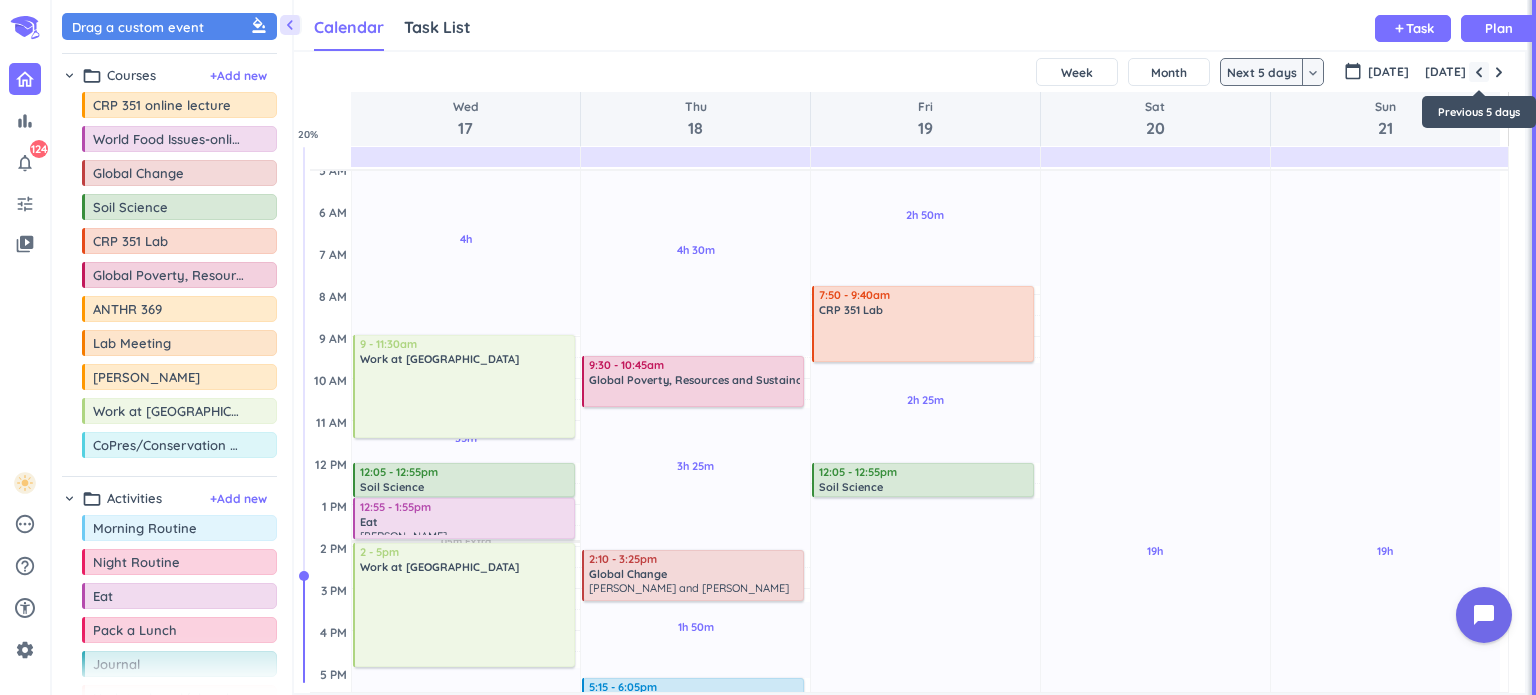 click at bounding box center (1479, 72) 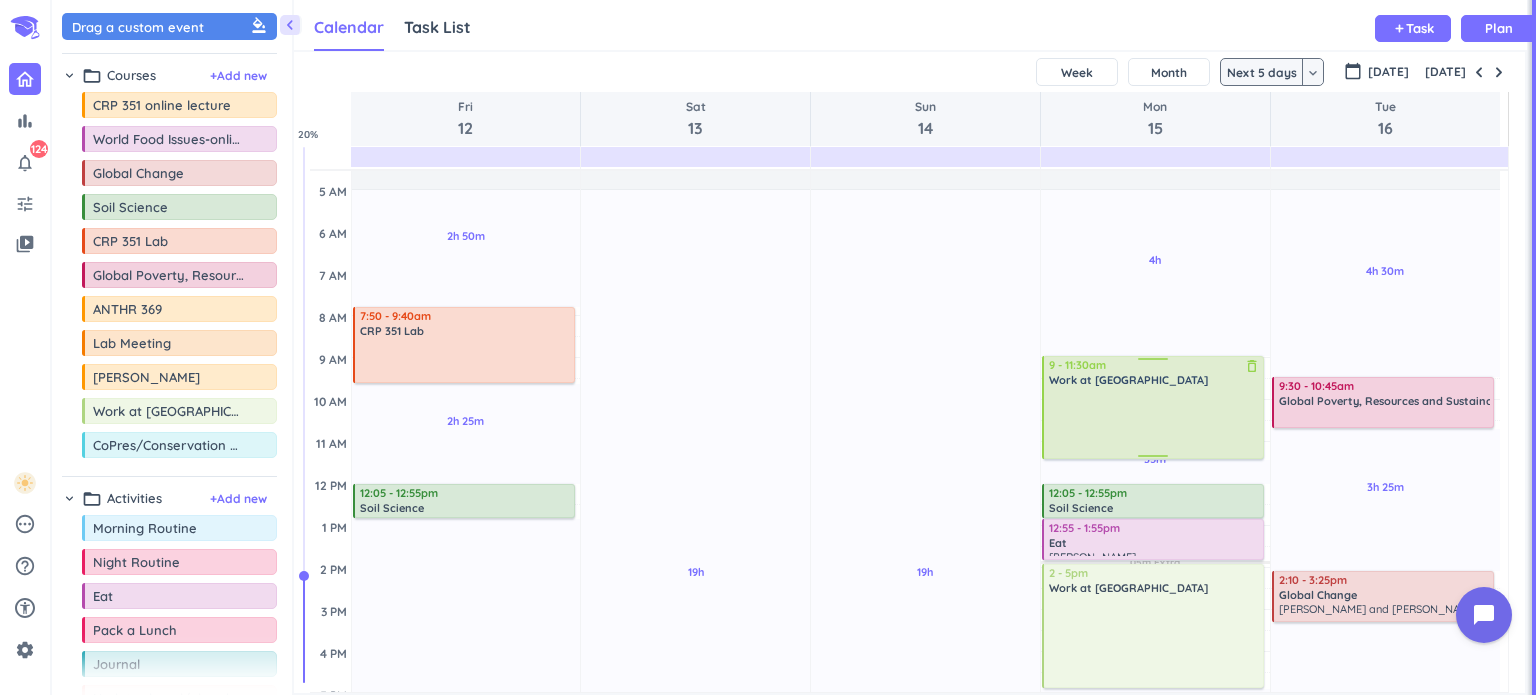 scroll, scrollTop: 24, scrollLeft: 0, axis: vertical 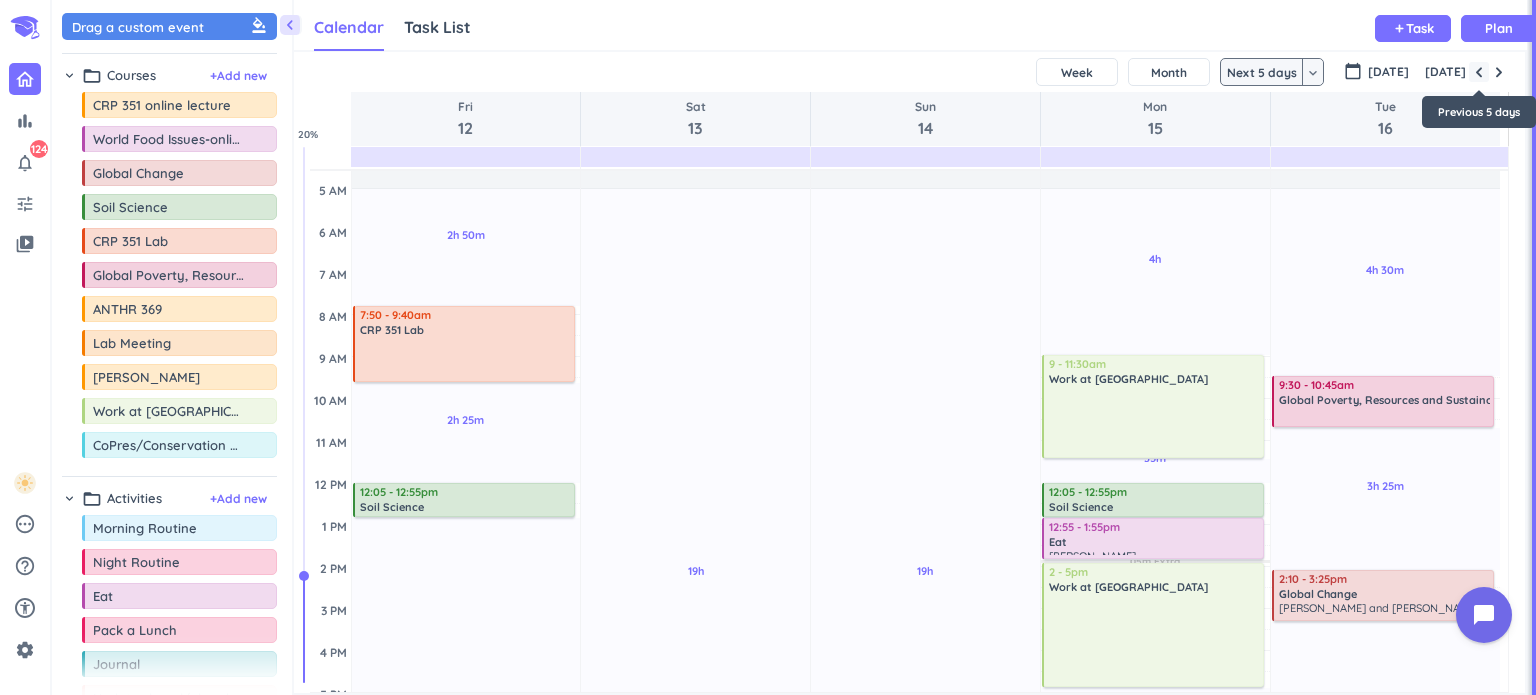 click at bounding box center [1479, 72] 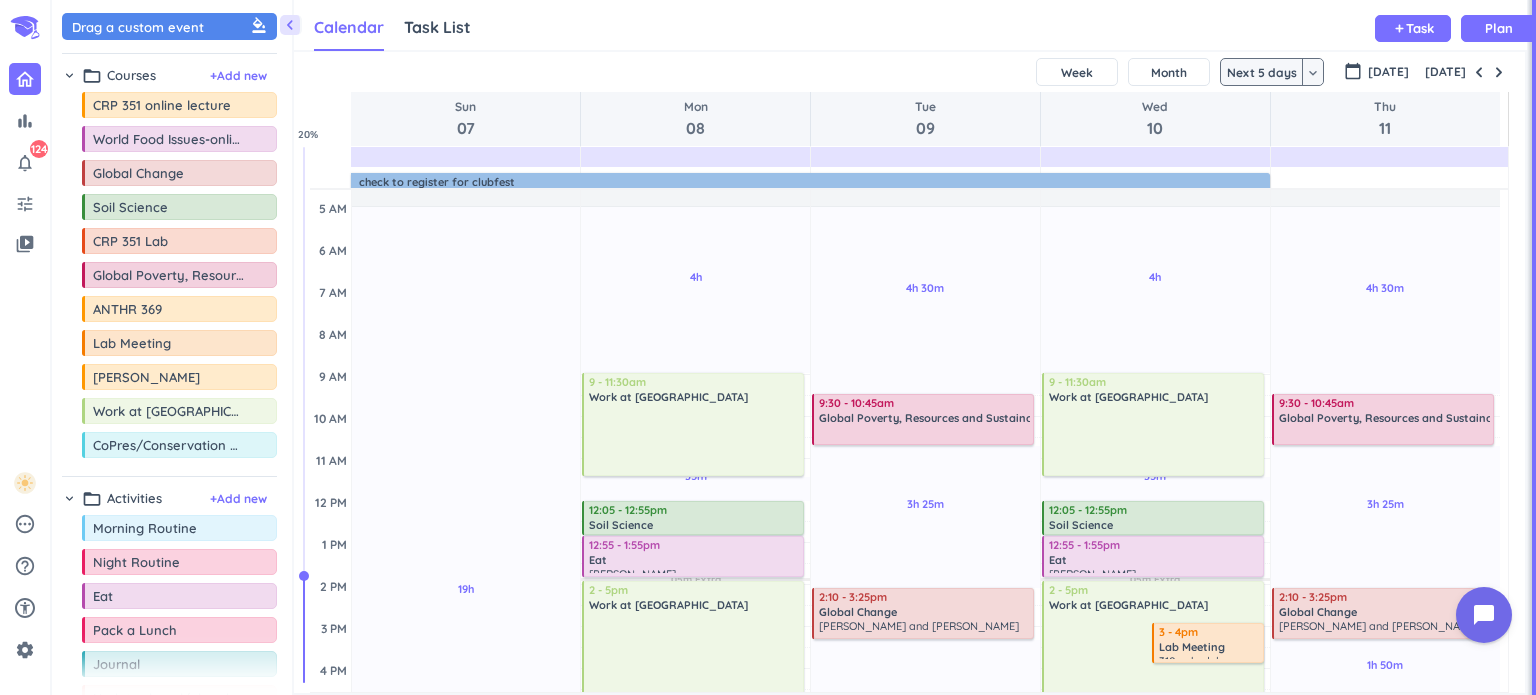 scroll, scrollTop: 26, scrollLeft: 0, axis: vertical 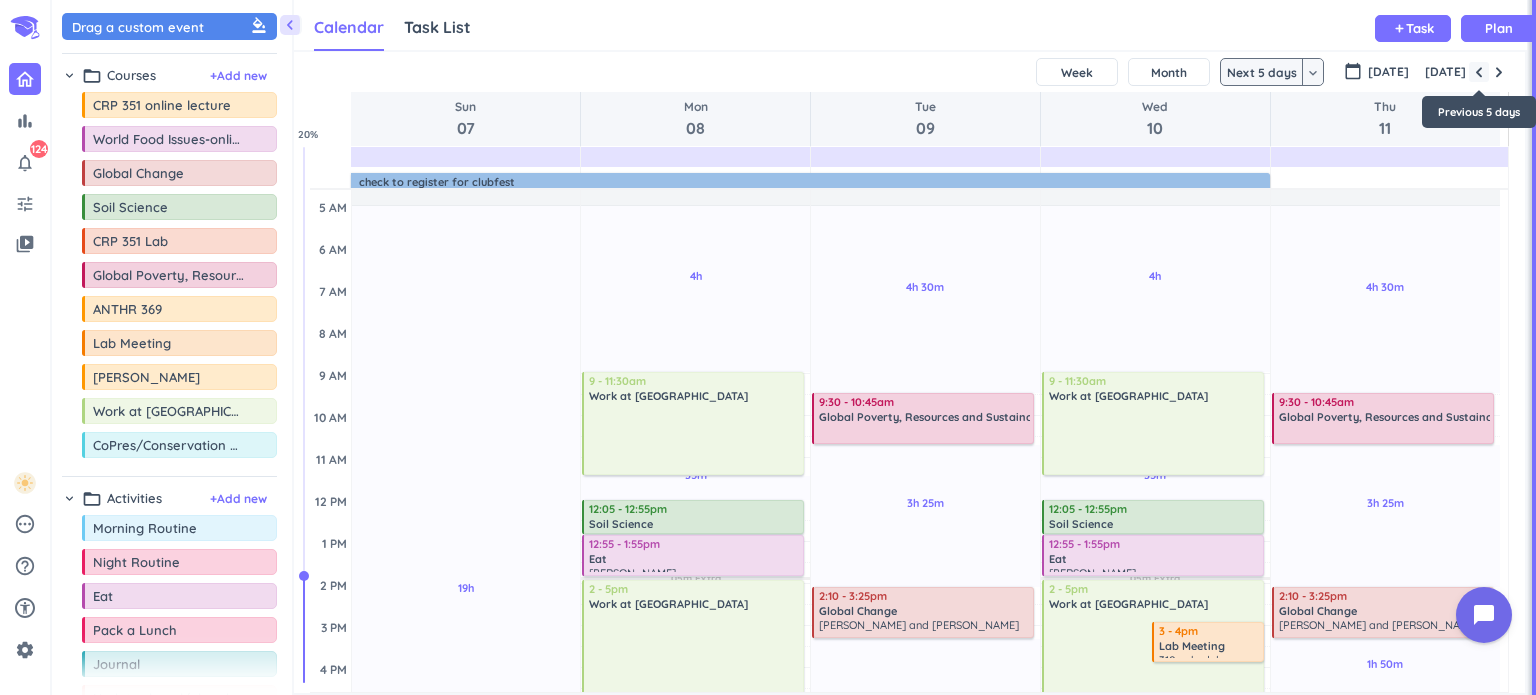click at bounding box center [1479, 72] 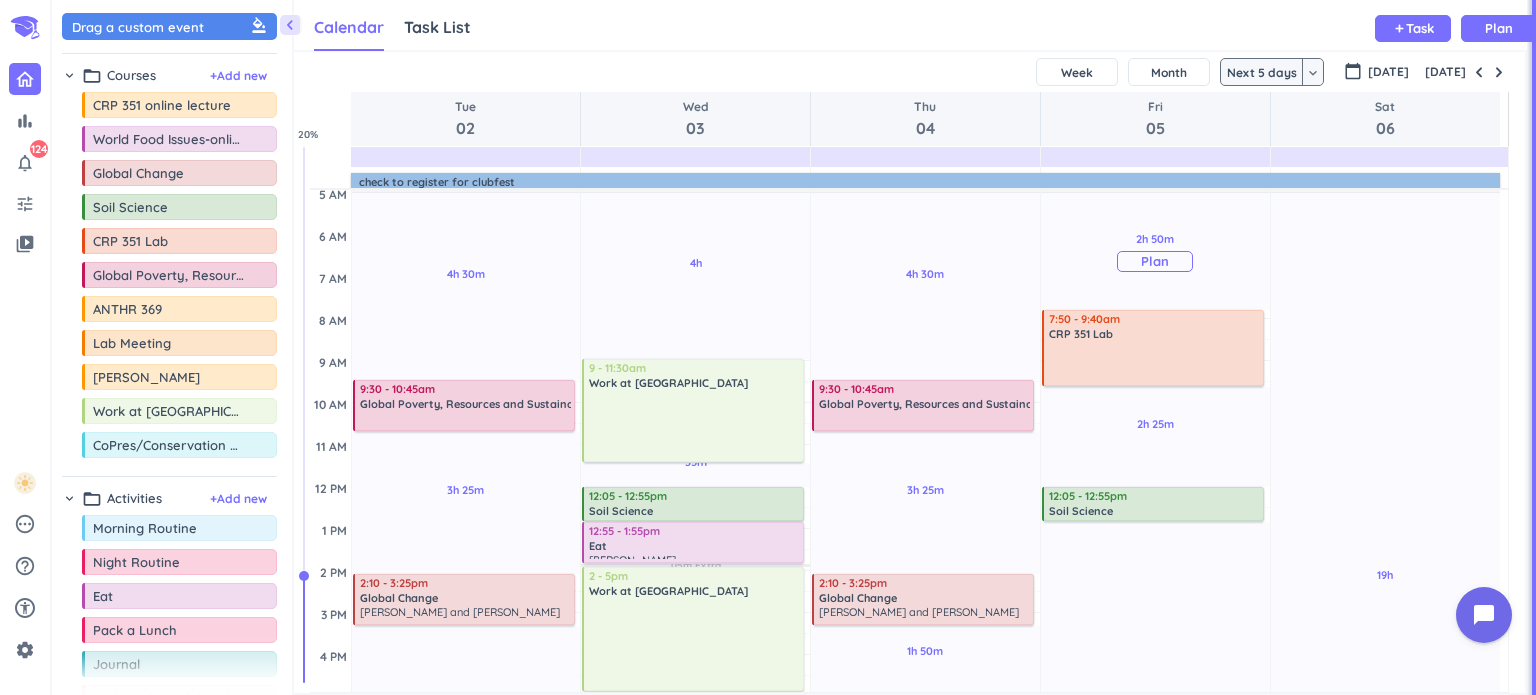 scroll, scrollTop: 36, scrollLeft: 0, axis: vertical 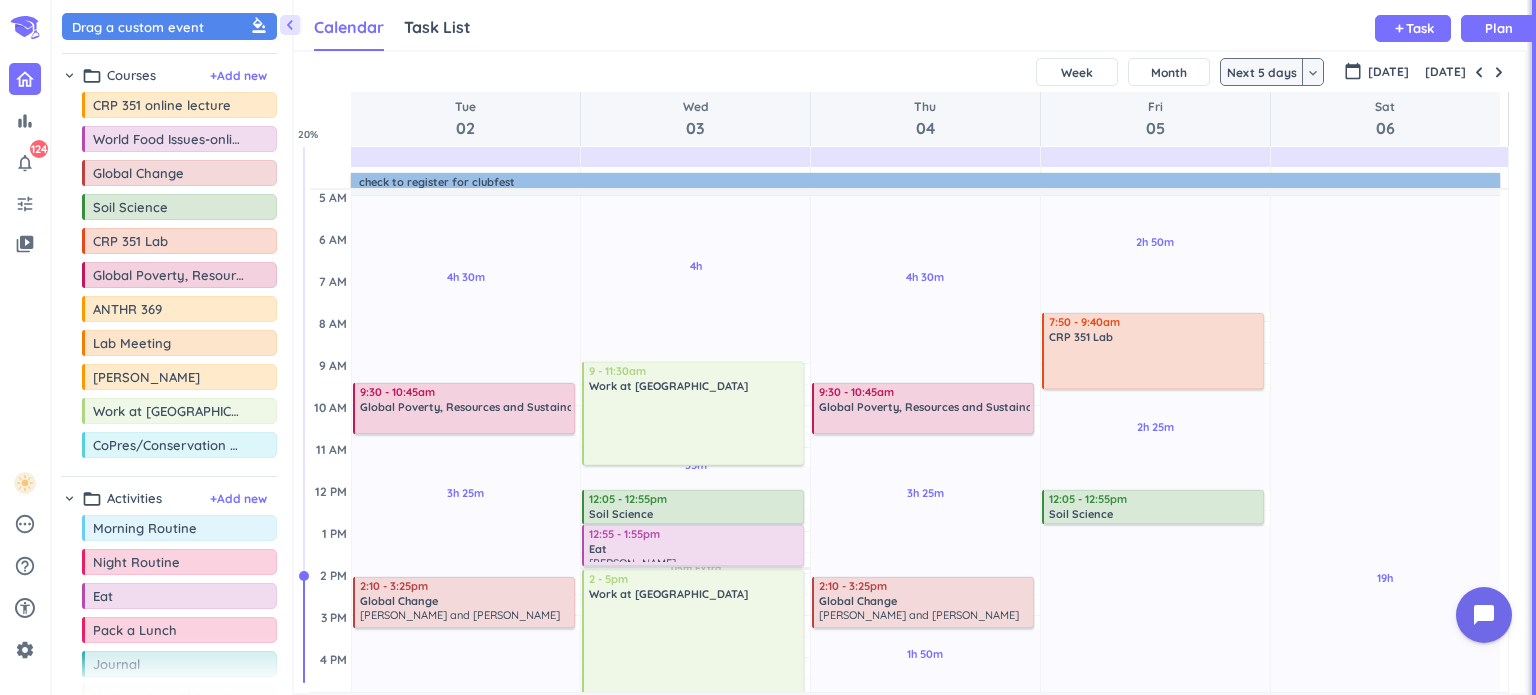 click on "[DATE]" at bounding box center [1465, 72] 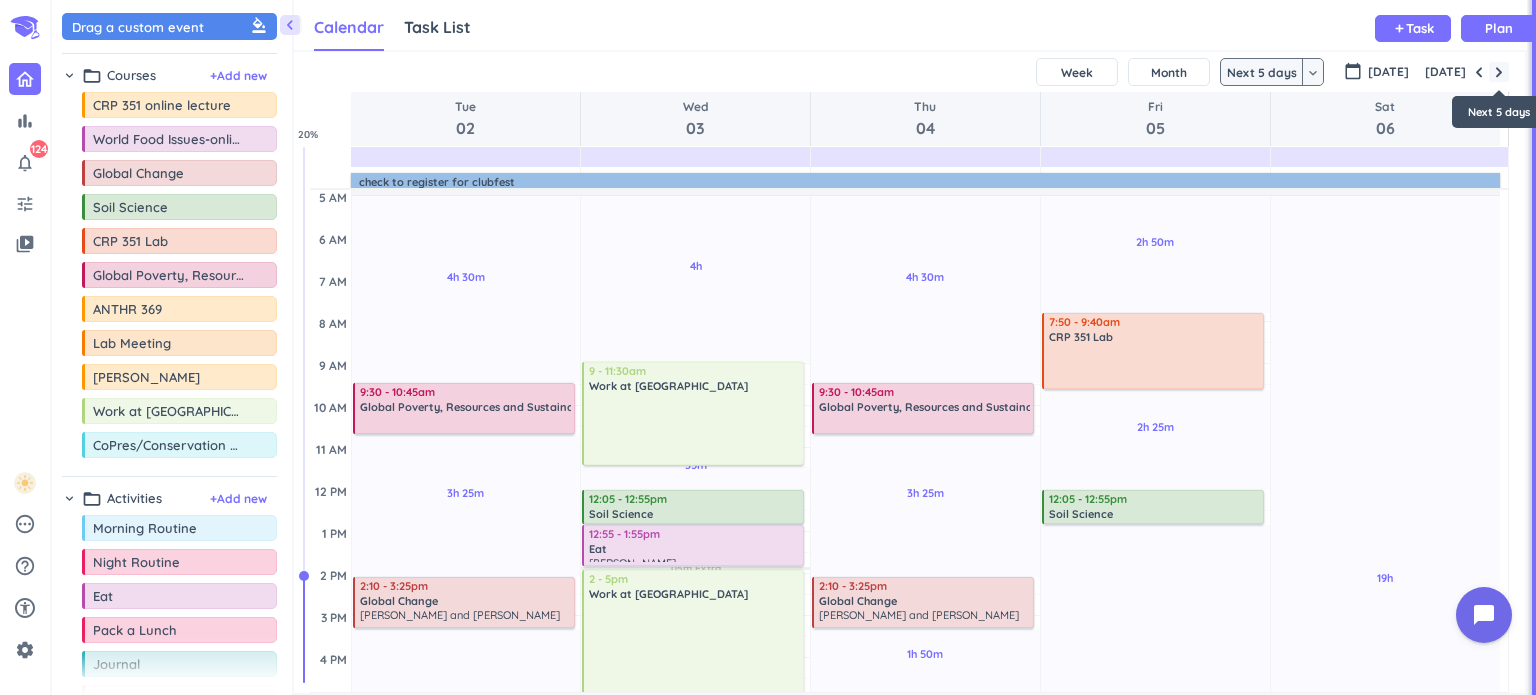 click at bounding box center (1499, 72) 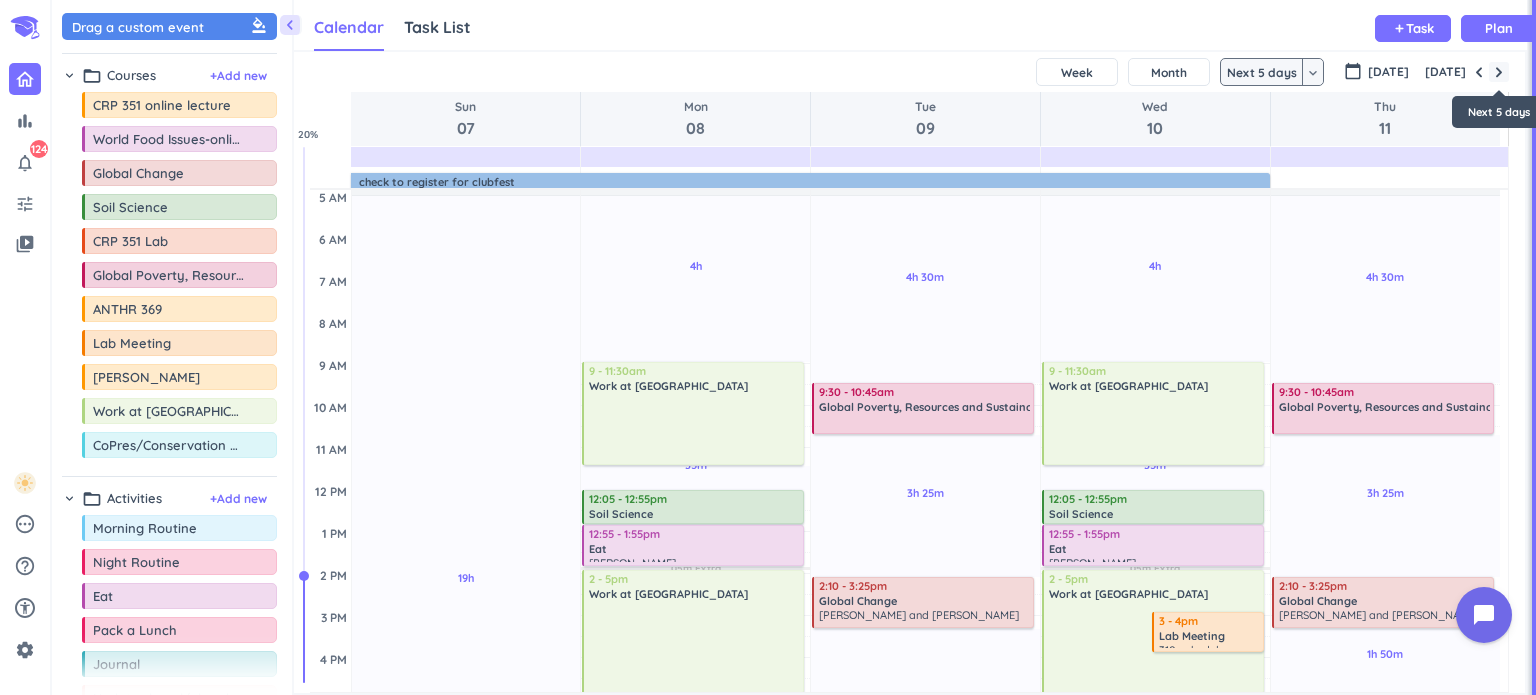 scroll, scrollTop: 188, scrollLeft: 0, axis: vertical 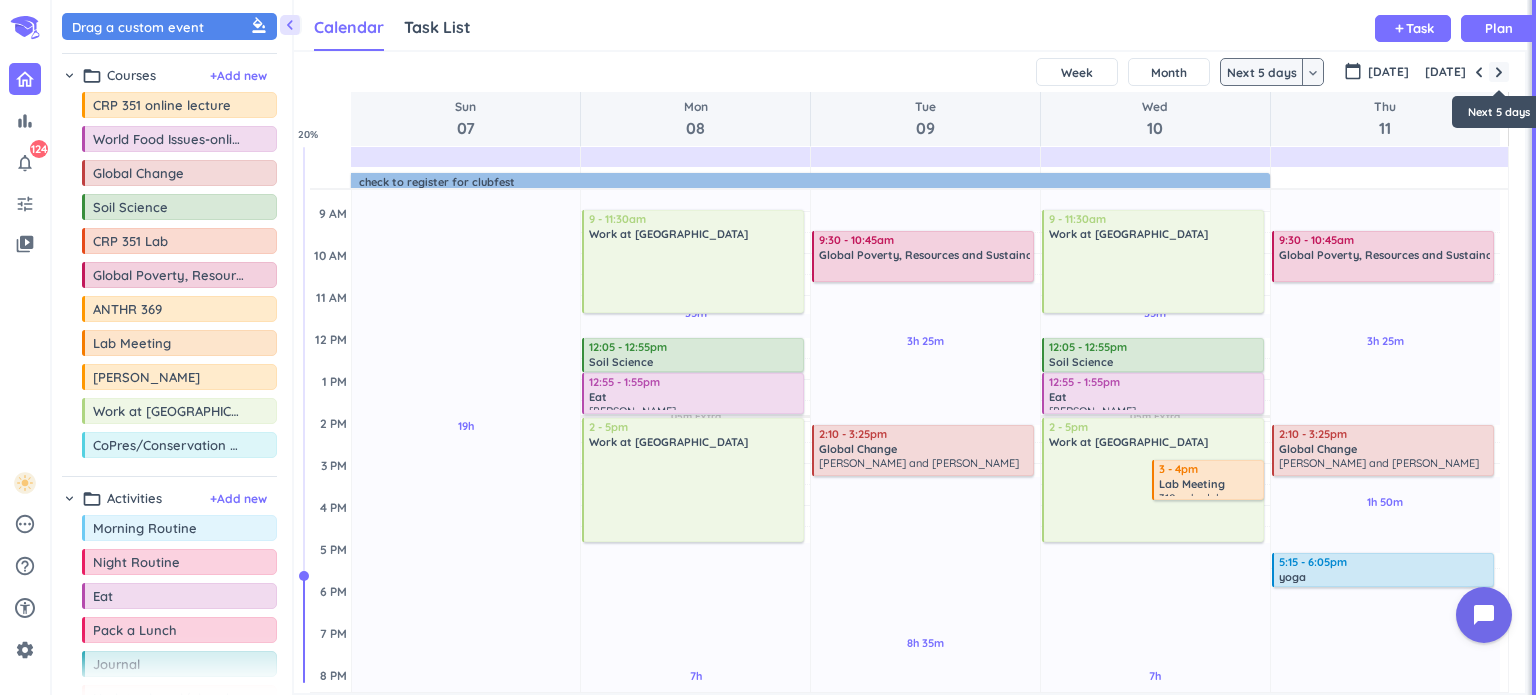 click at bounding box center [1499, 72] 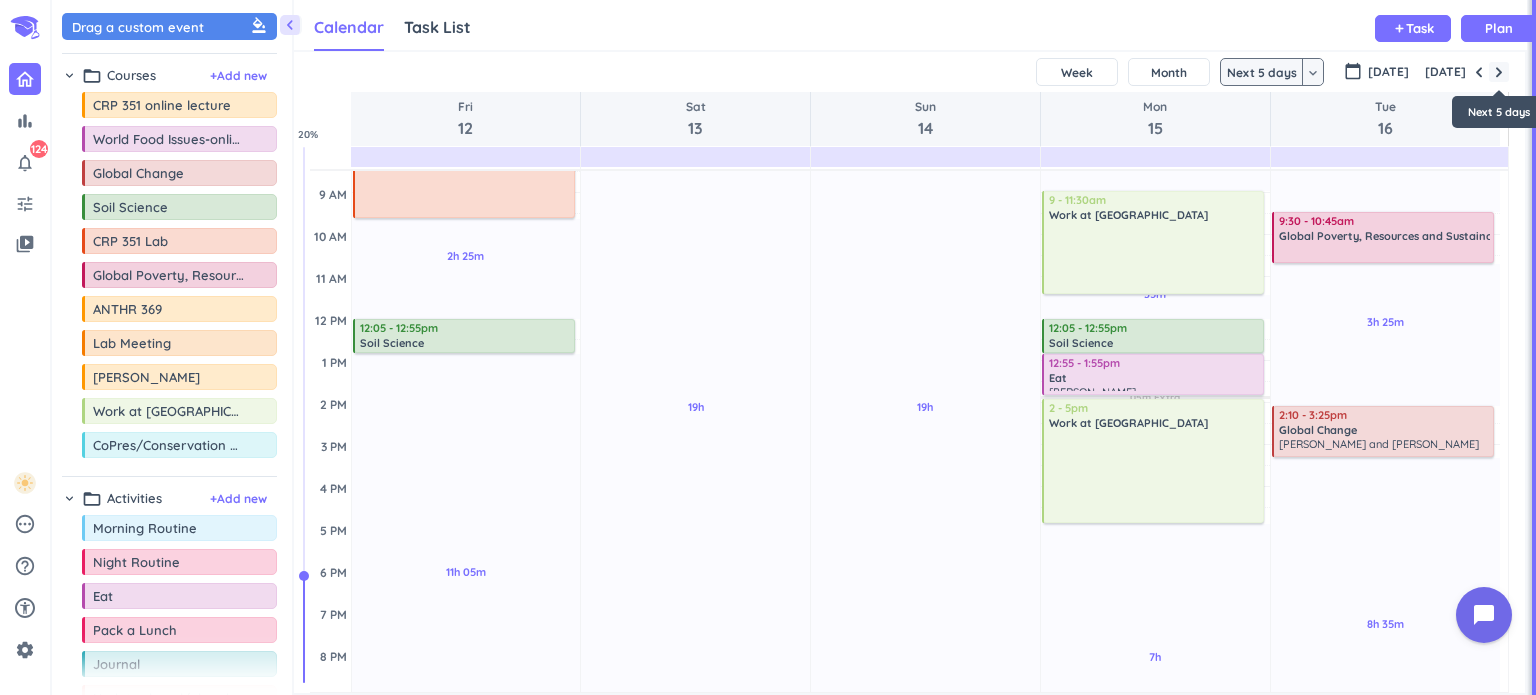 click at bounding box center (1499, 72) 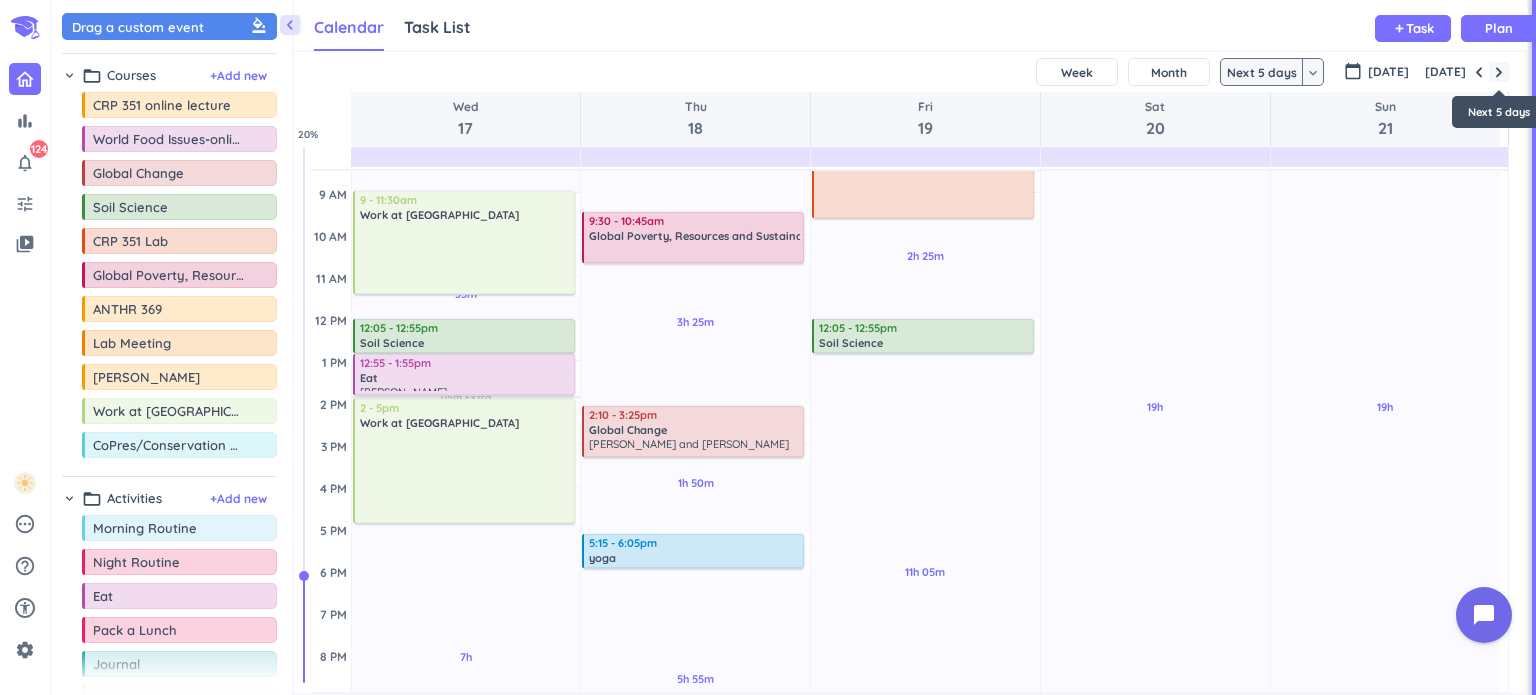 click at bounding box center (1499, 72) 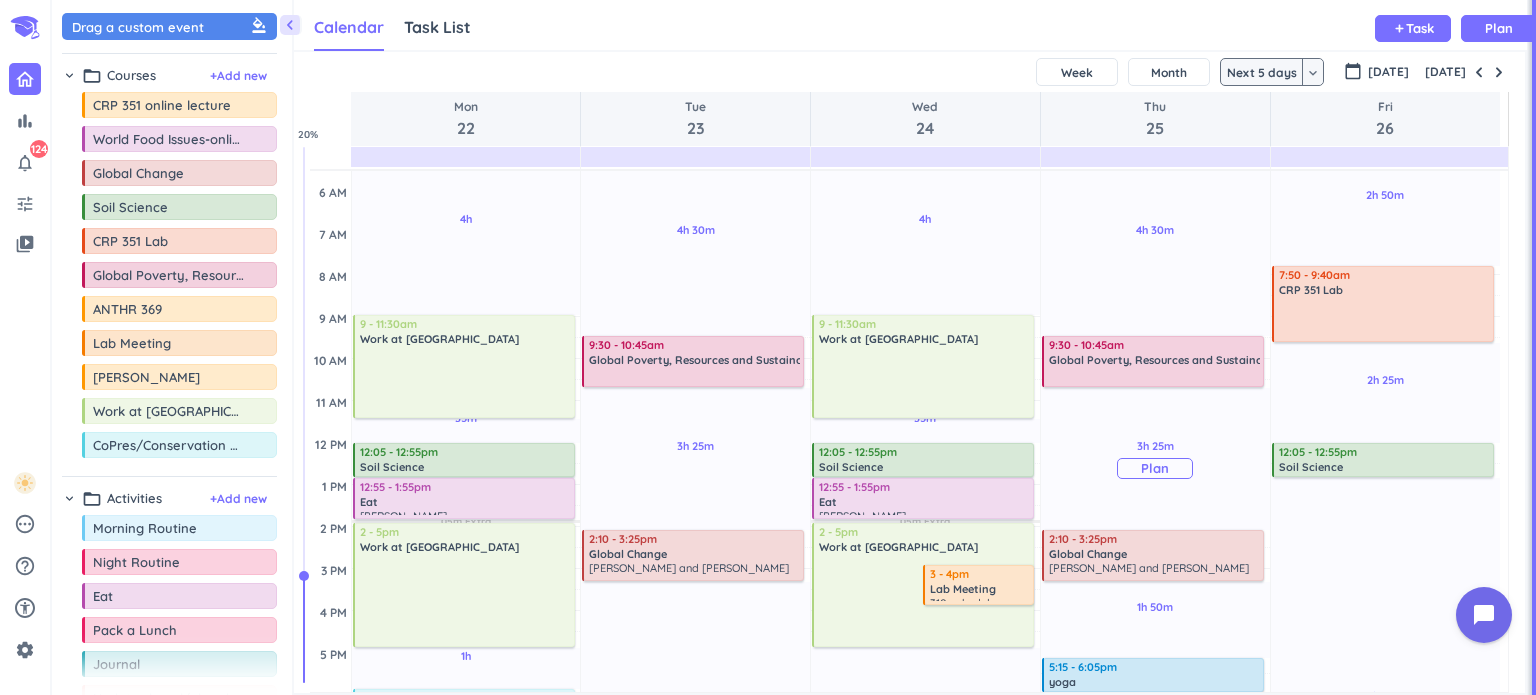 scroll, scrollTop: 39, scrollLeft: 0, axis: vertical 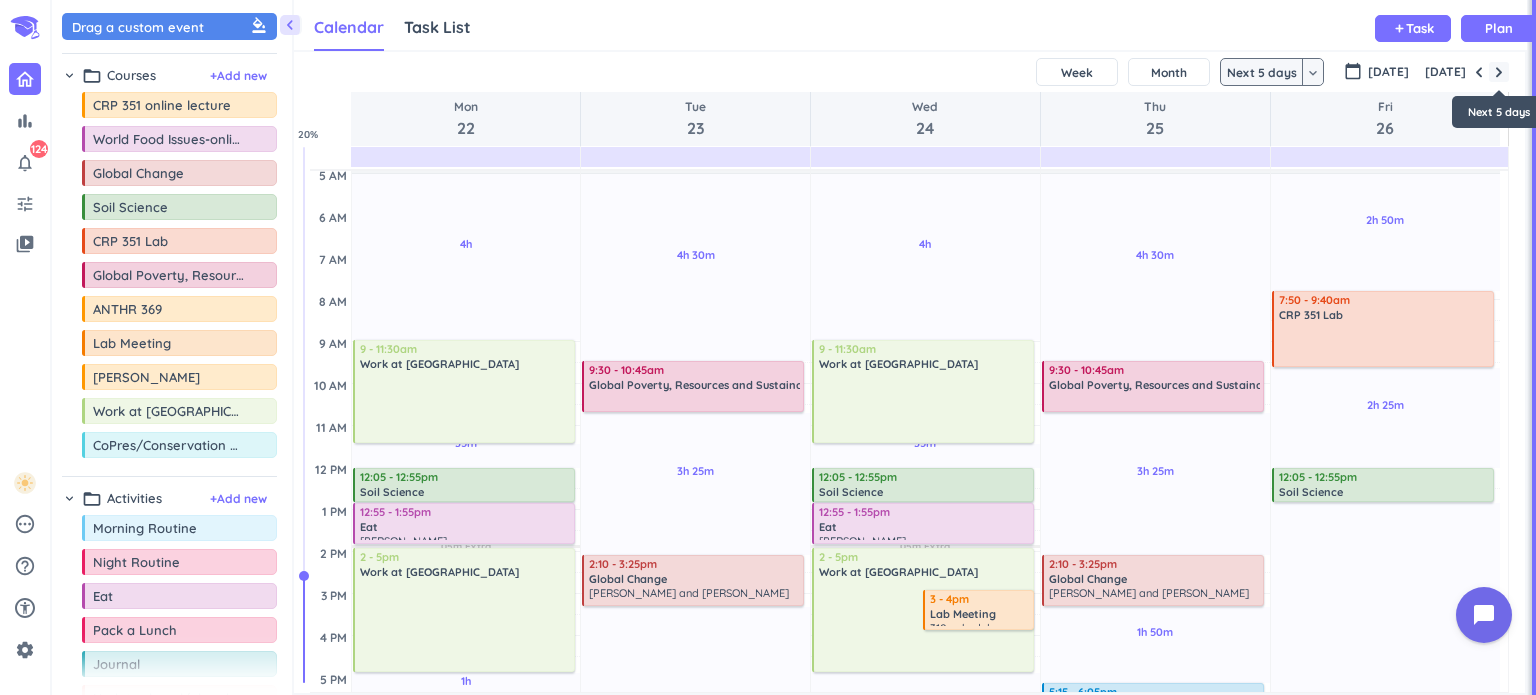 click at bounding box center (1499, 72) 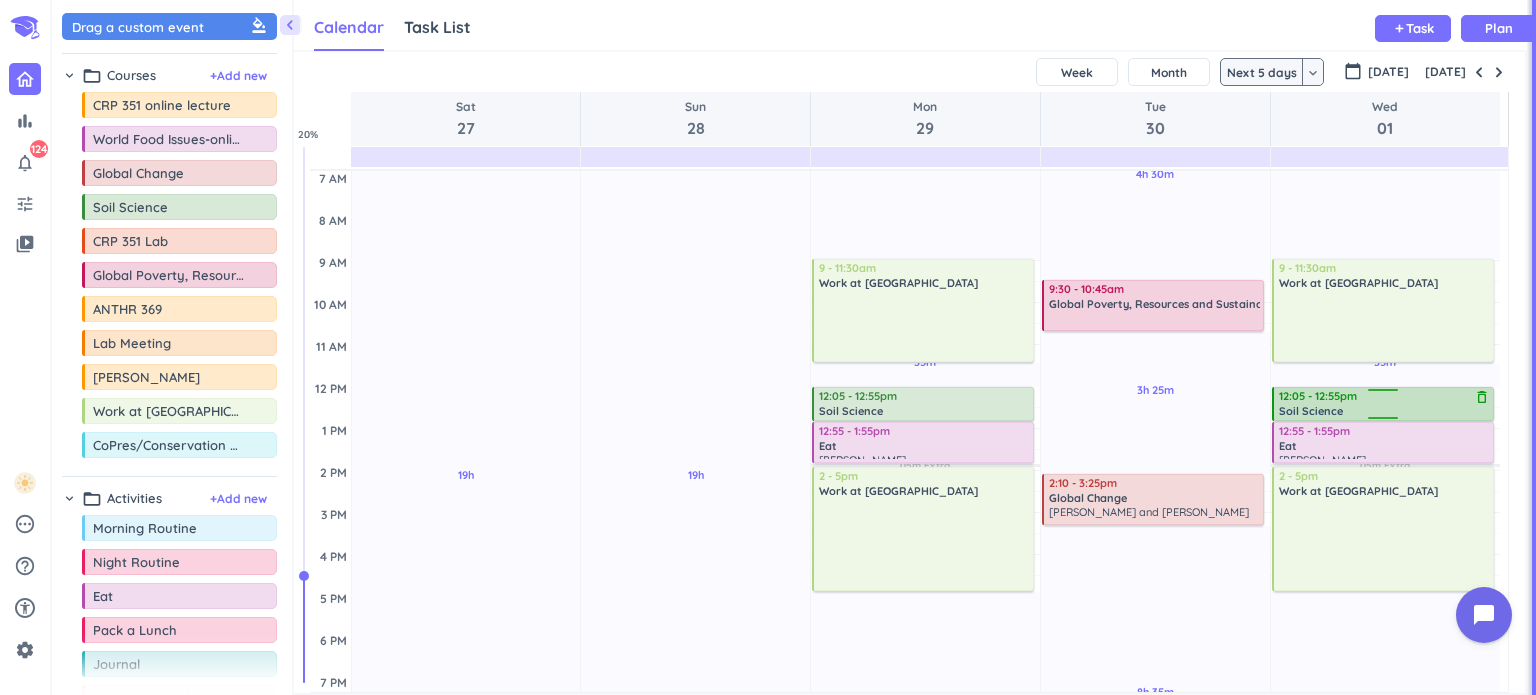 scroll, scrollTop: 112, scrollLeft: 0, axis: vertical 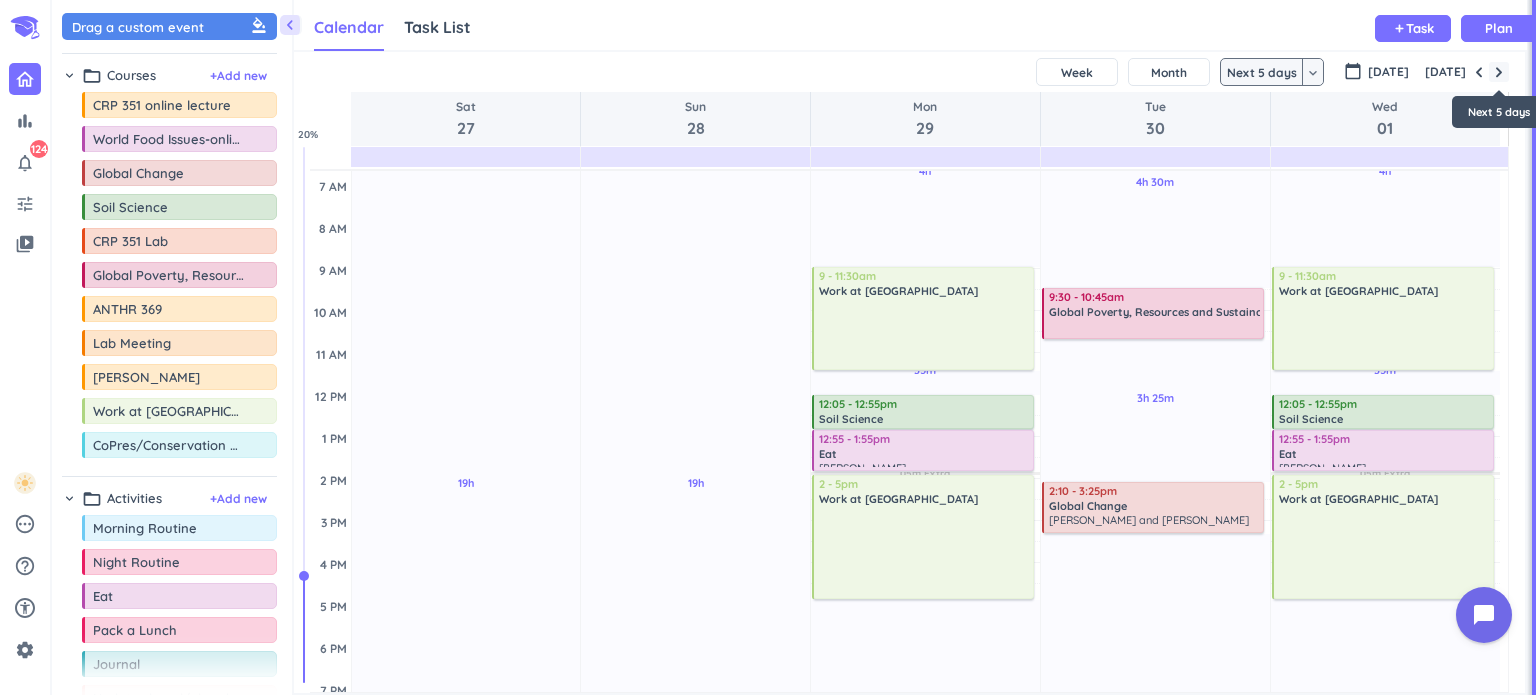 click at bounding box center [1499, 72] 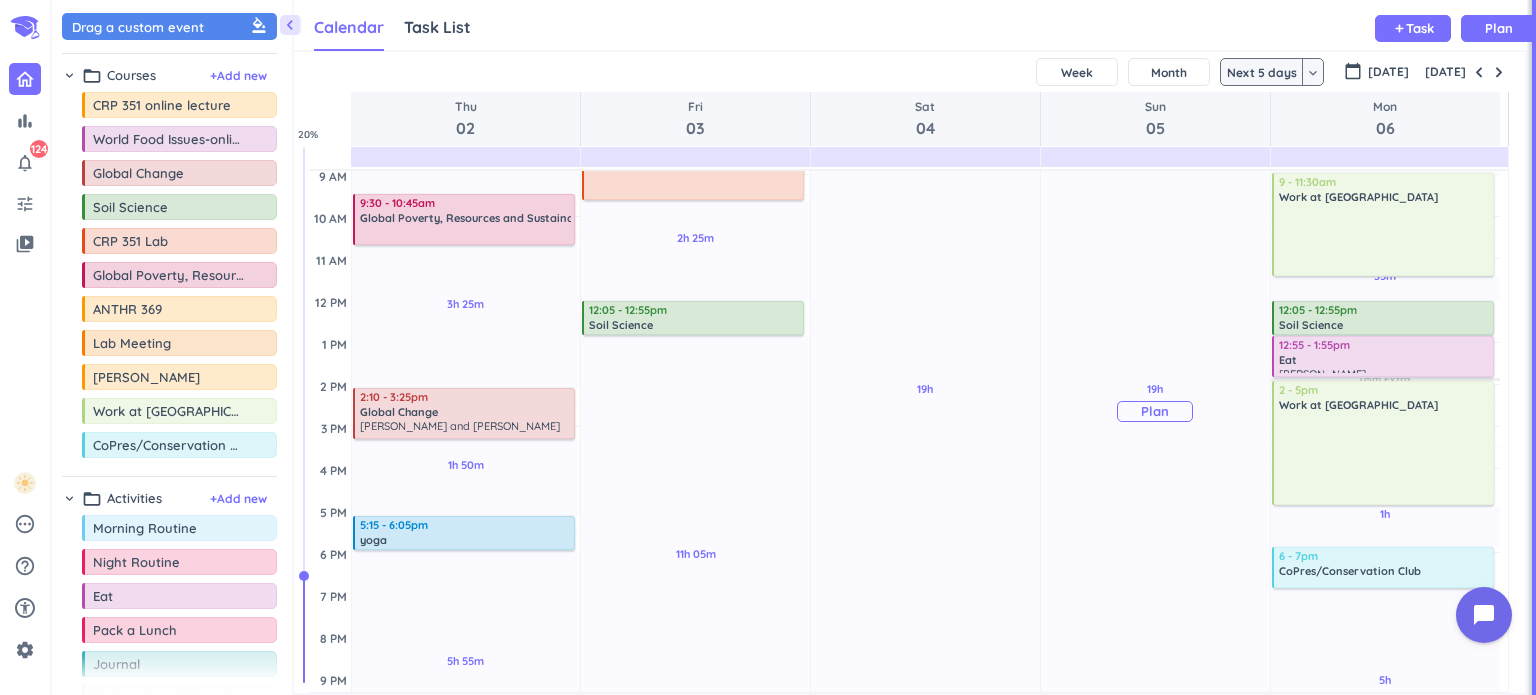 scroll, scrollTop: 220, scrollLeft: 0, axis: vertical 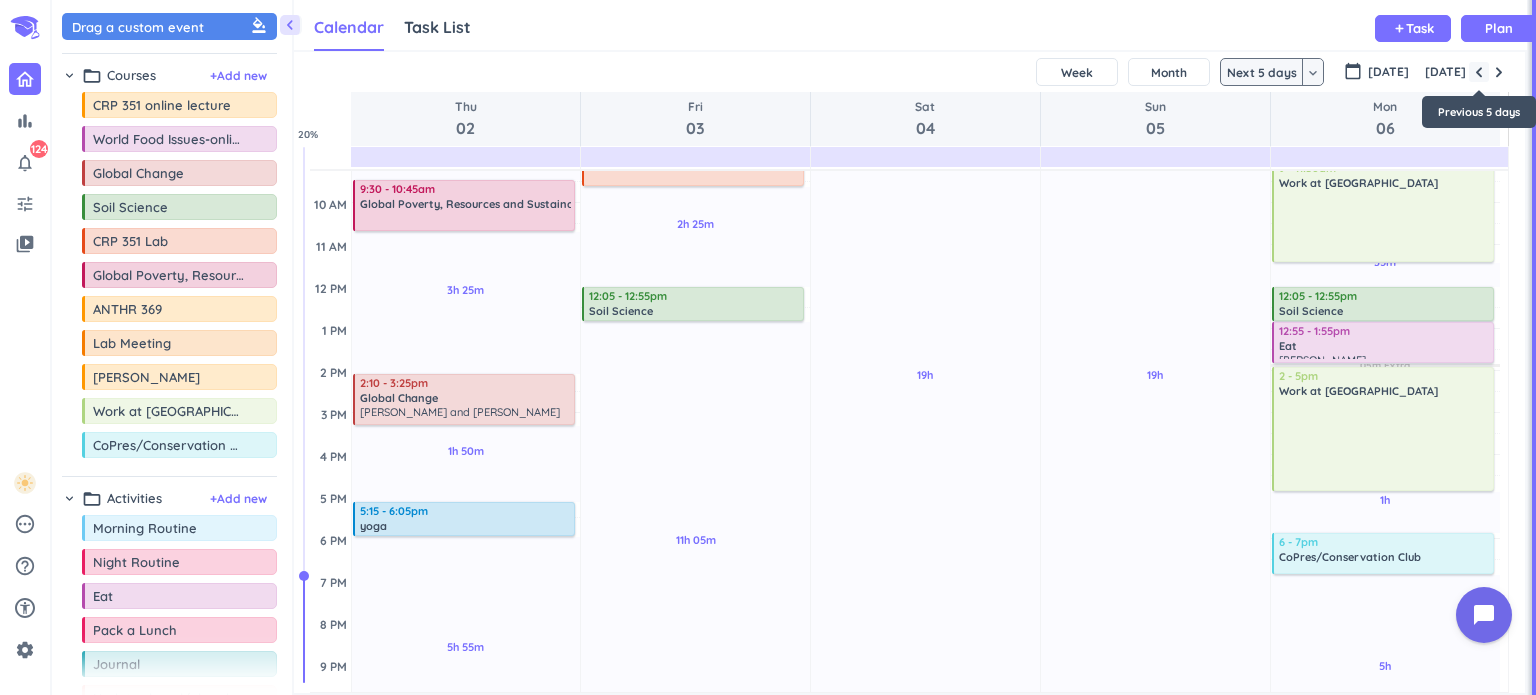 click at bounding box center [1479, 72] 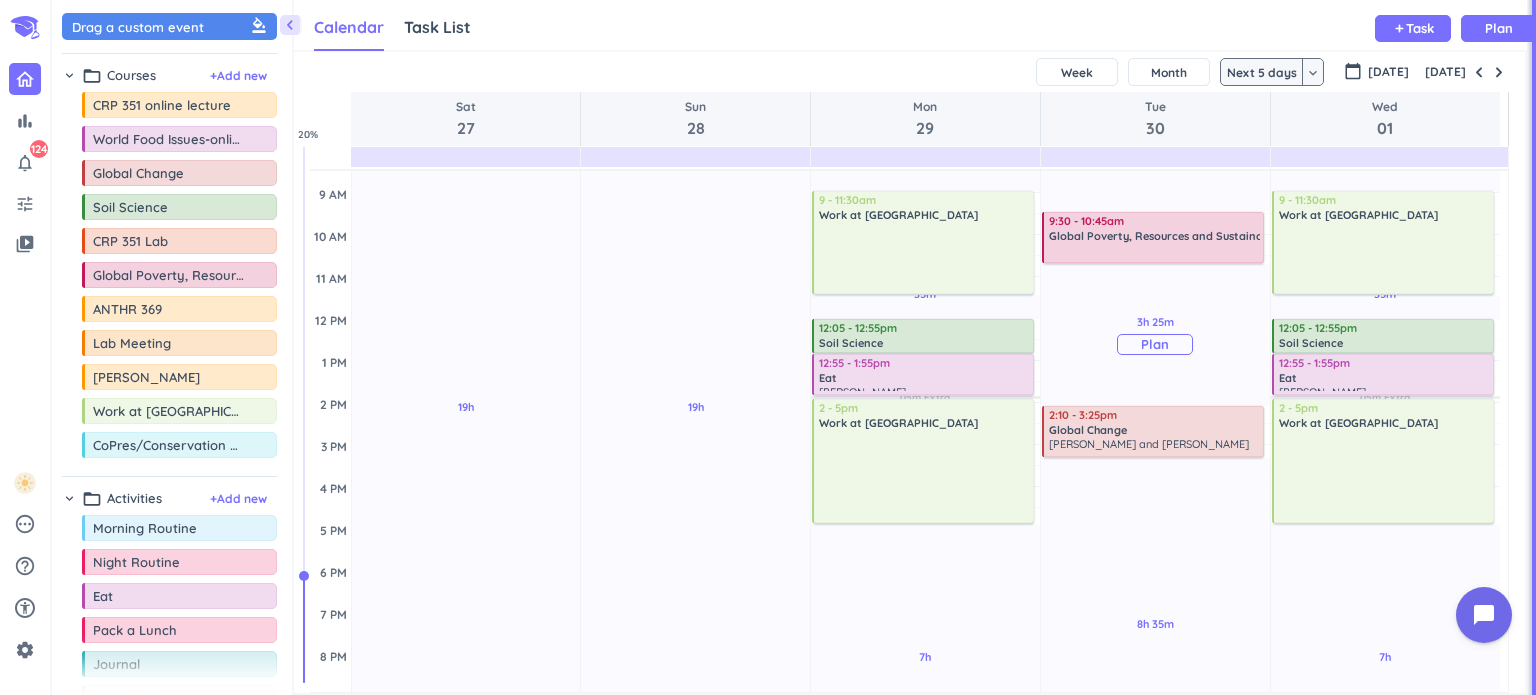 scroll, scrollTop: 104, scrollLeft: 0, axis: vertical 